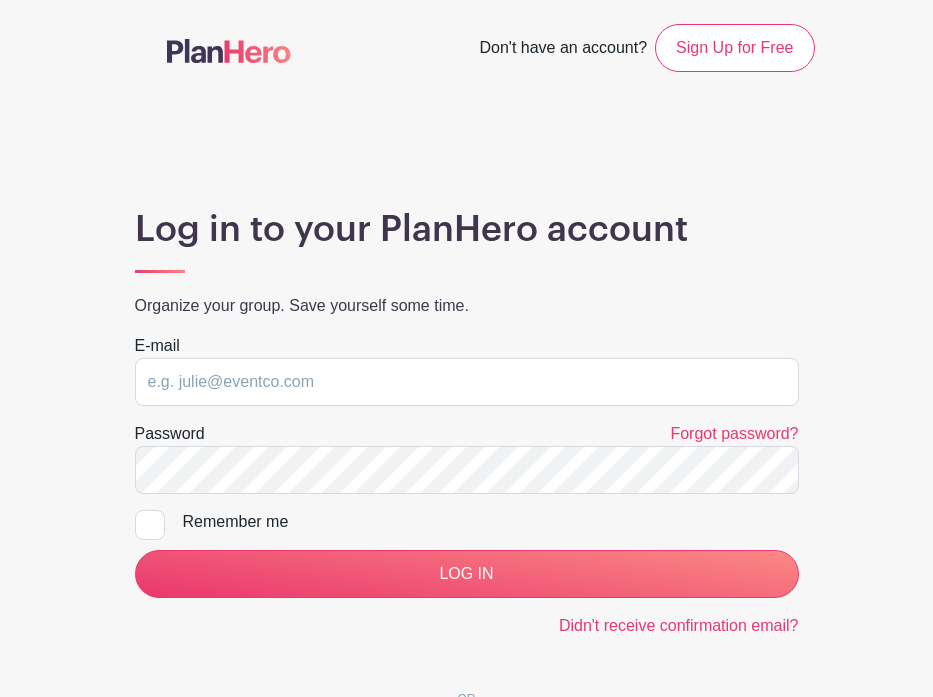 scroll, scrollTop: 0, scrollLeft: 0, axis: both 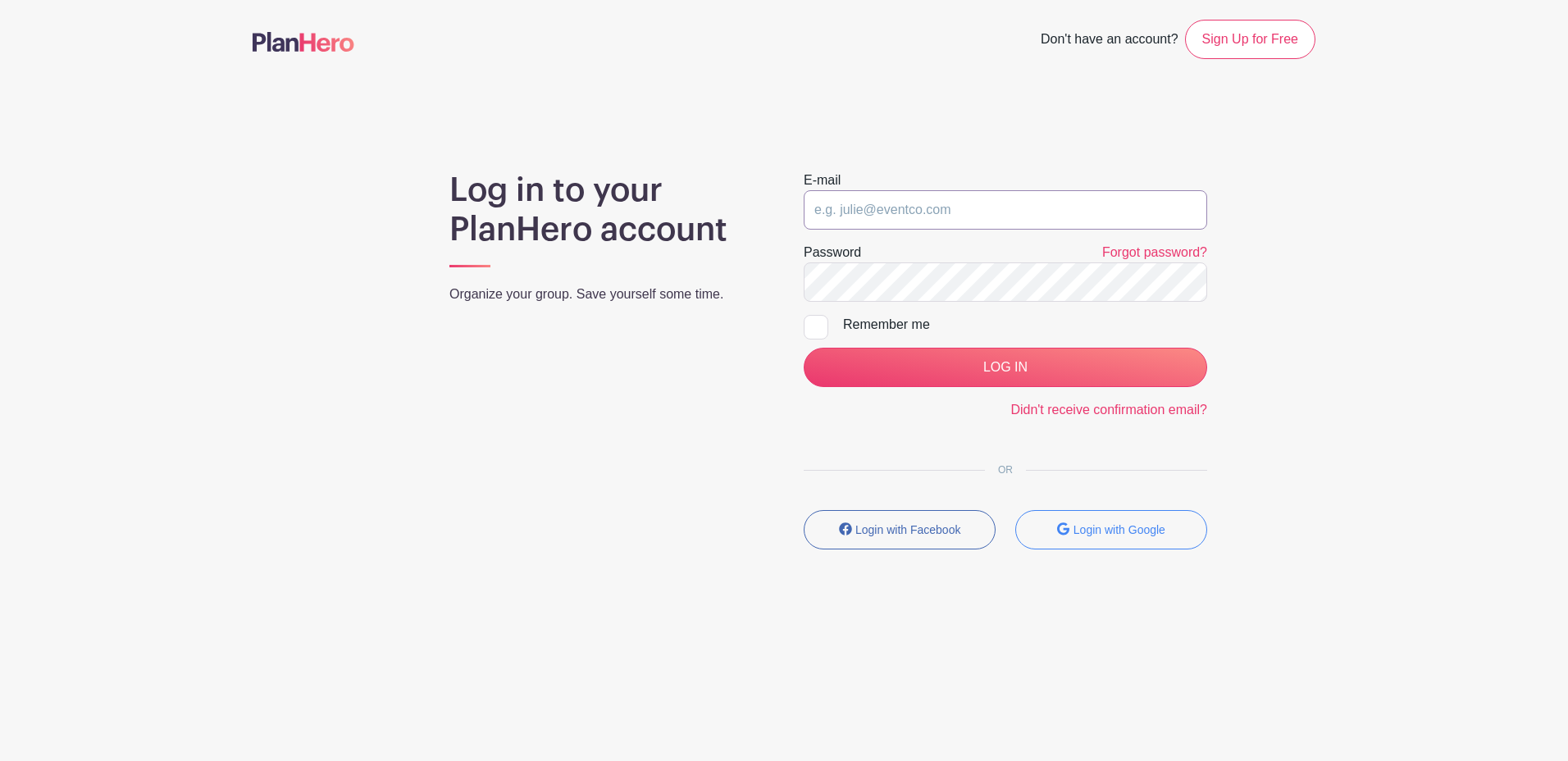 click at bounding box center [1005, 210] 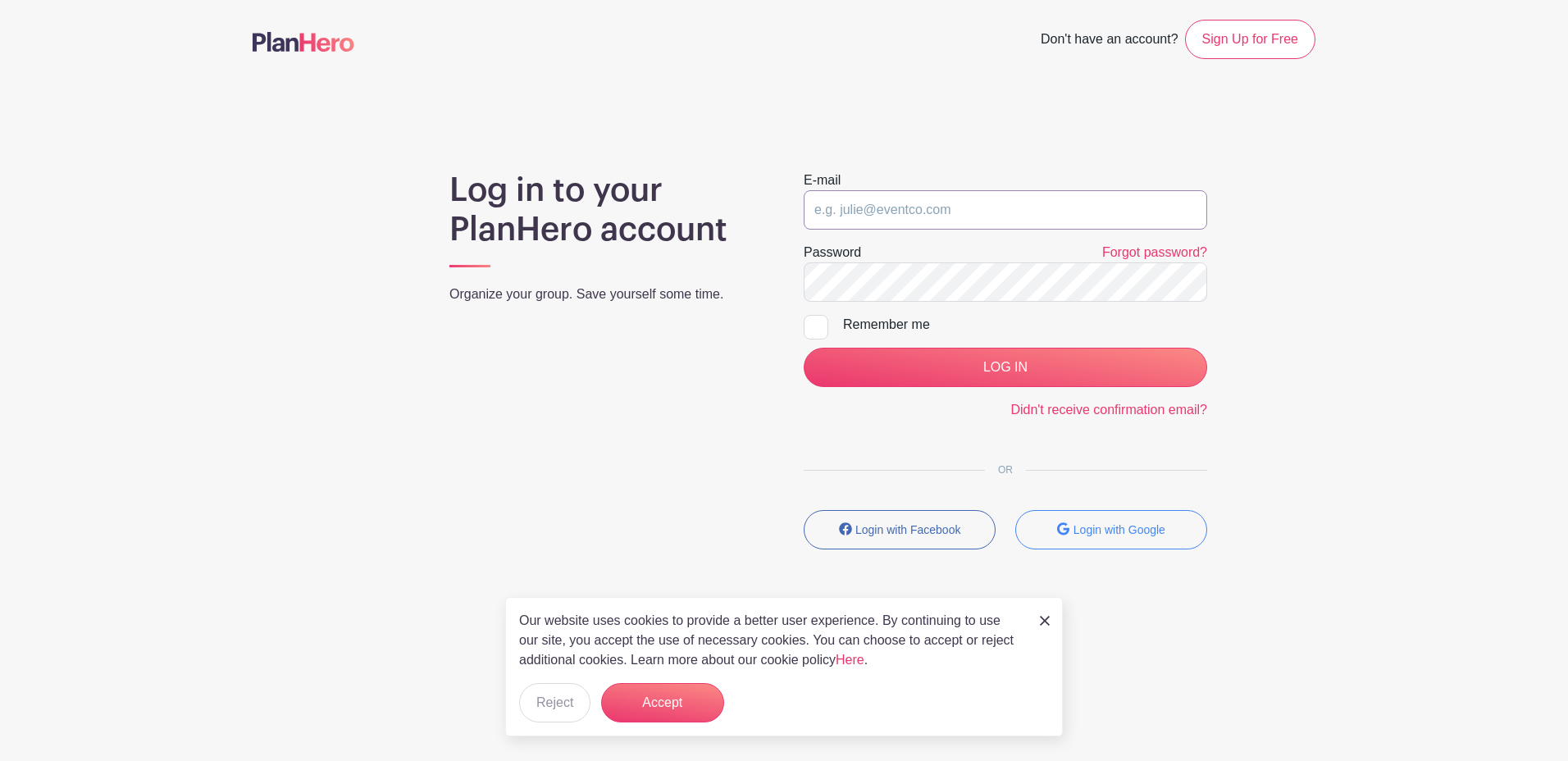 type on "[EMAIL]" 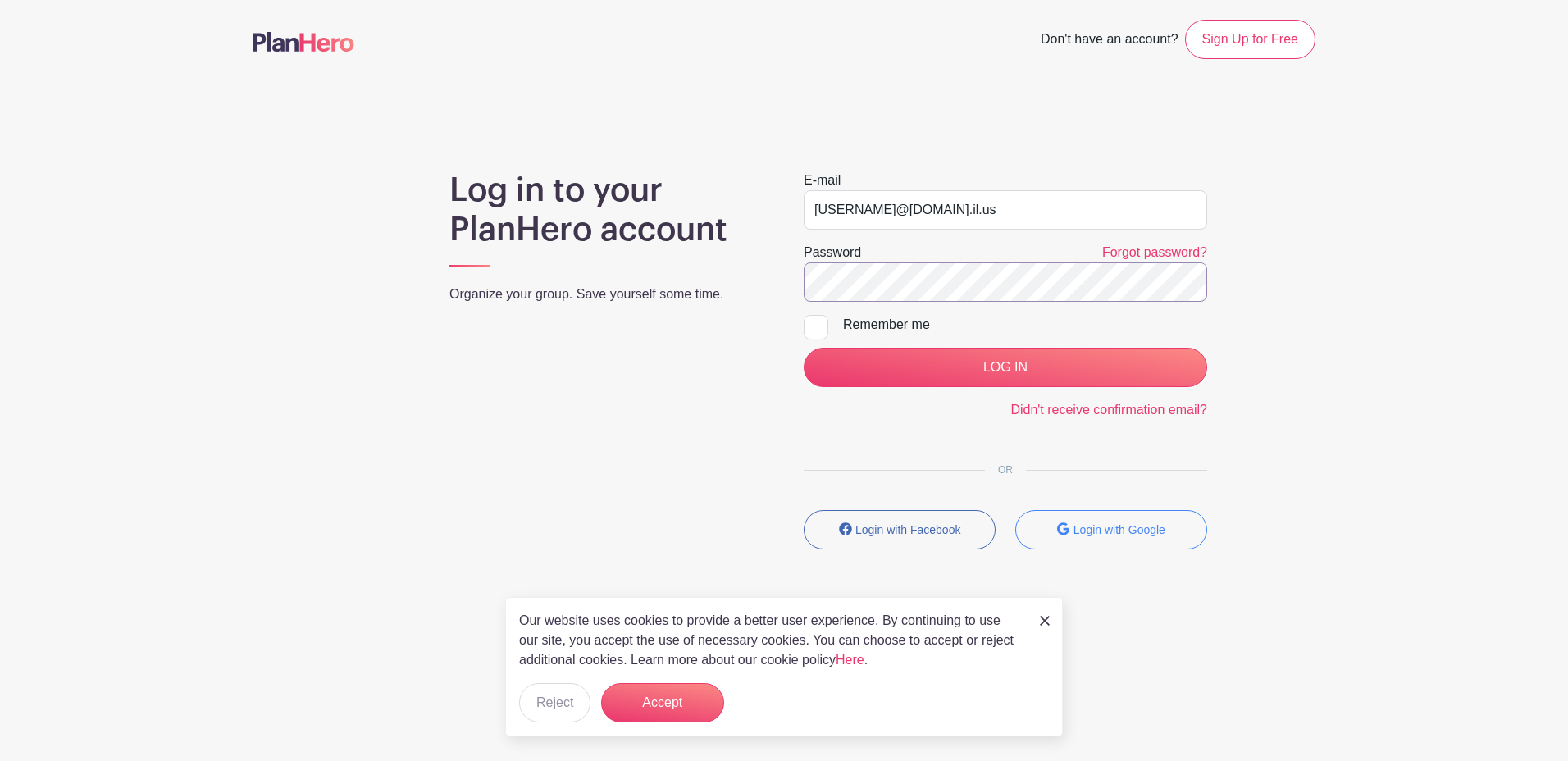 click on "LOG IN" at bounding box center [1005, 367] 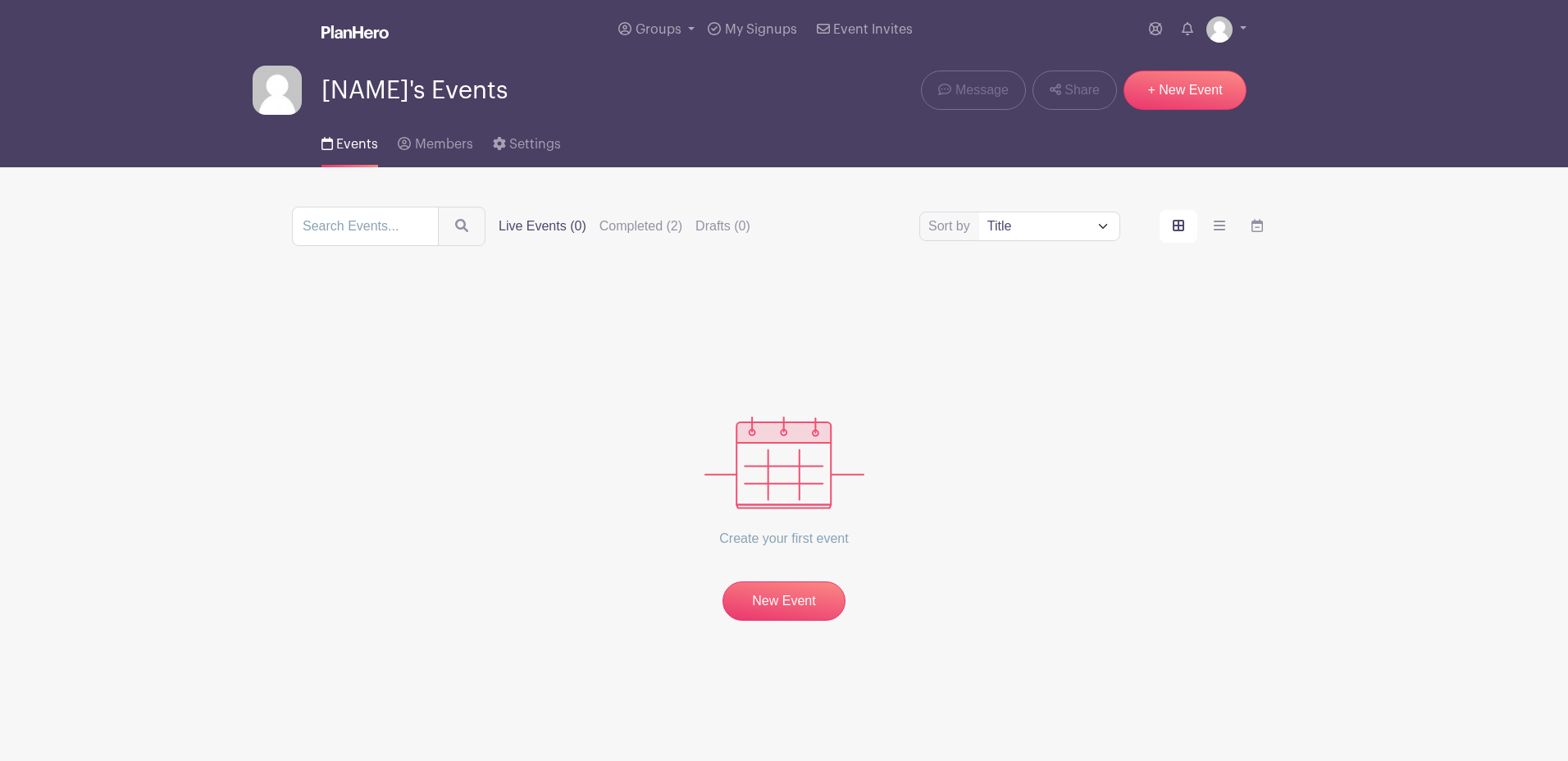 scroll, scrollTop: 0, scrollLeft: 0, axis: both 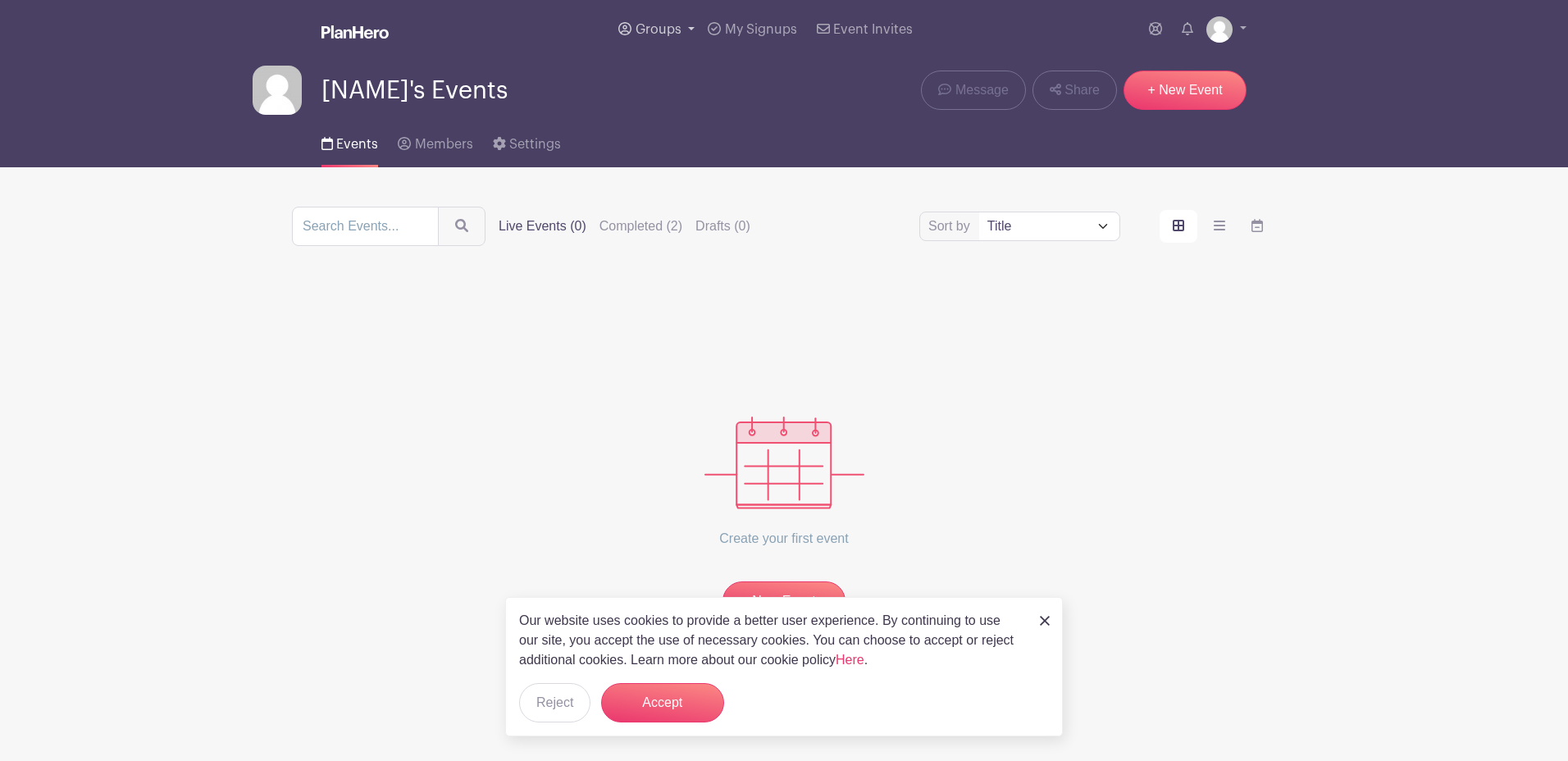 click on "Groups" at bounding box center (656, 30) 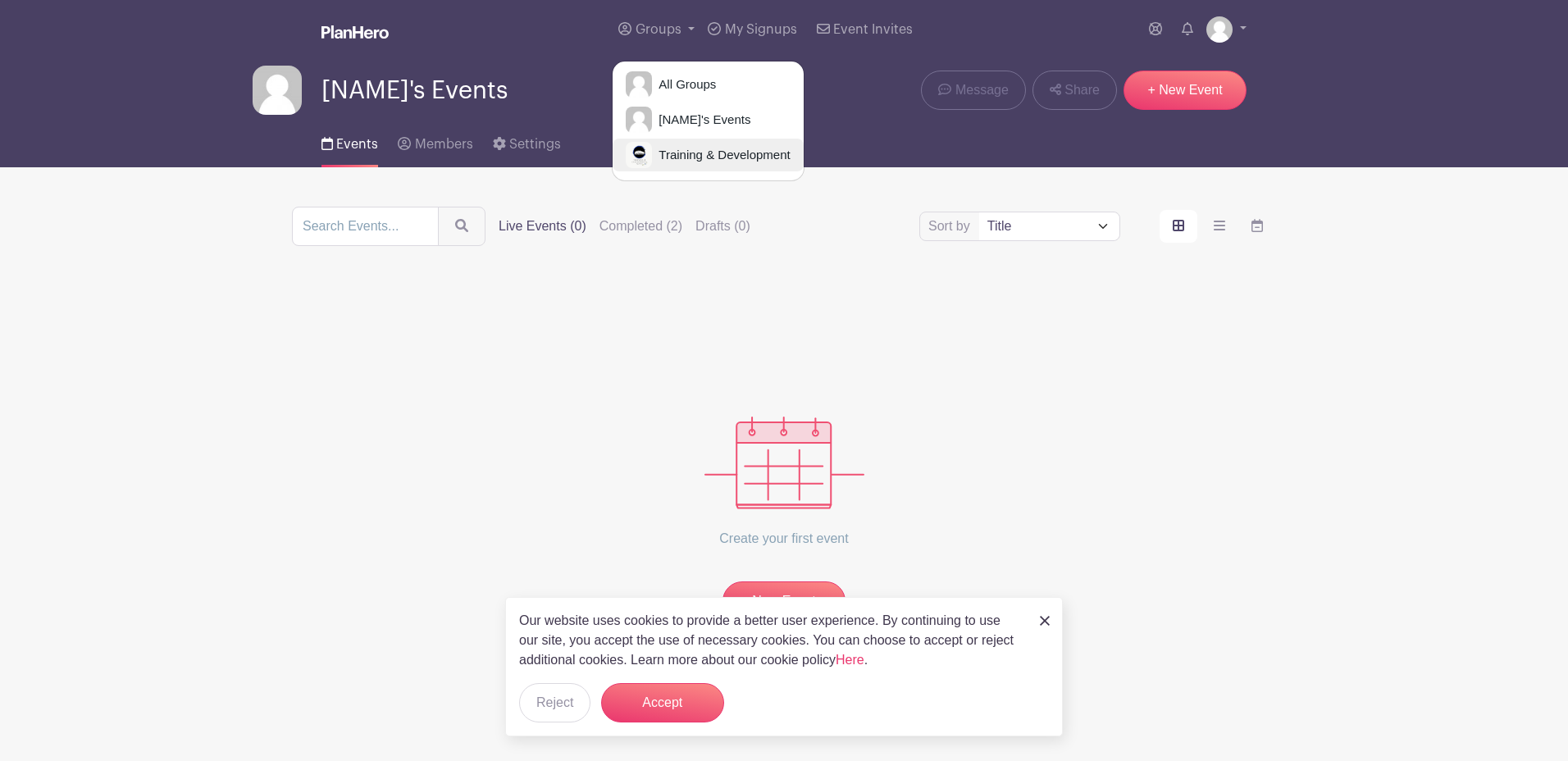click on "Training & Development" at bounding box center [721, 155] 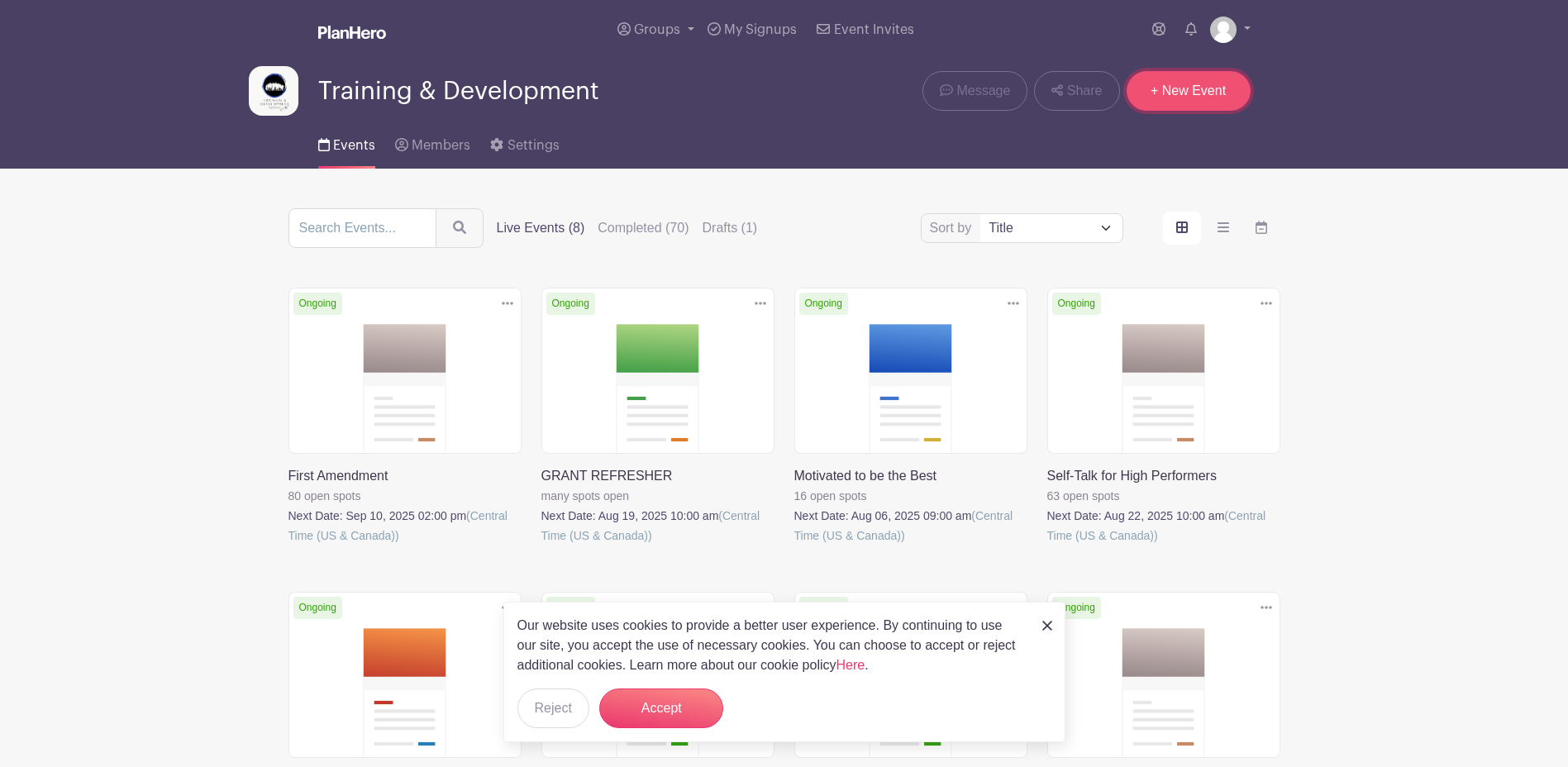 click on "+ New Event" at bounding box center [1189, 91] 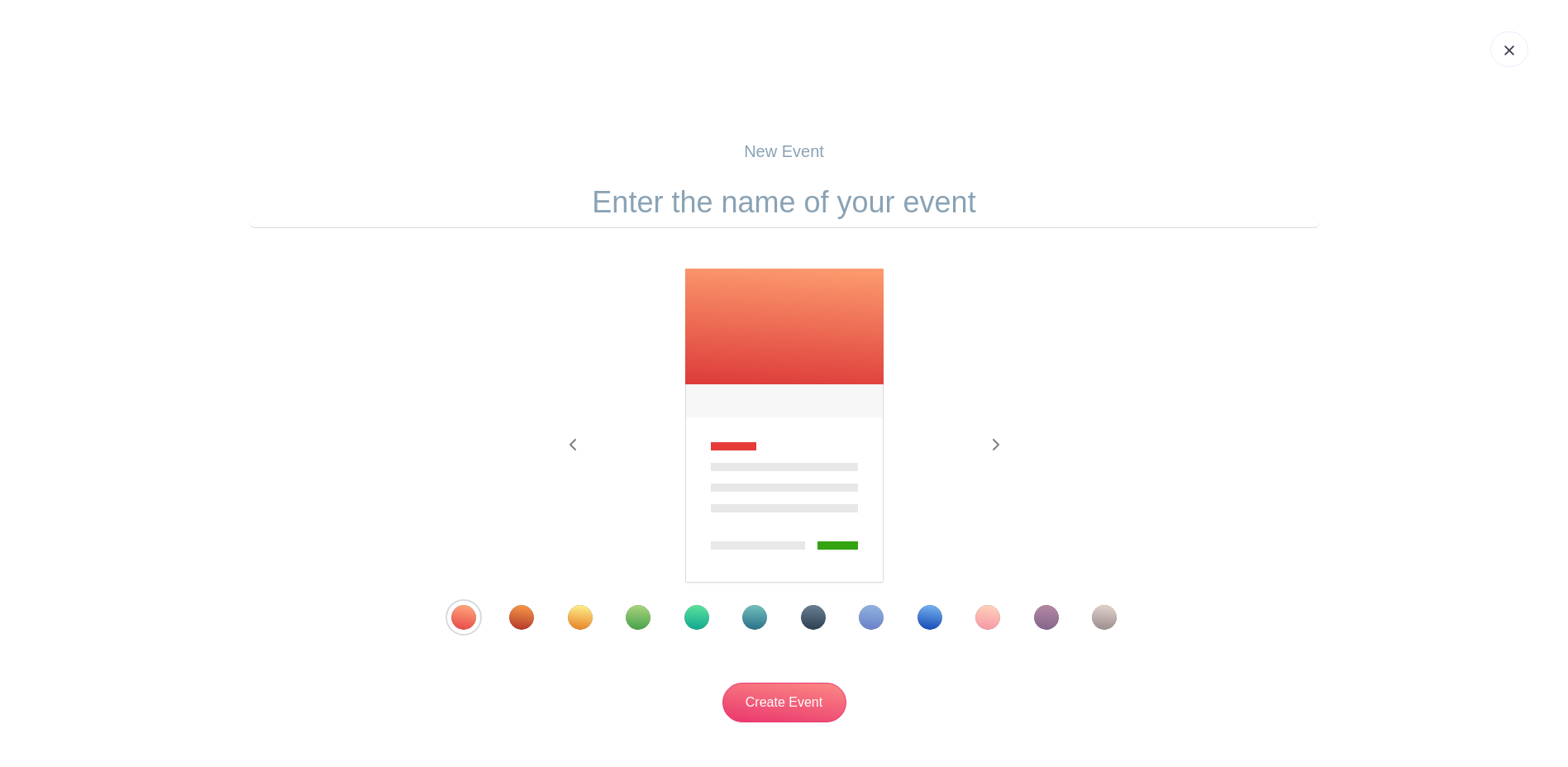 click at bounding box center [813, 617] 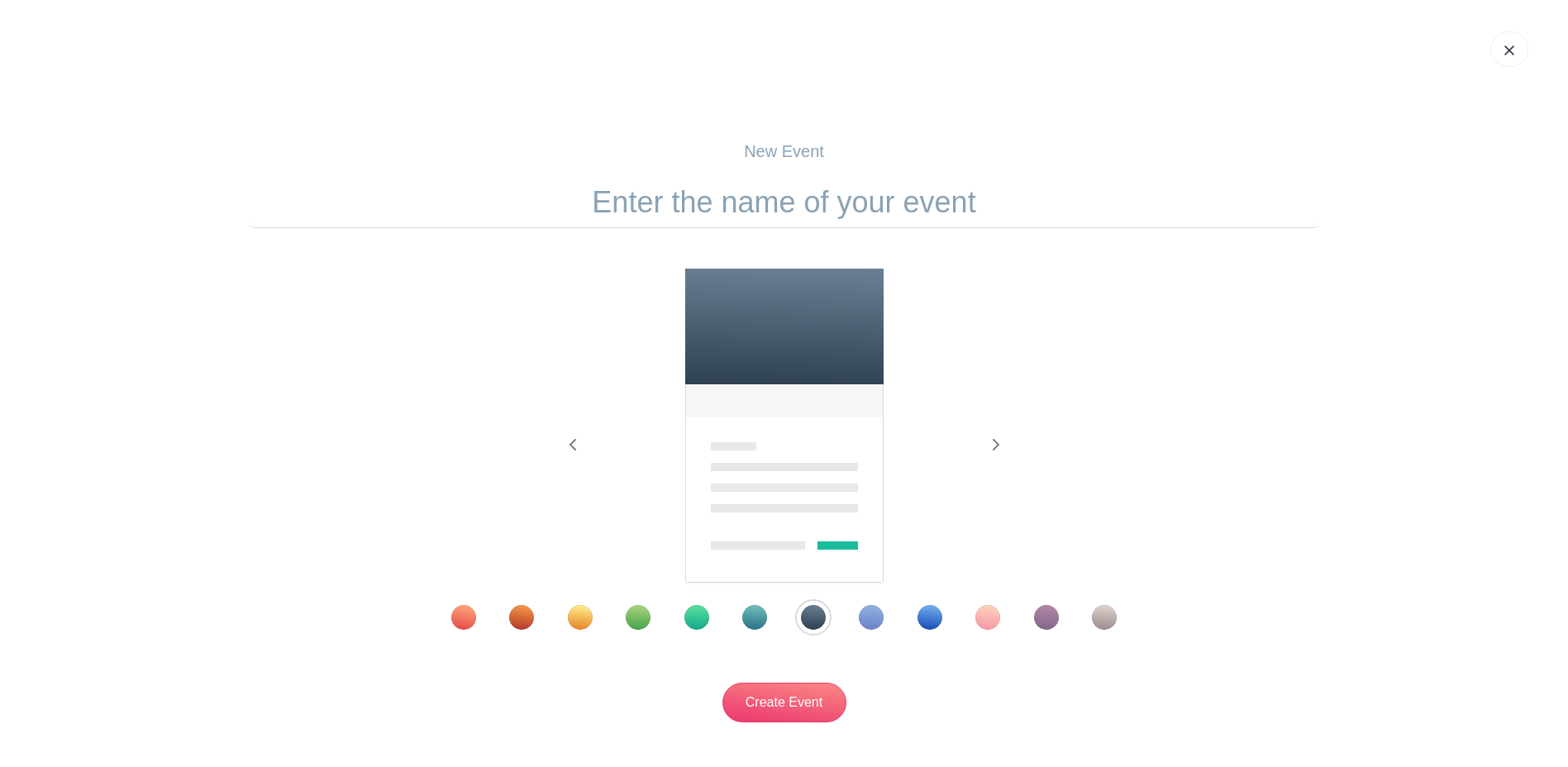 click at bounding box center (784, 202) 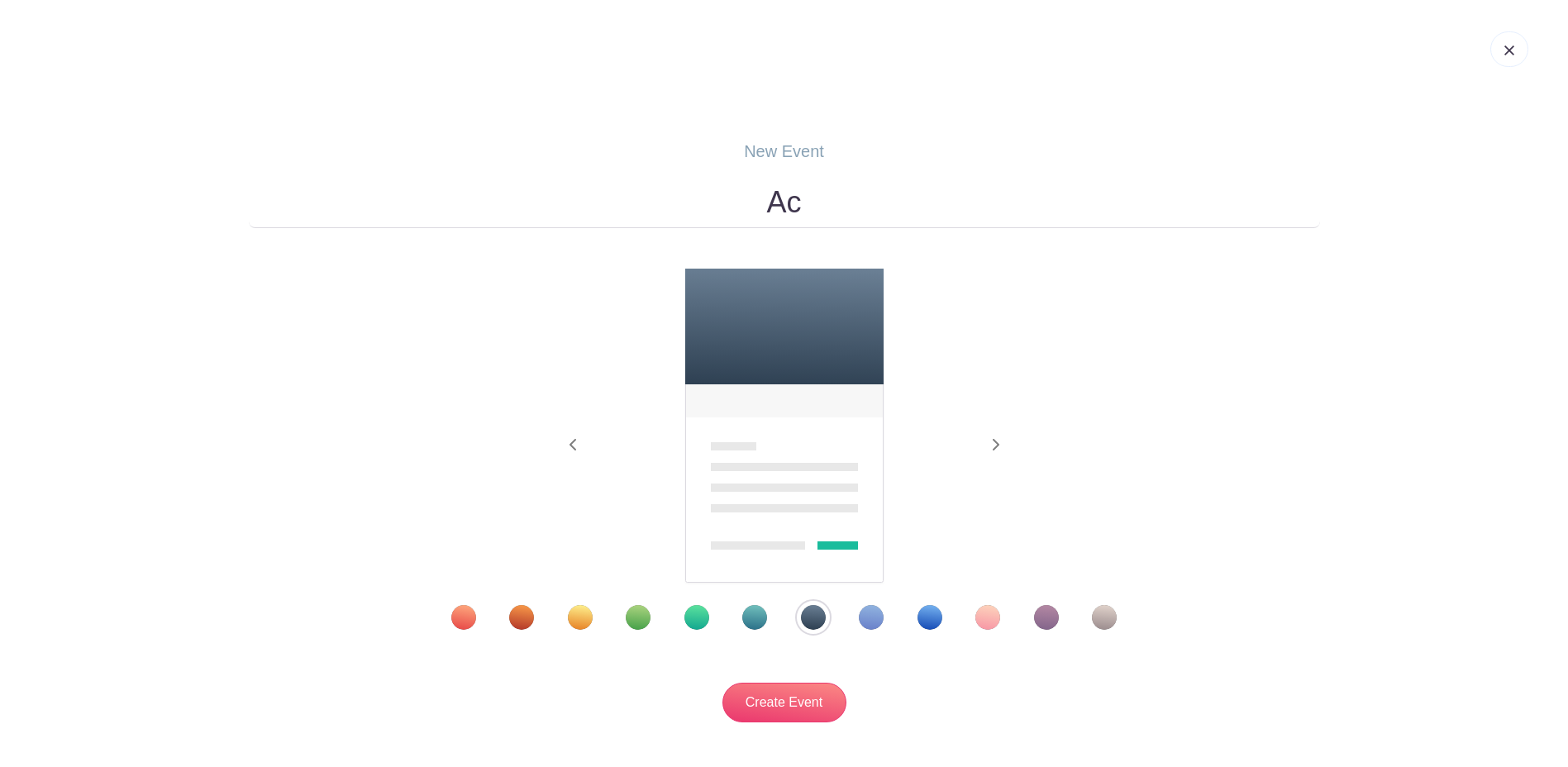 type on "A" 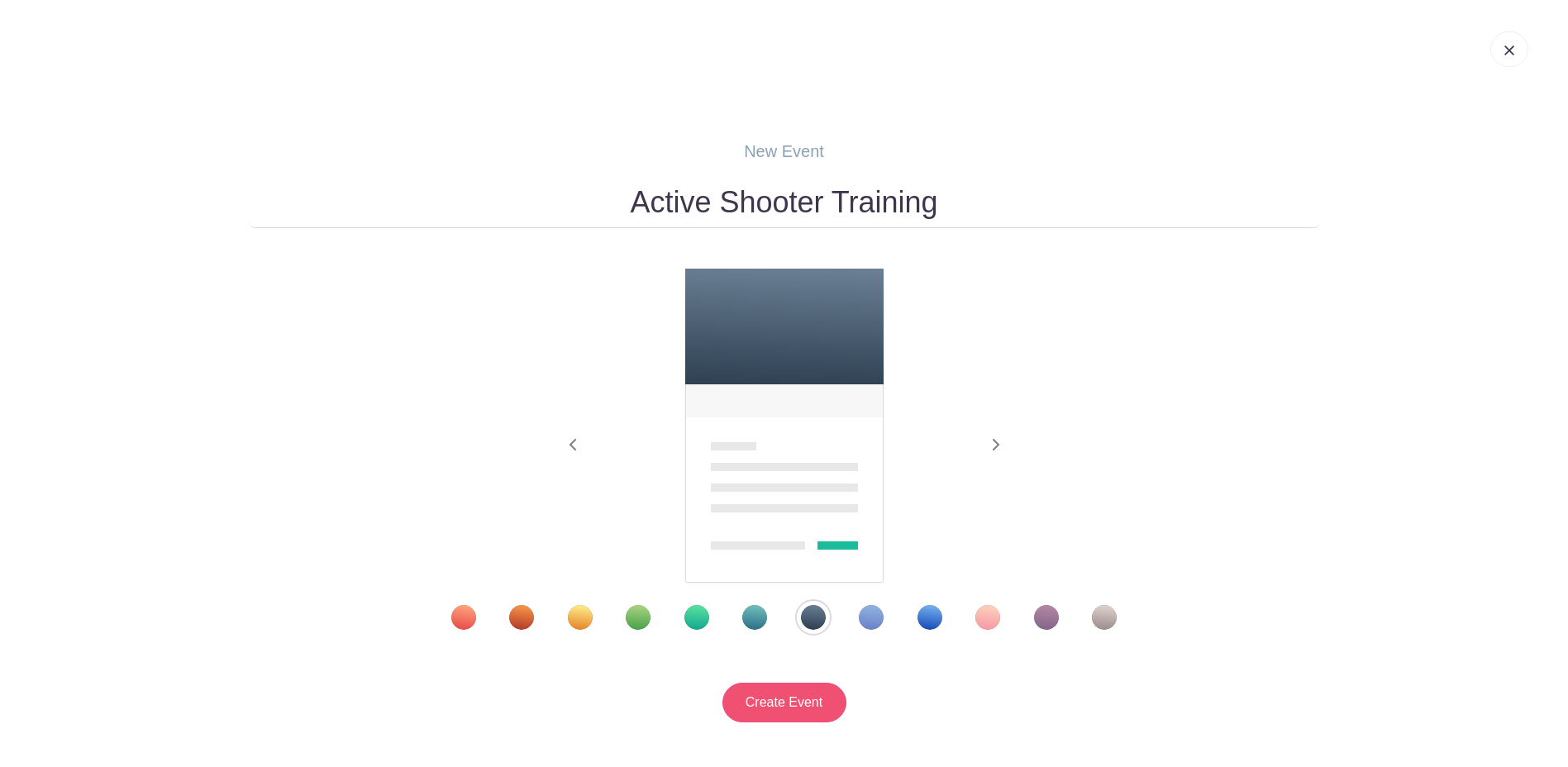 type on "Active Shooter Training" 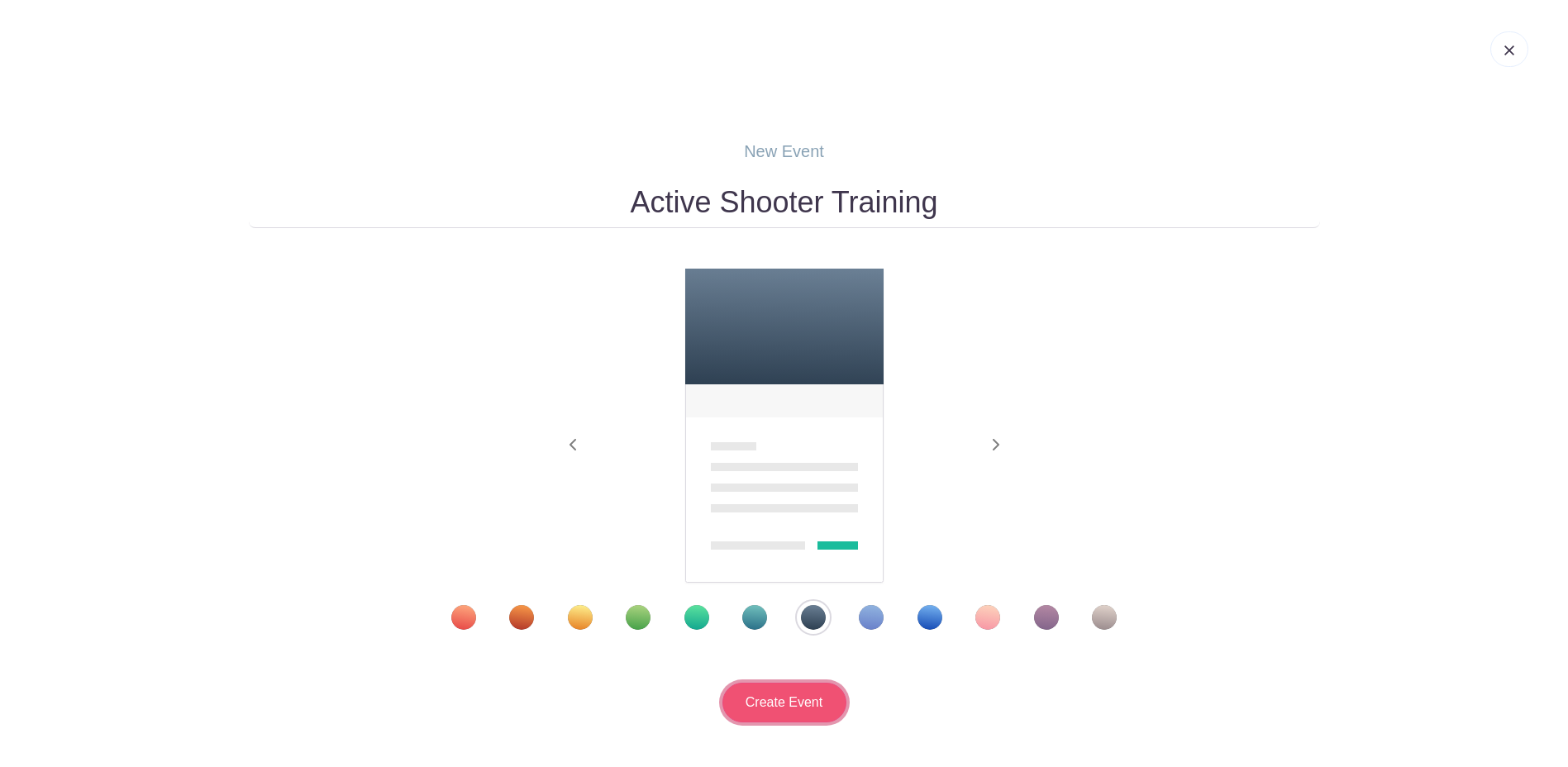 click on "Create Event" at bounding box center [784, 703] 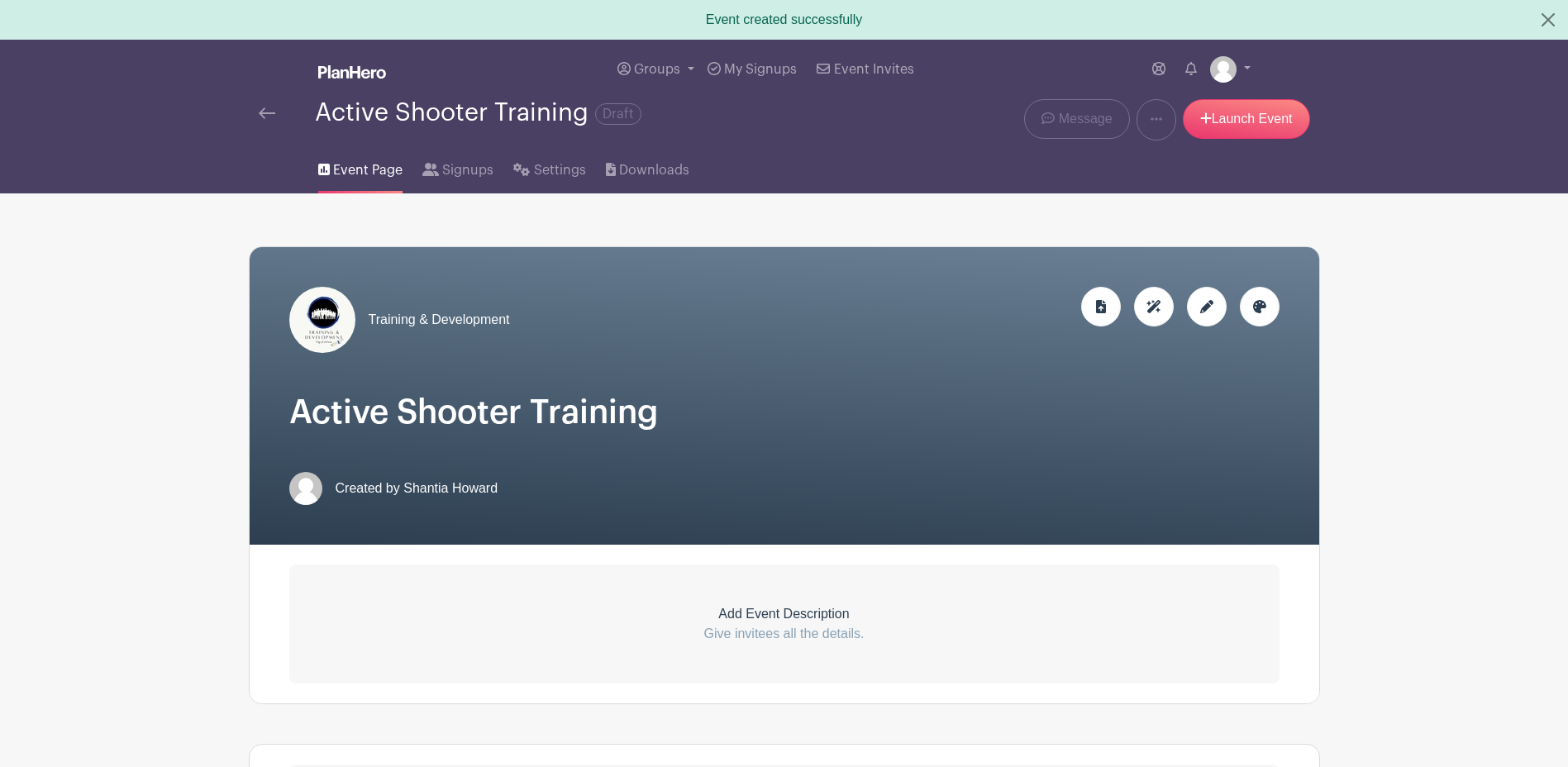 click on "Training & Development" at bounding box center [399, 320] 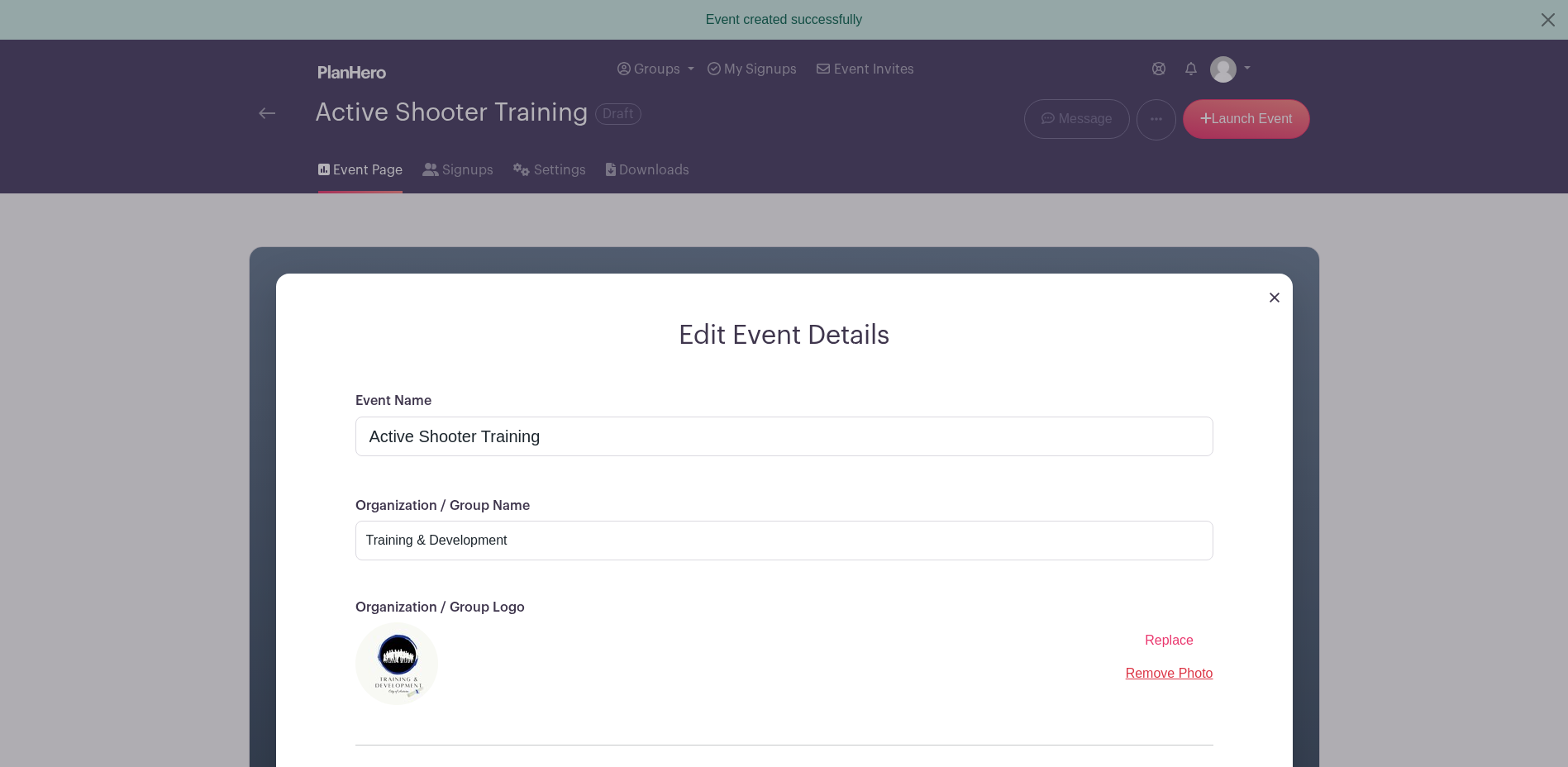 click on "Edit Event Details" at bounding box center (784, 336) 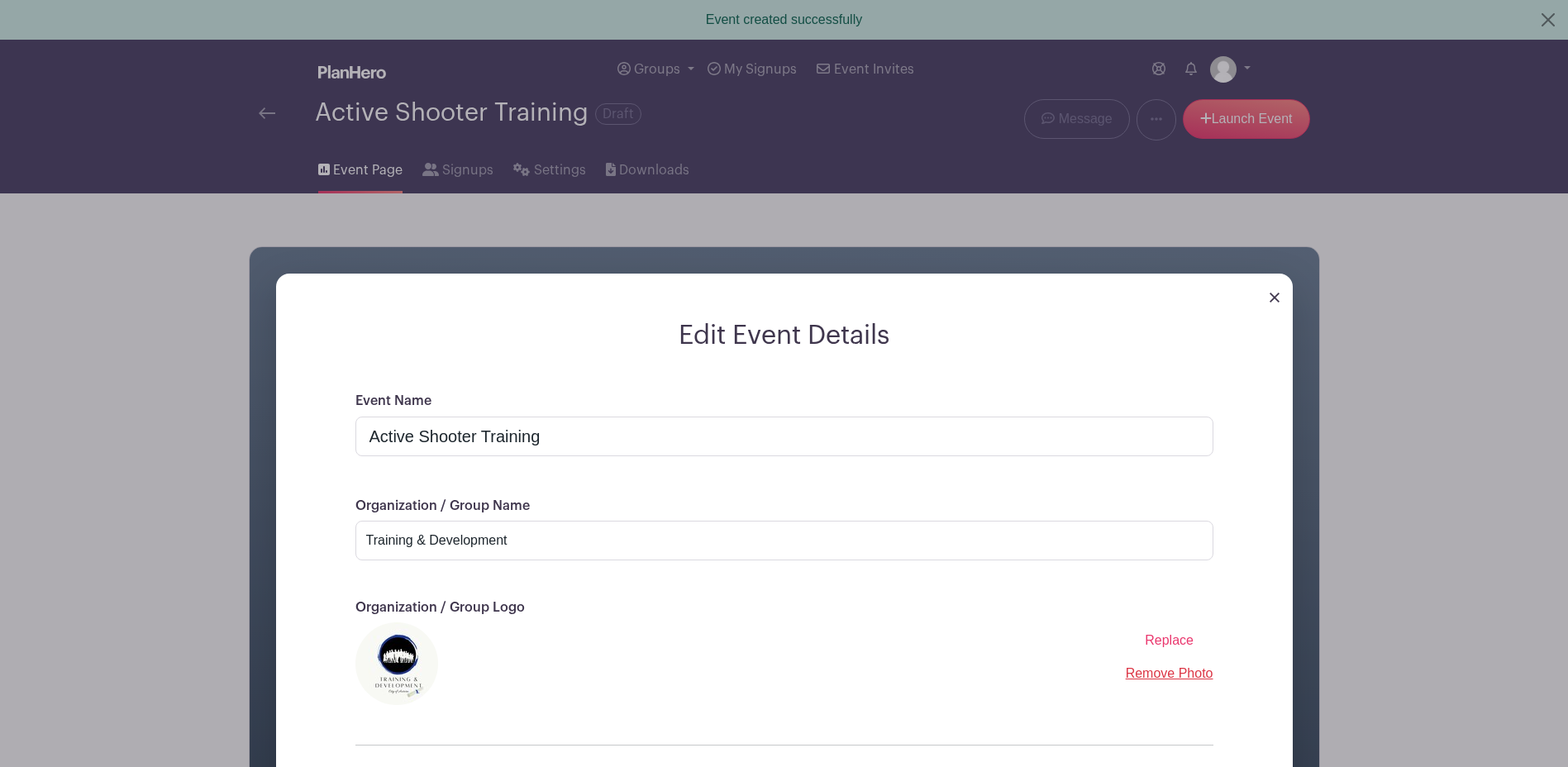click at bounding box center [397, 664] 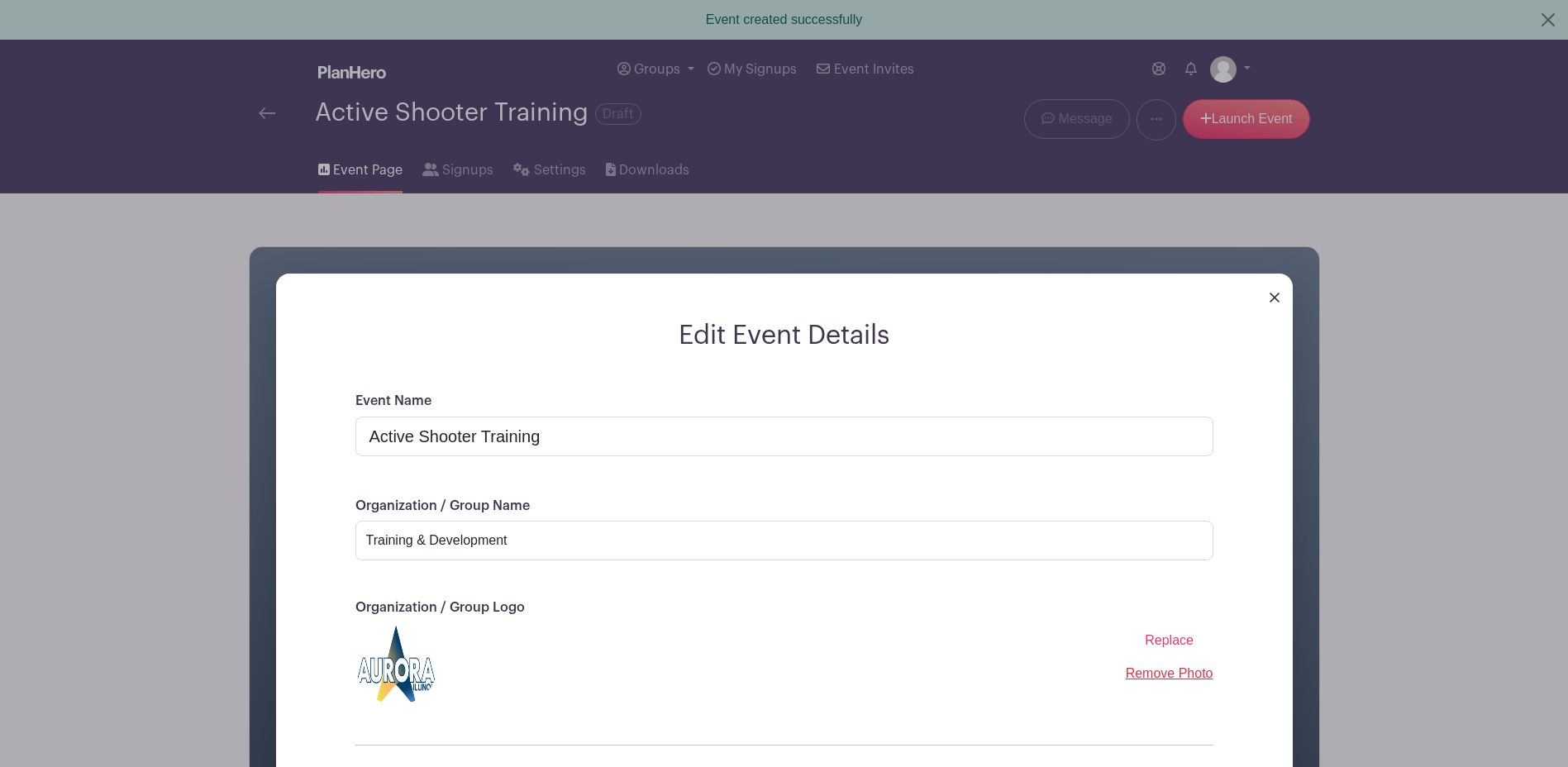 scroll, scrollTop: 331, scrollLeft: 0, axis: vertical 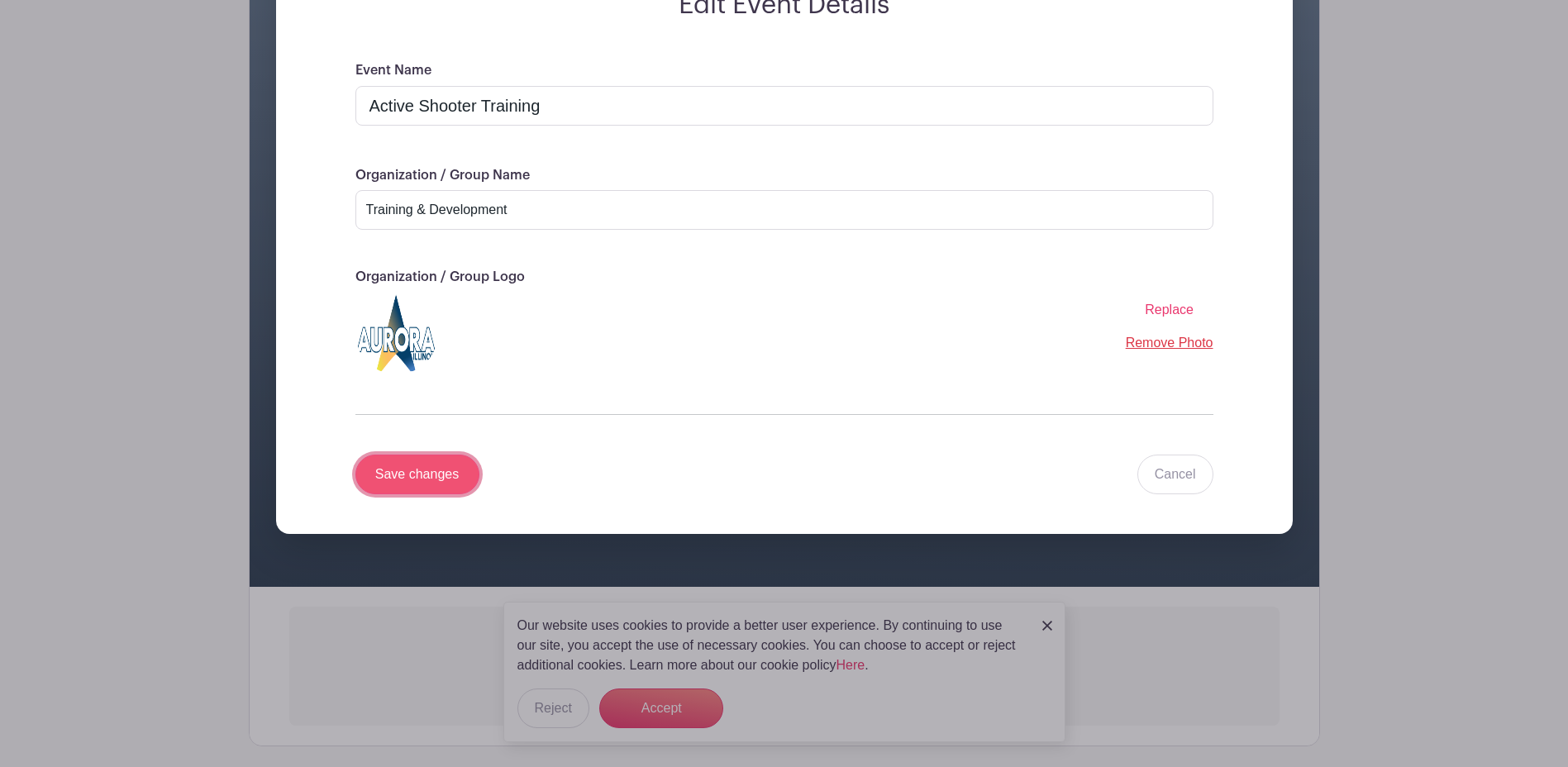 click on "Save changes" at bounding box center [417, 474] 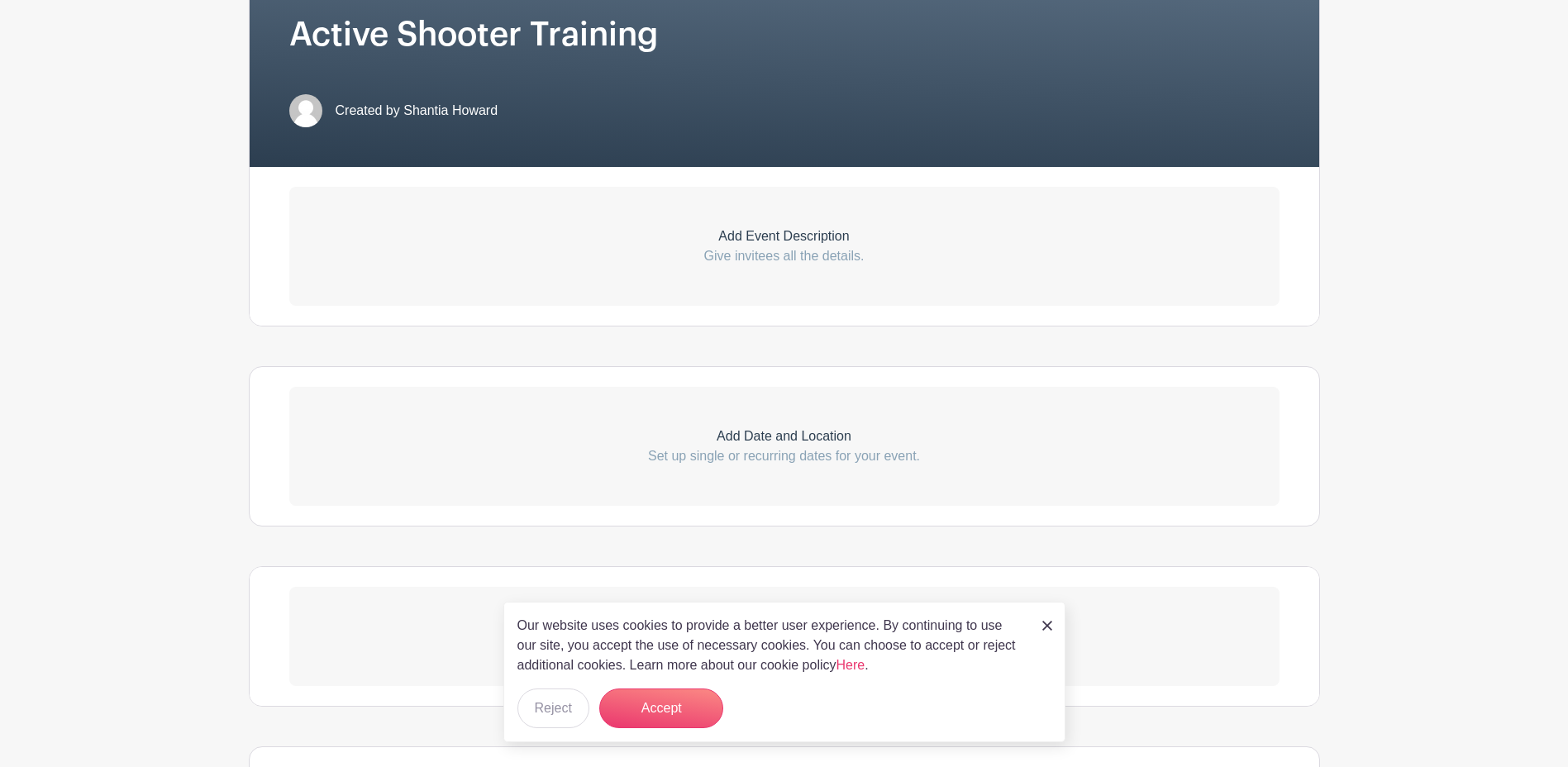 scroll, scrollTop: 496, scrollLeft: 0, axis: vertical 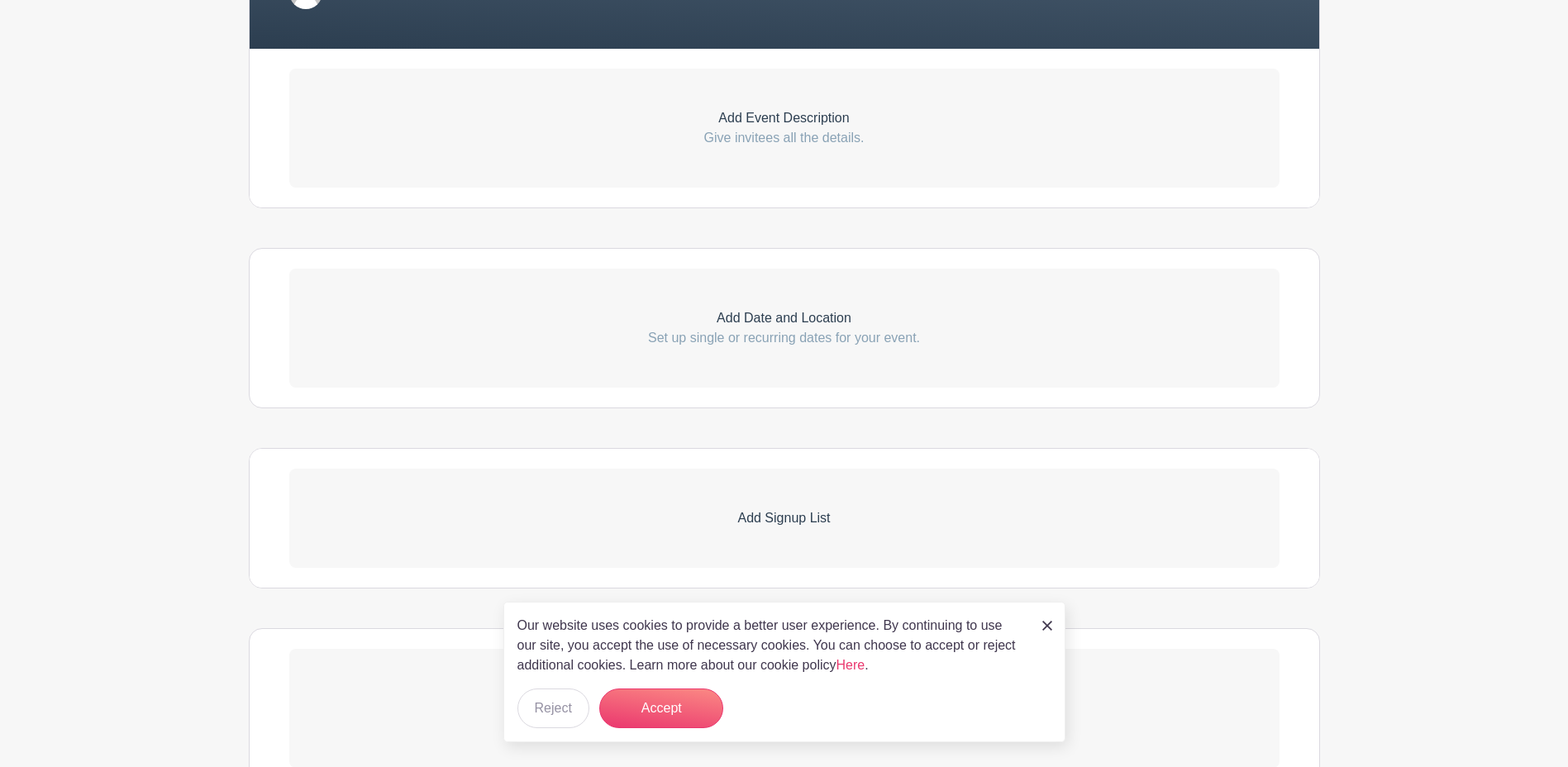 click on "Give invitees all the details." at bounding box center [784, 138] 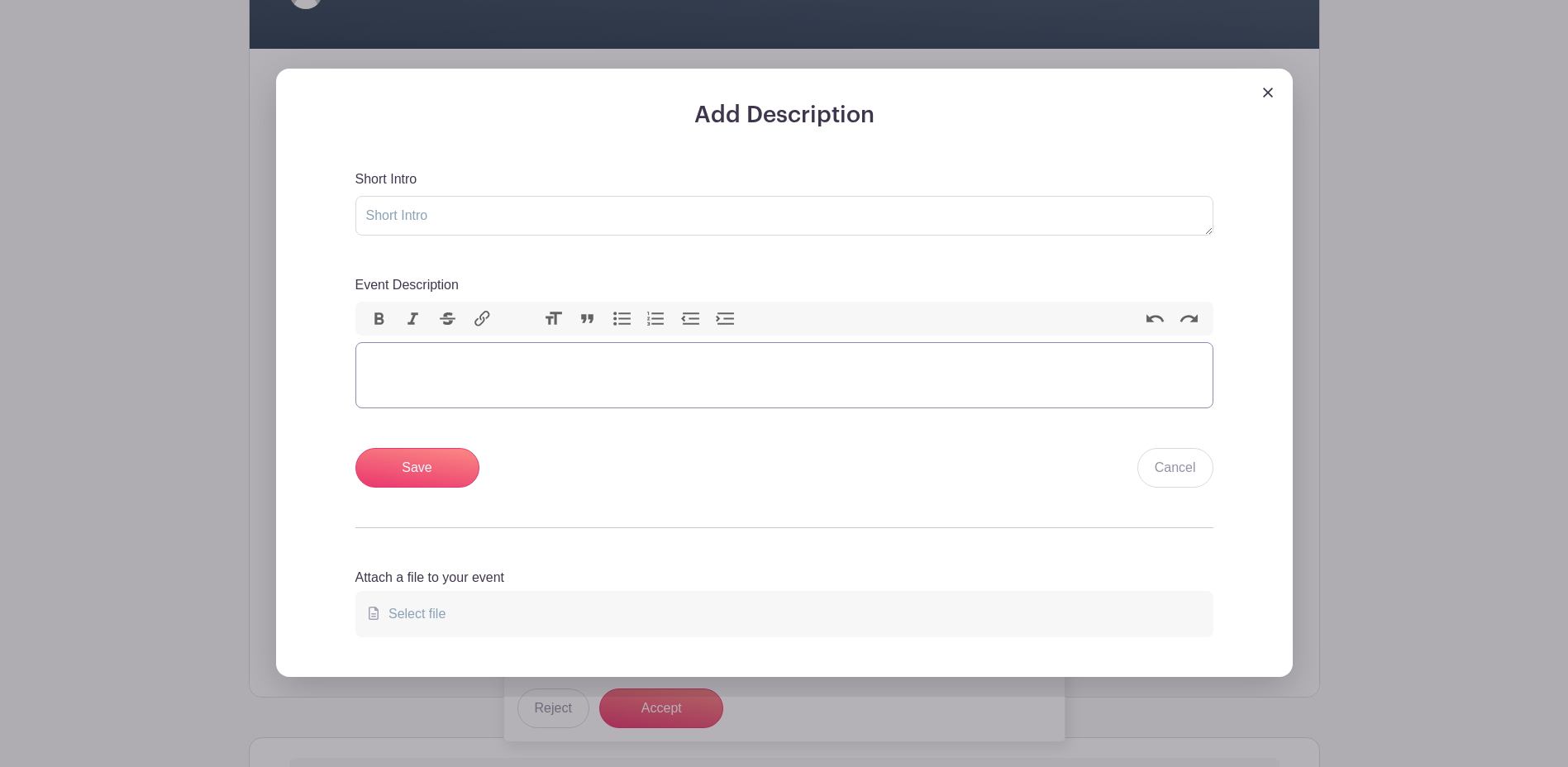 click at bounding box center [784, 375] 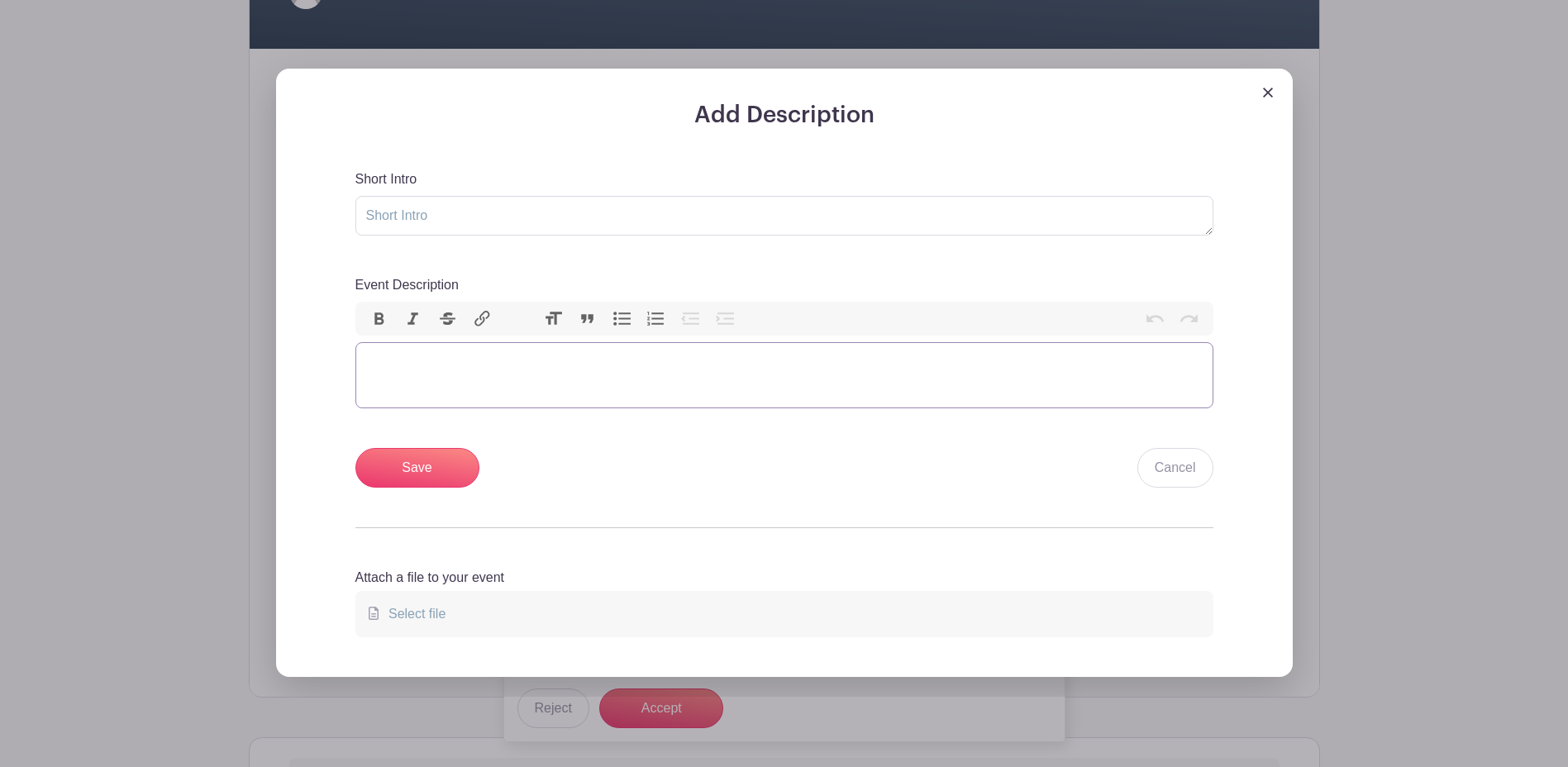 paste on "<div><br>This training session is designed to enhance preparedness and ensure employee safety in the event of an active shooter situation. Participants will learn evidence-based response strategies, including the “Run, Hide, Fight” protocol, situational awareness techniques, and coordinated emergency procedures. Your engagement is vital to fostering a secure and informed workplace environment.</div>" 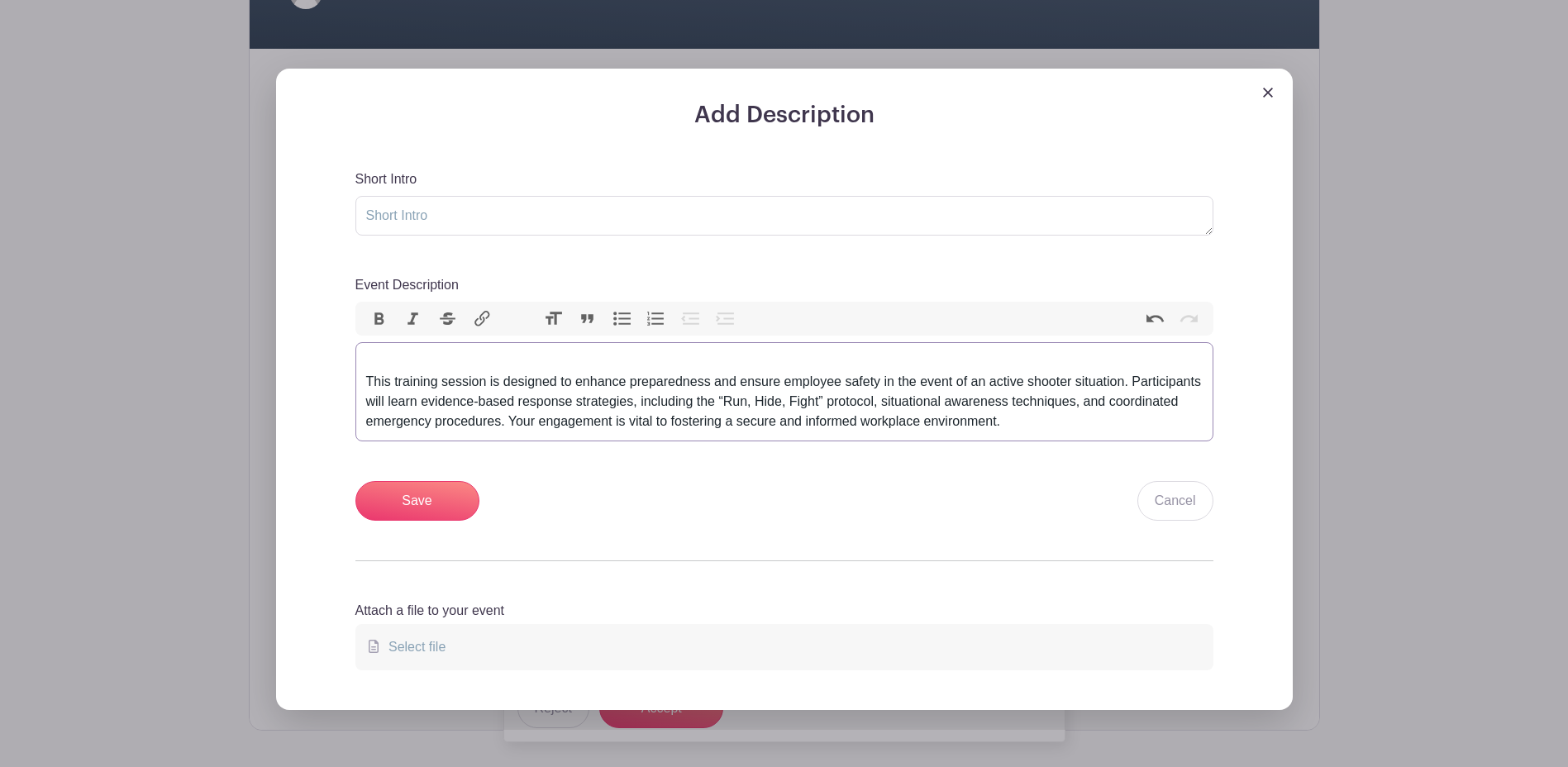 click on "This training session is designed to enhance preparedness and ensure employee safety in the event of an active shooter situation. Participants will learn evidence-based response strategies, including the “Run, Hide, Fight” protocol, situational awareness techniques, and coordinated emergency procedures. Your engagement is vital to fostering a secure and informed workplace environment." at bounding box center (784, 392) 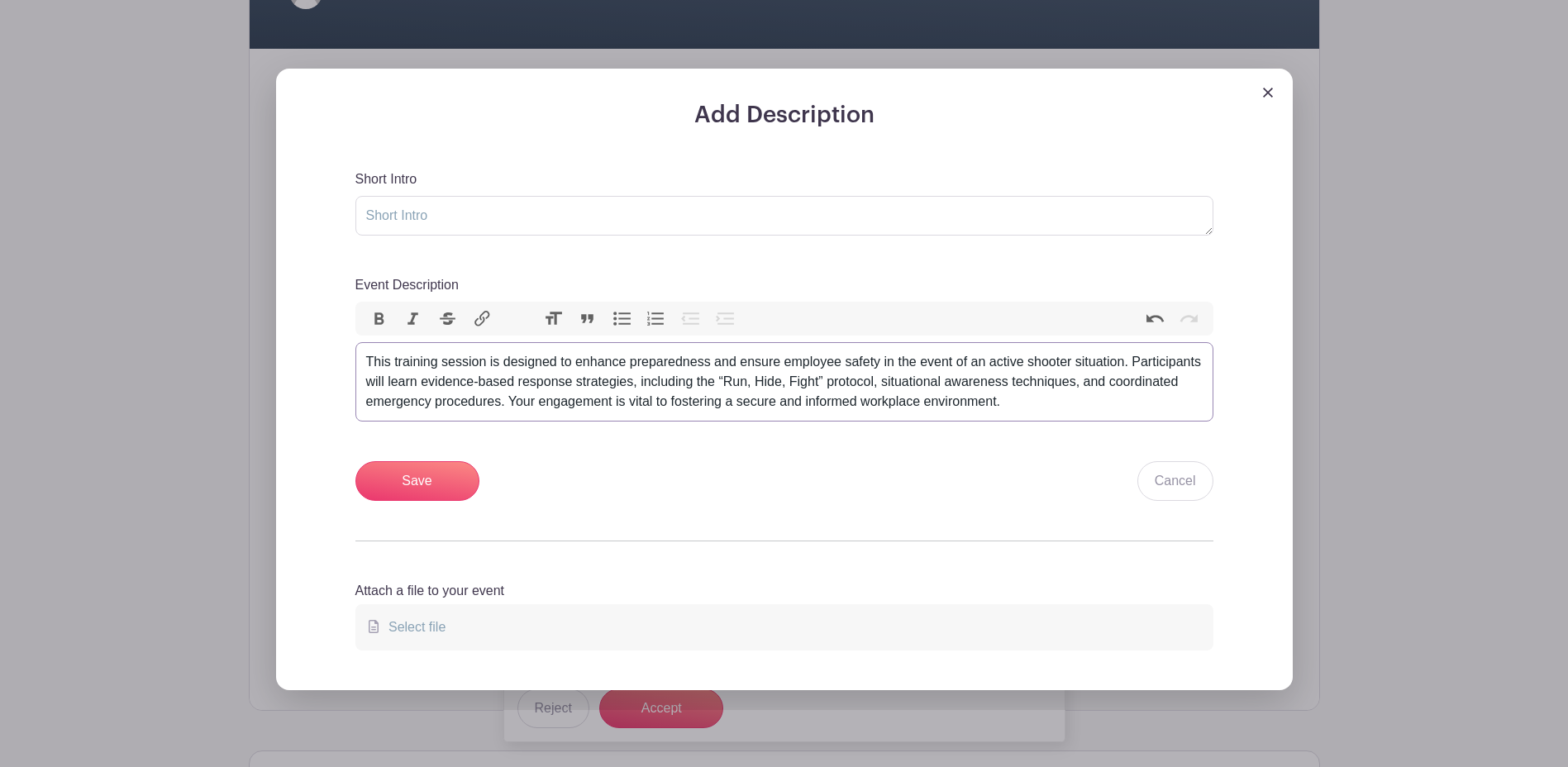 type on "<div>This training session is designed to enhance preparedness and ensure employee safety in the event of an active shooter situation. Participants will learn evidence-based response strategies, including the “Run, Hide, Fight” protocol, situational awareness techniques, and coordinated emergency procedures. Your engagement is vital to fostering a secure and informed workplace environment.</div>" 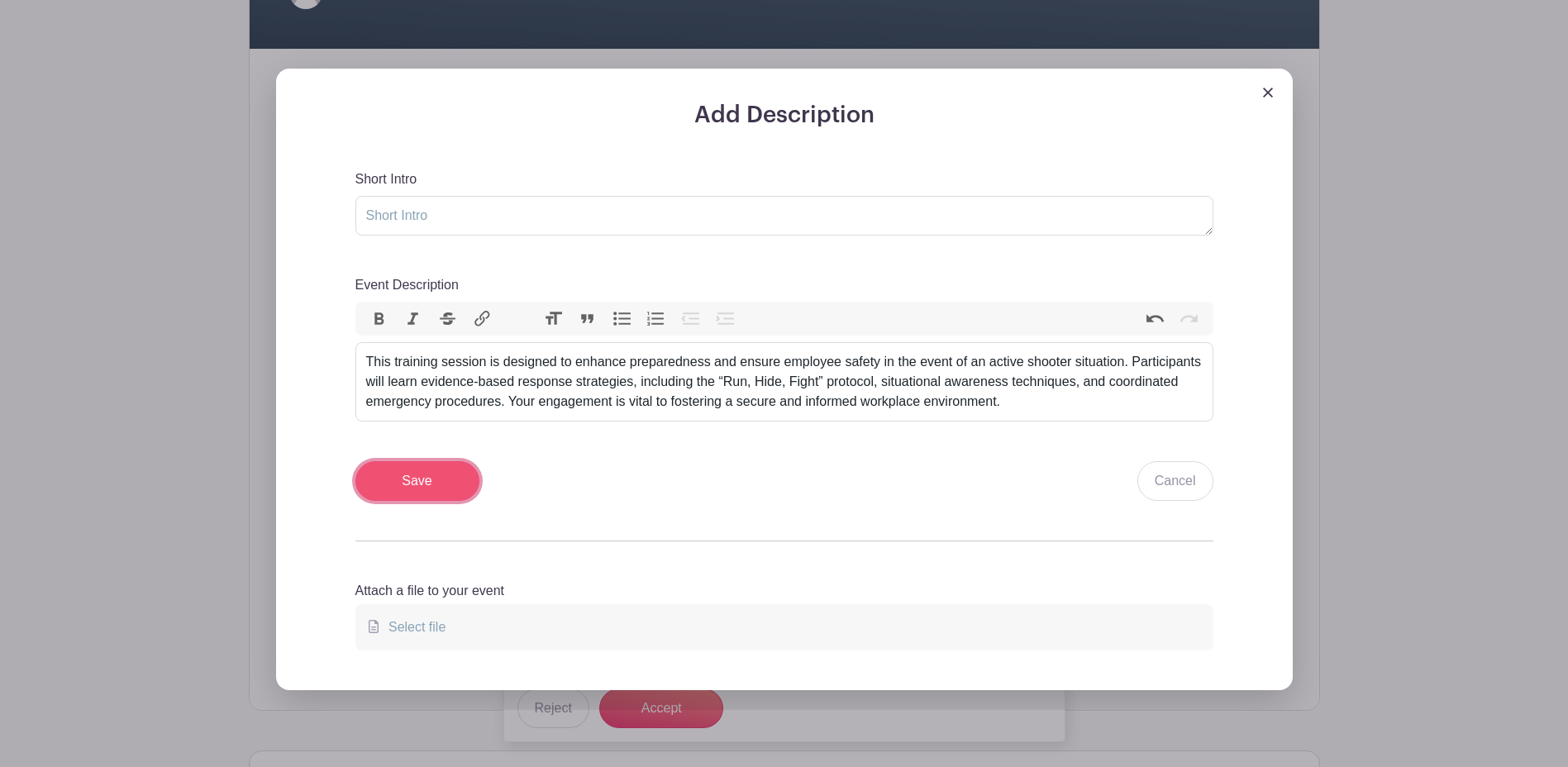 click on "Save" at bounding box center (417, 481) 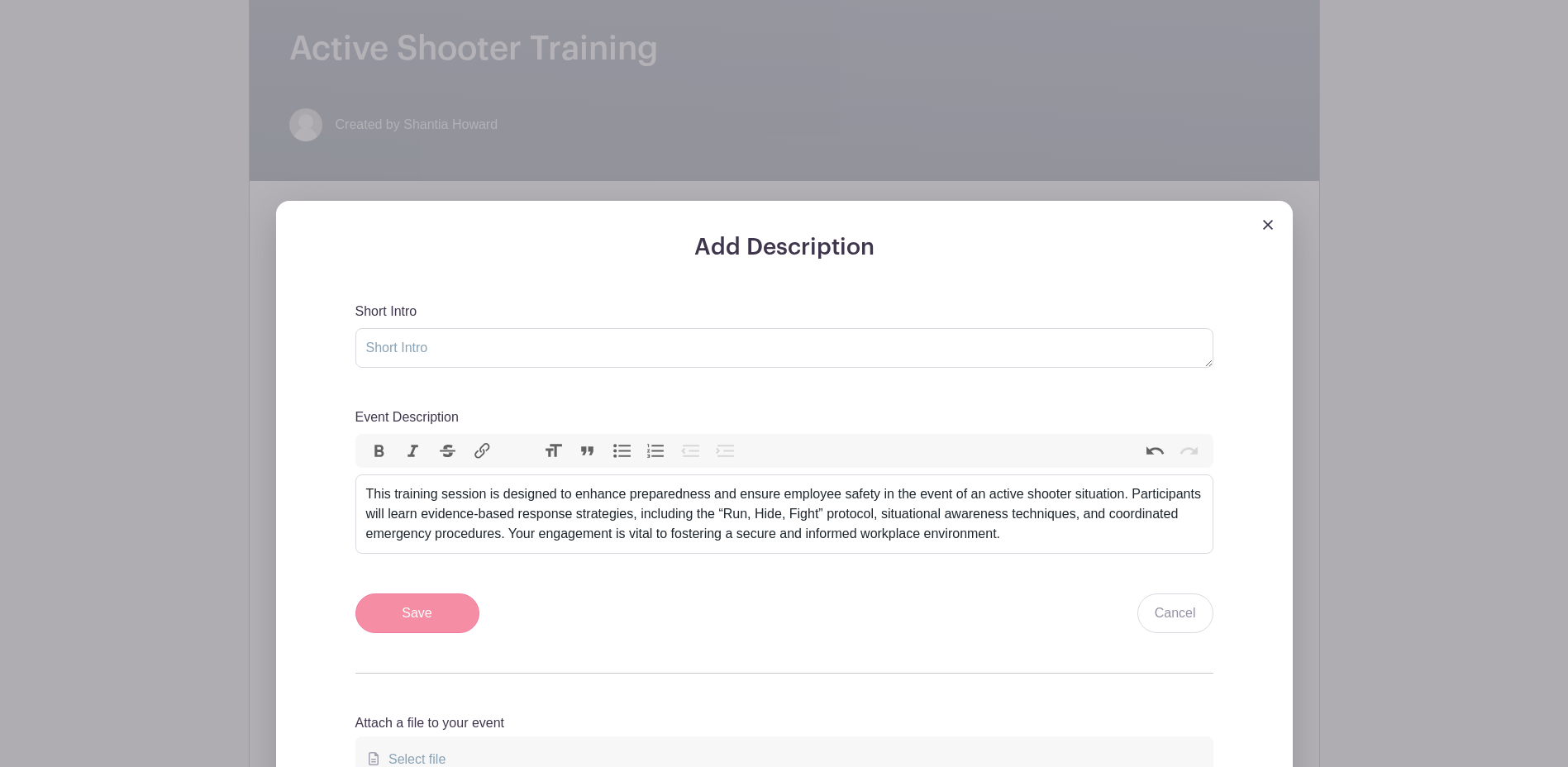 scroll, scrollTop: 628, scrollLeft: 0, axis: vertical 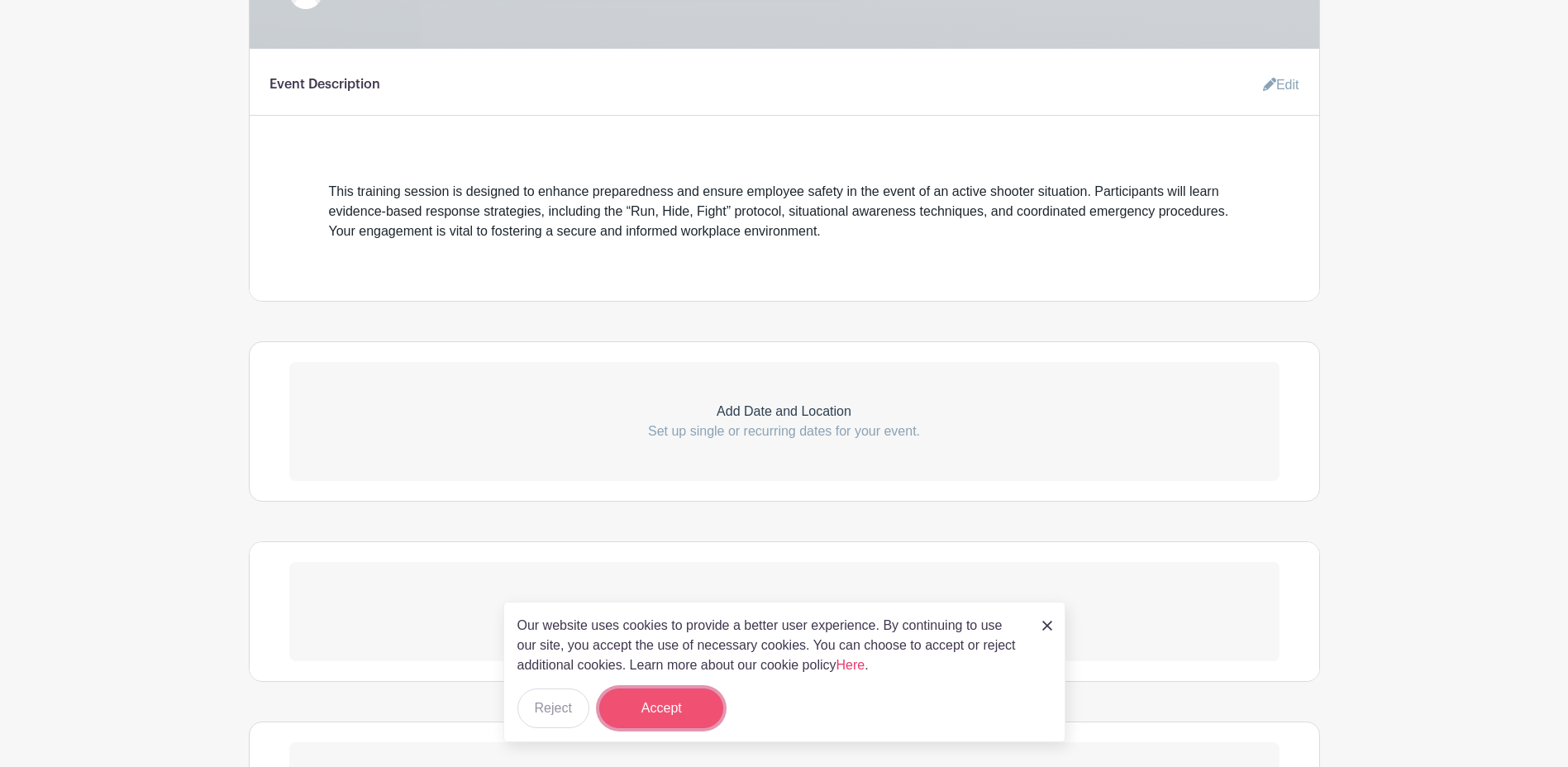 click on "Accept" at bounding box center [661, 708] 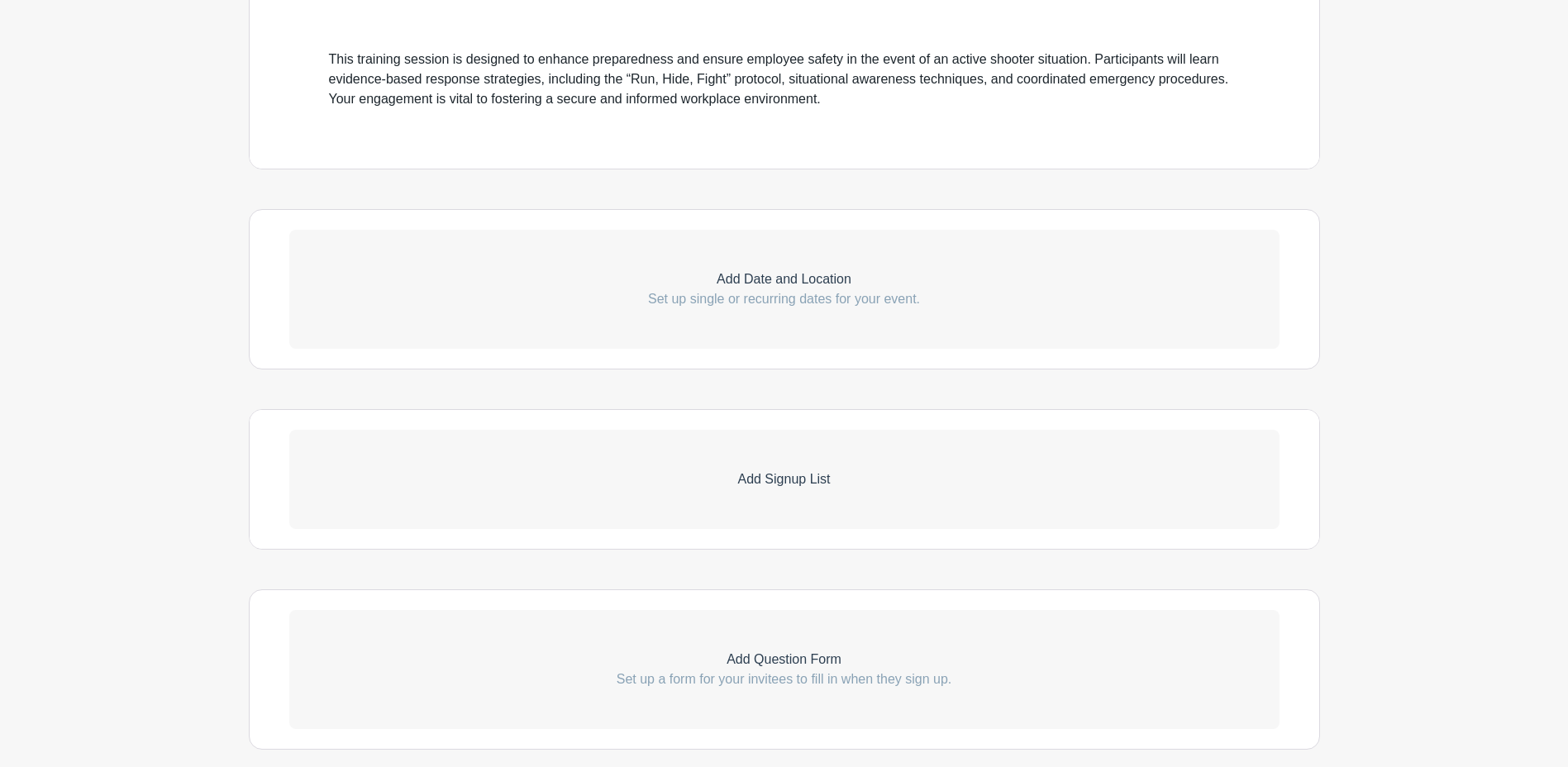 scroll, scrollTop: 496, scrollLeft: 0, axis: vertical 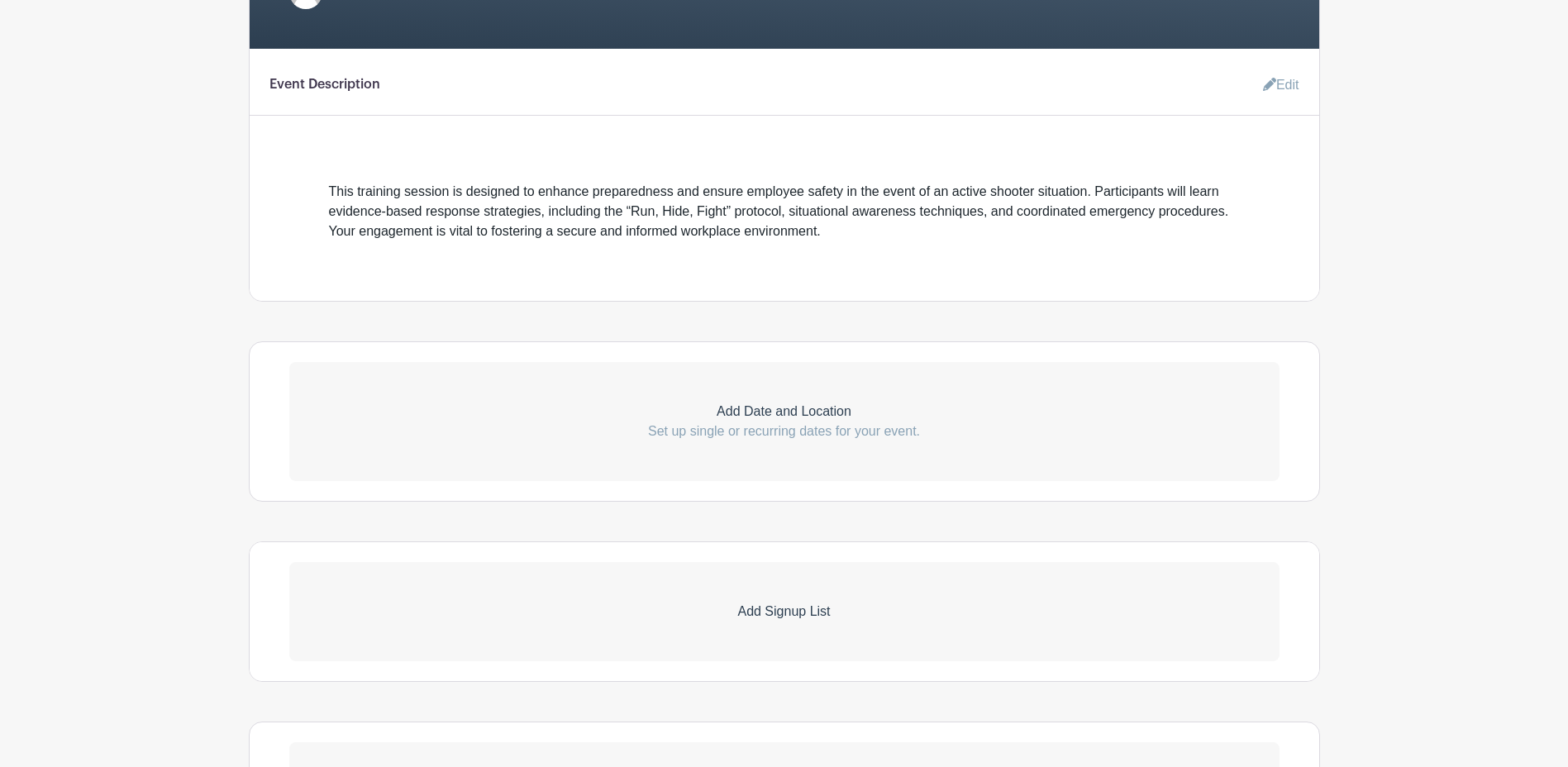 click on "Groups
All Groups
[NAME]'s Events
Training & Development
My Signups
Event Invites
My account
Downloads
Logout
Draft" at bounding box center [784, 264] 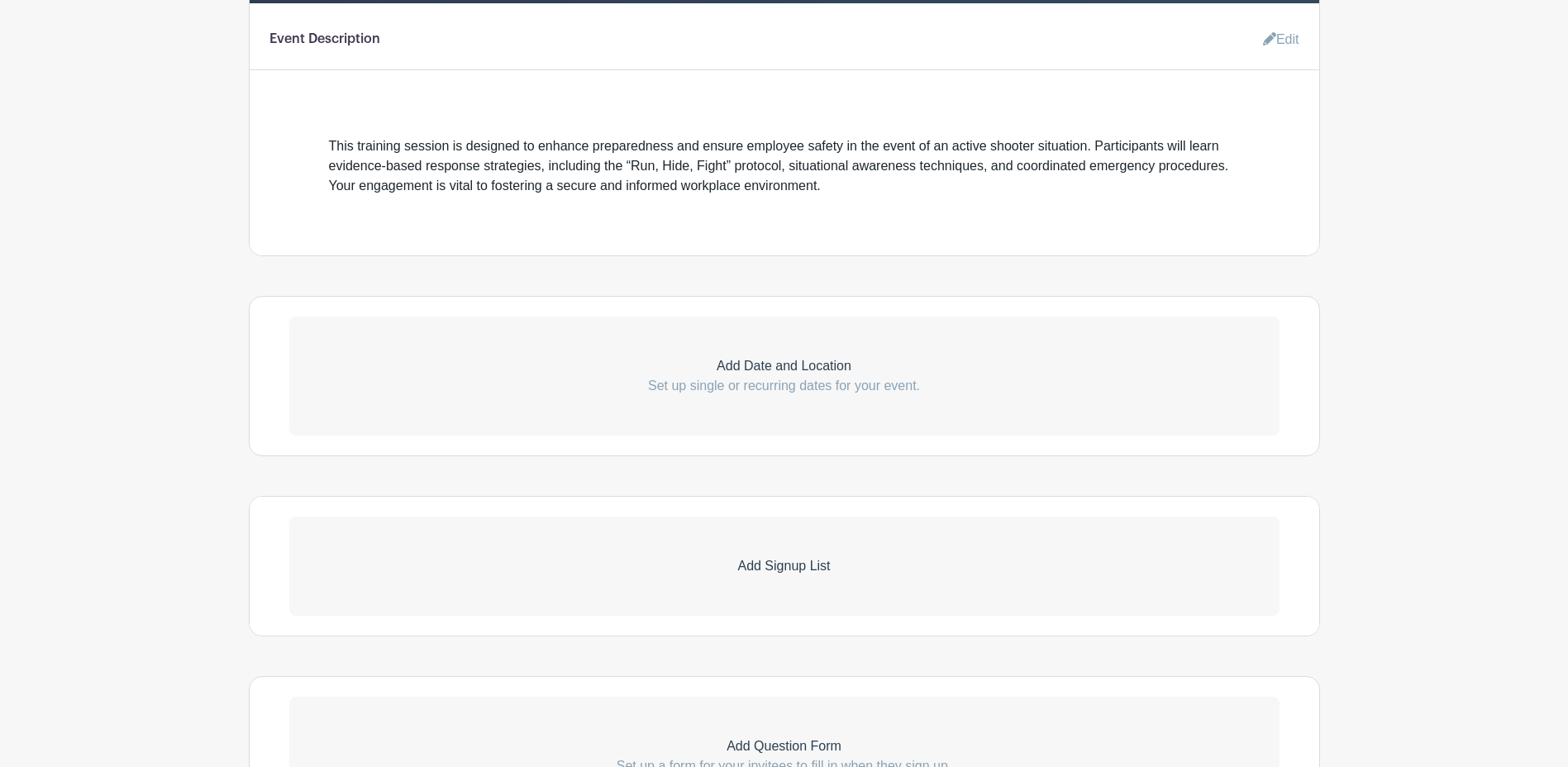 scroll, scrollTop: 579, scrollLeft: 0, axis: vertical 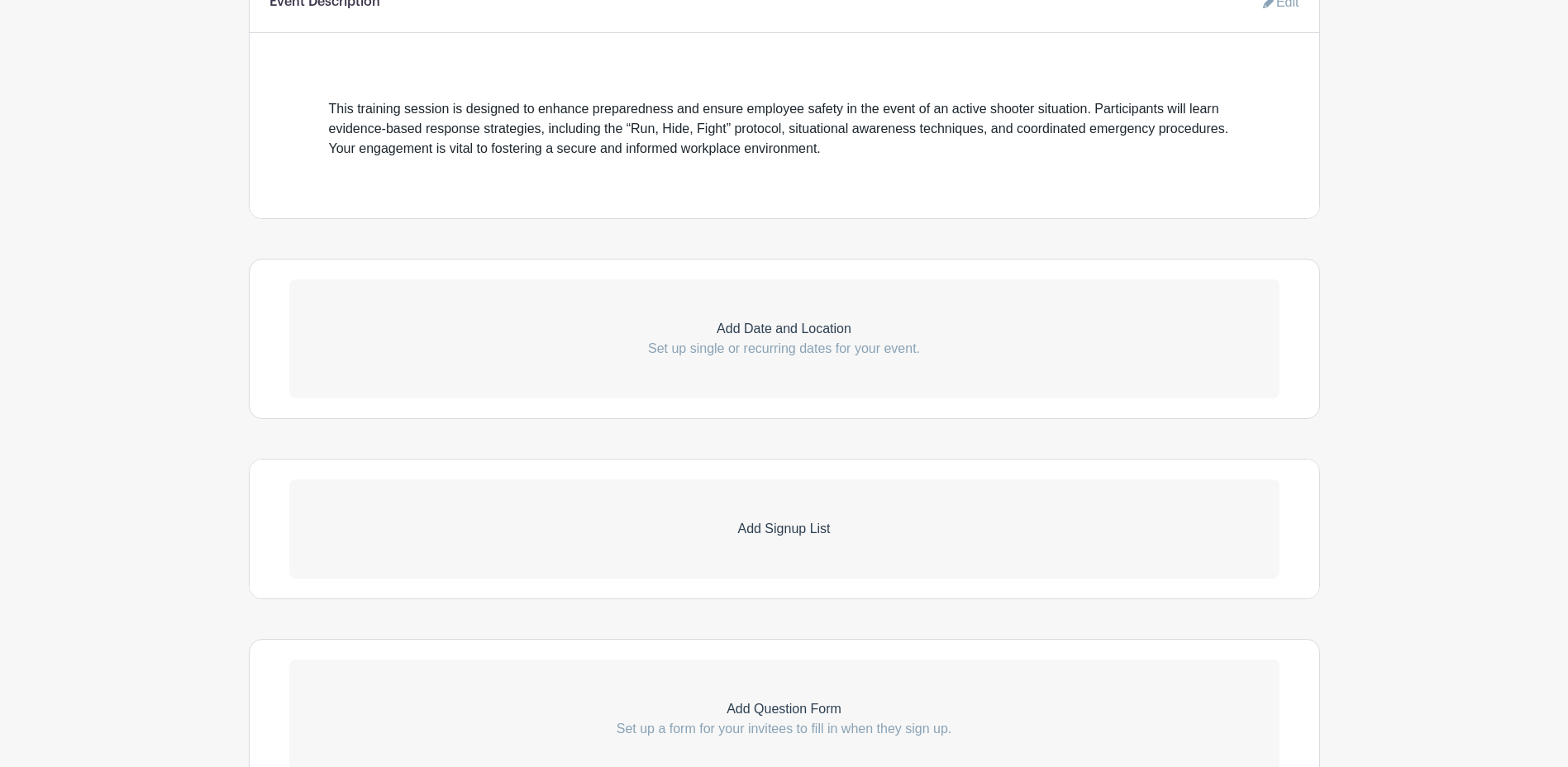 click on "Add Date and Location" at bounding box center (784, 329) 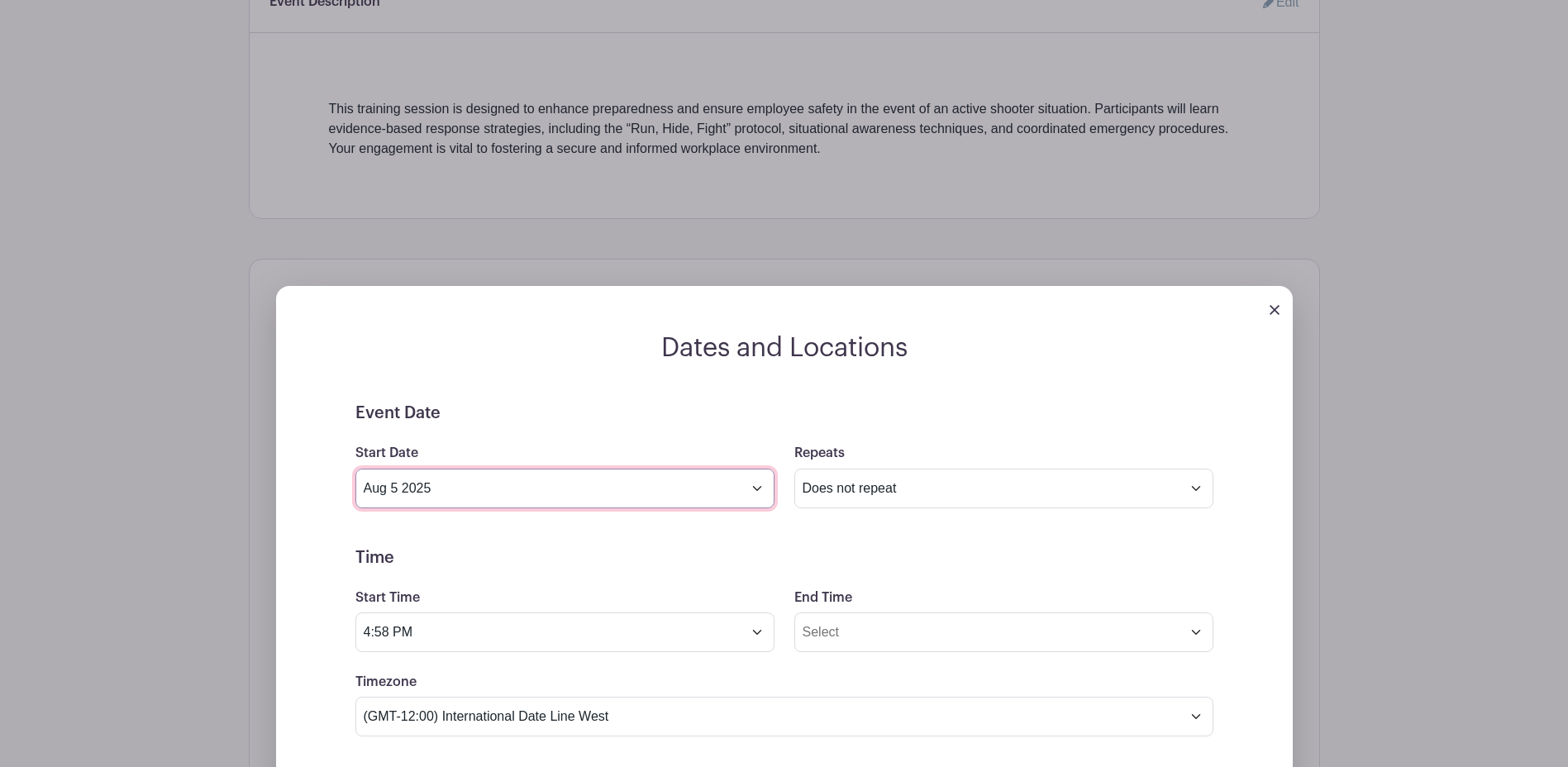 click on "Aug 5 2025" at bounding box center (565, 488) 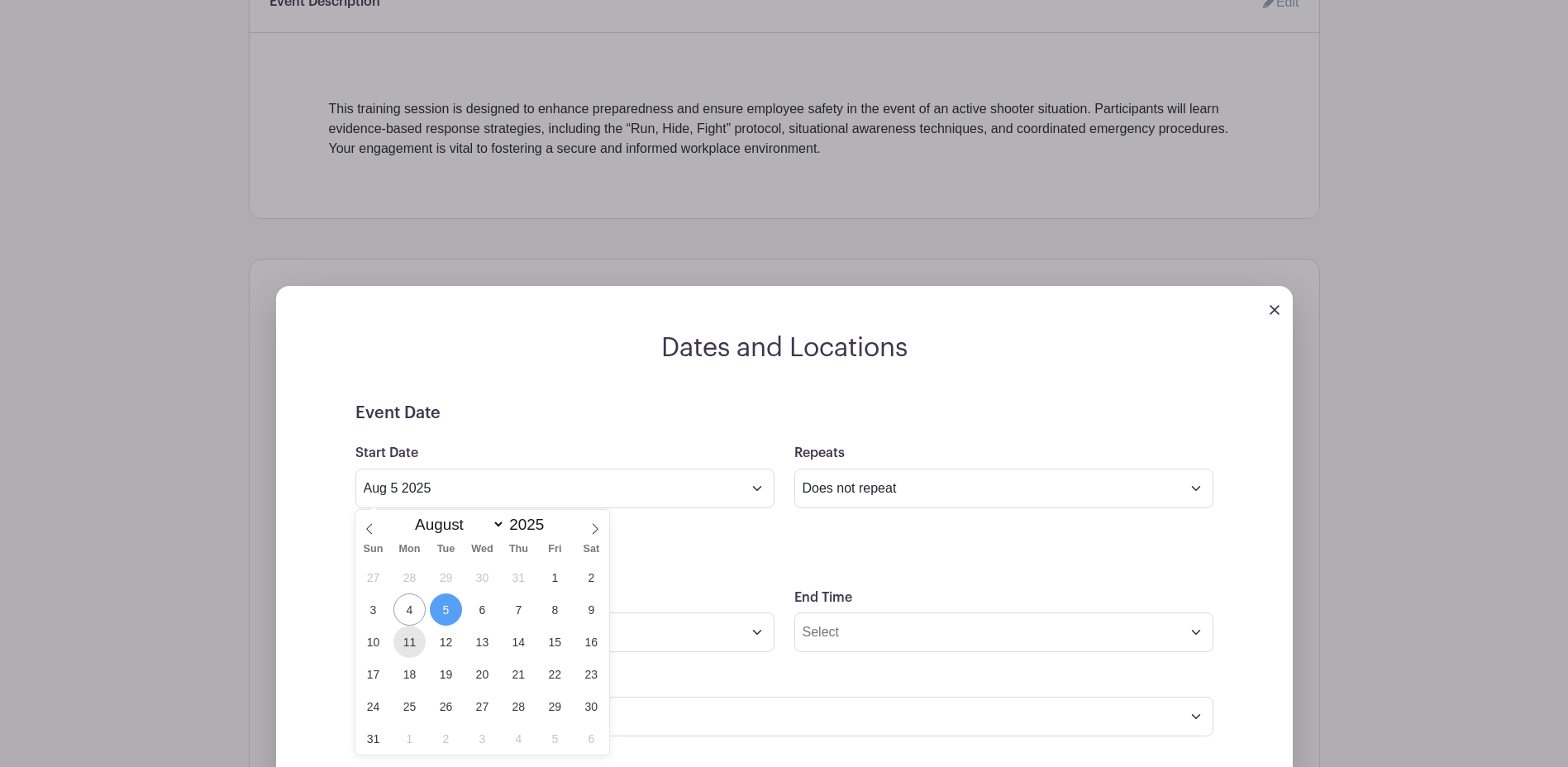 click on "11" at bounding box center (409, 641) 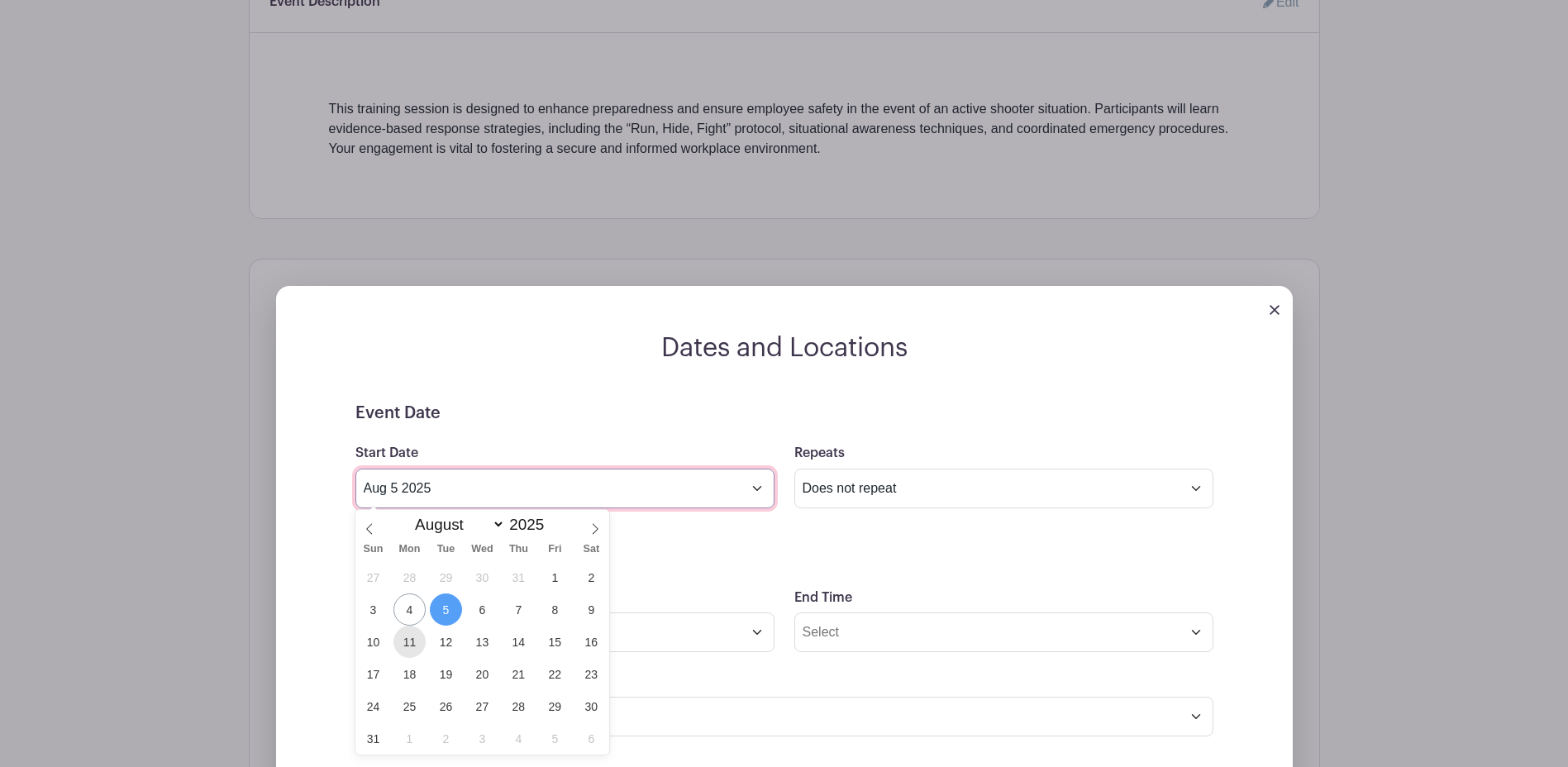 type on "Aug 11 2025" 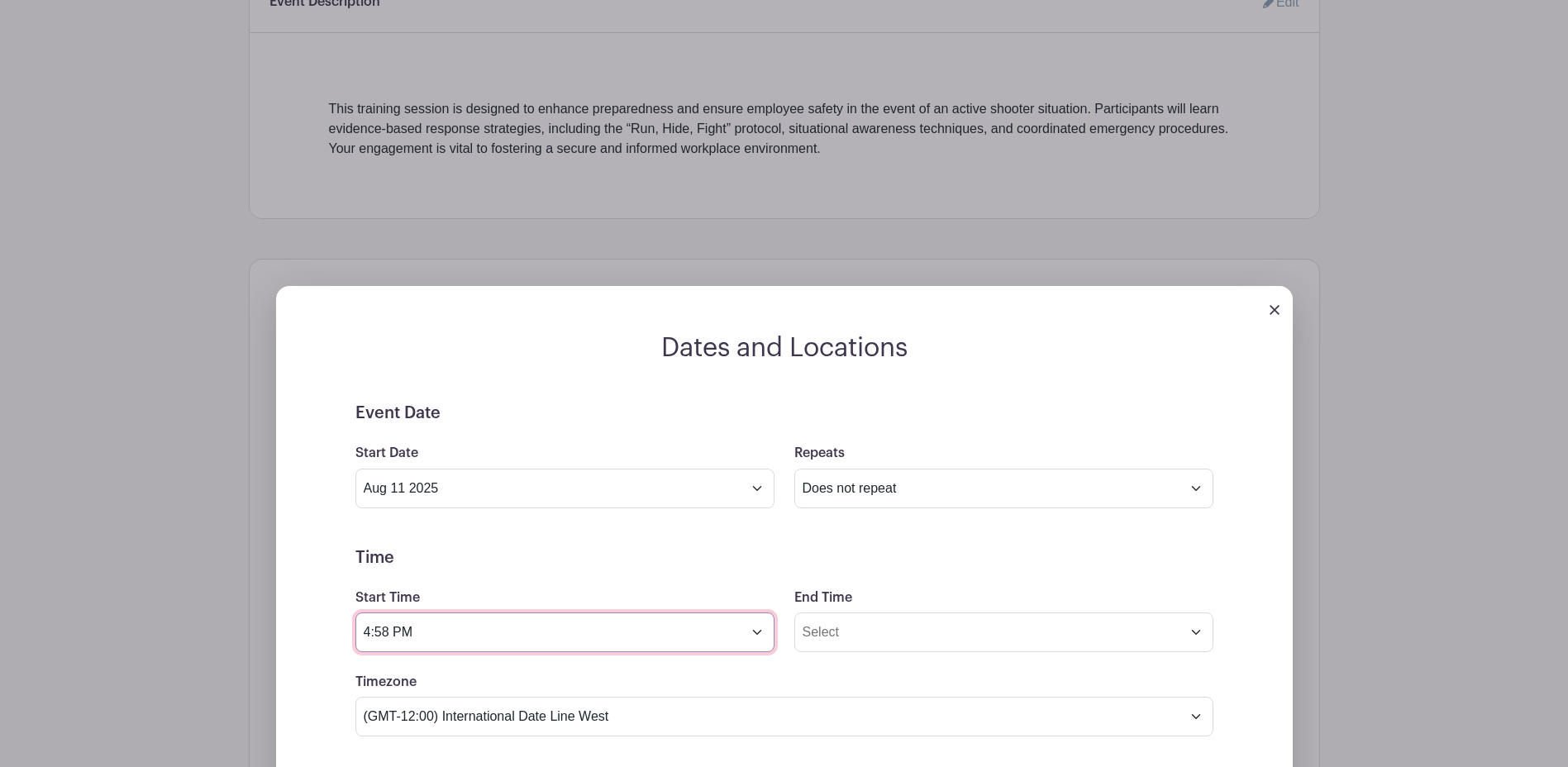 click on "4:58 PM" at bounding box center [565, 632] 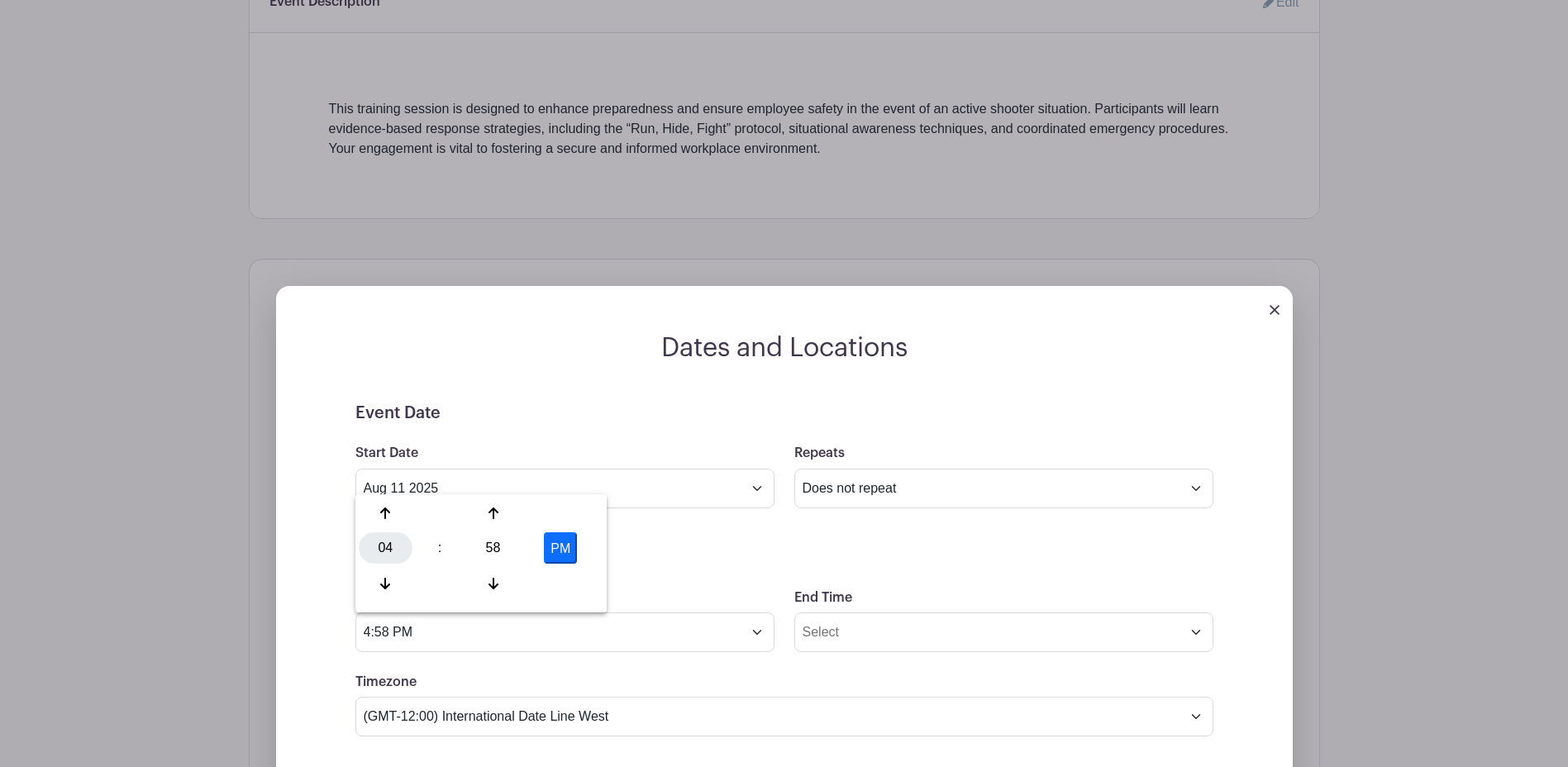 click on "04" at bounding box center [385, 548] 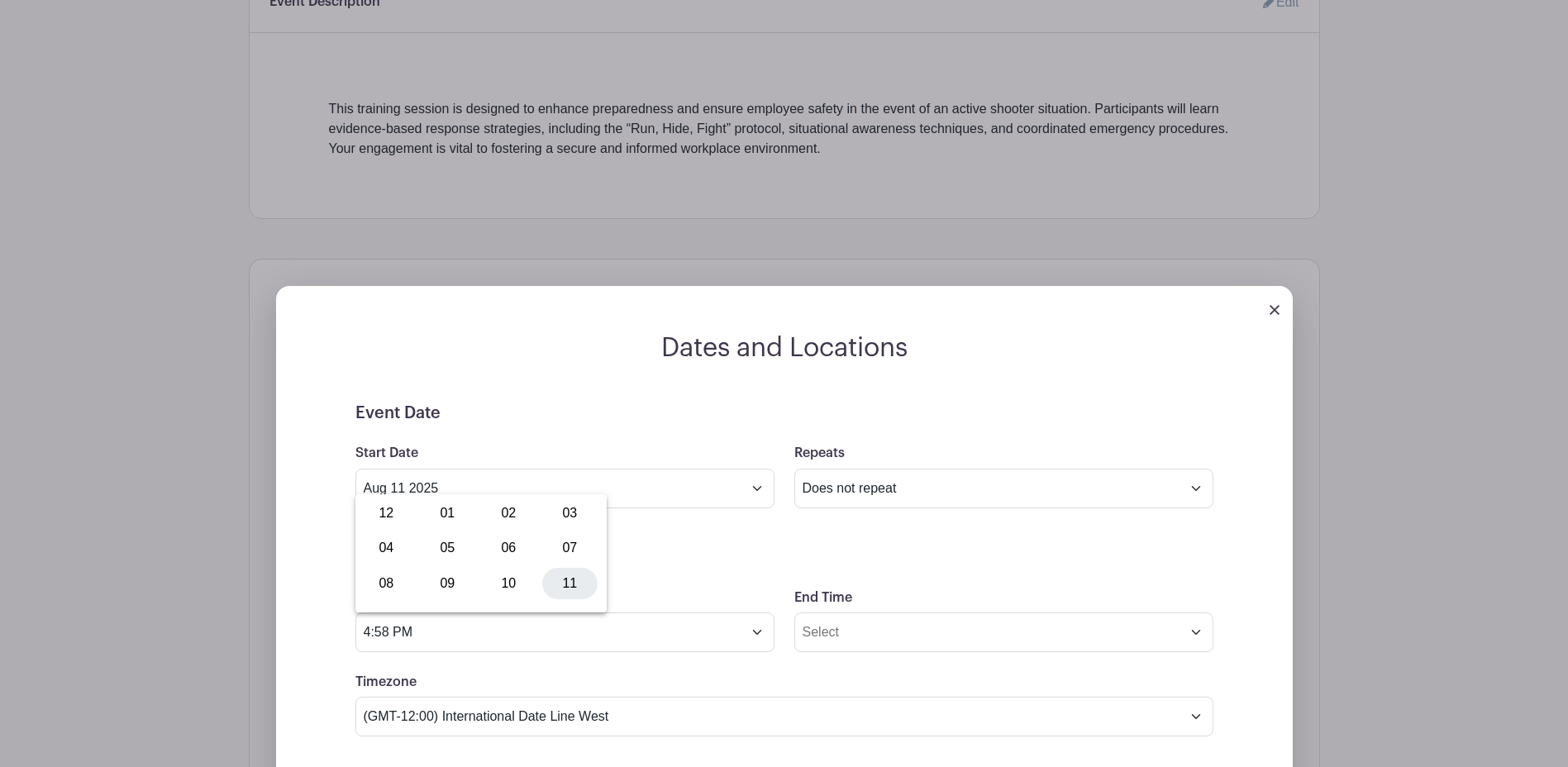 click on "11" at bounding box center [570, 584] 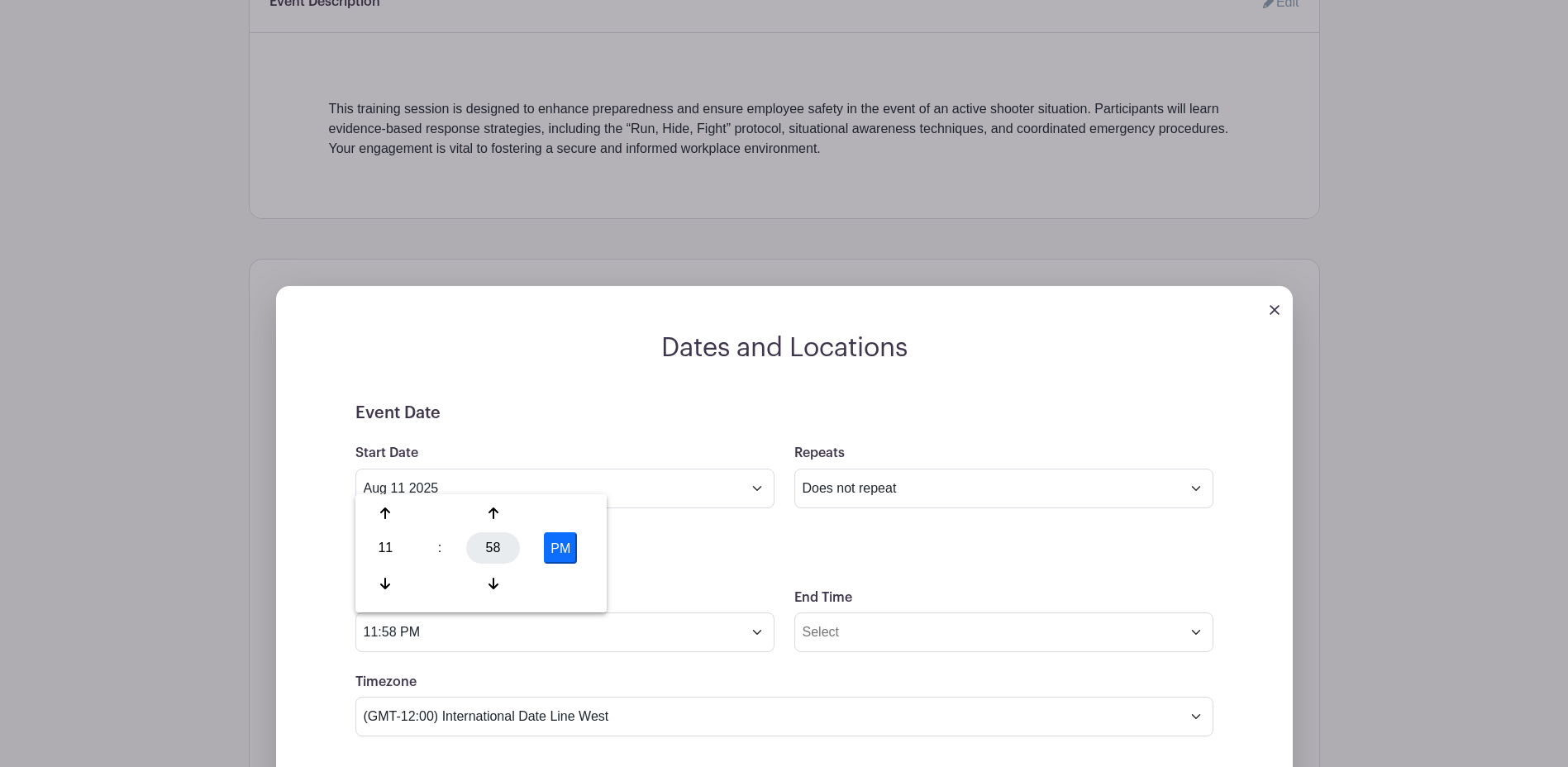 click on "58" at bounding box center [493, 548] 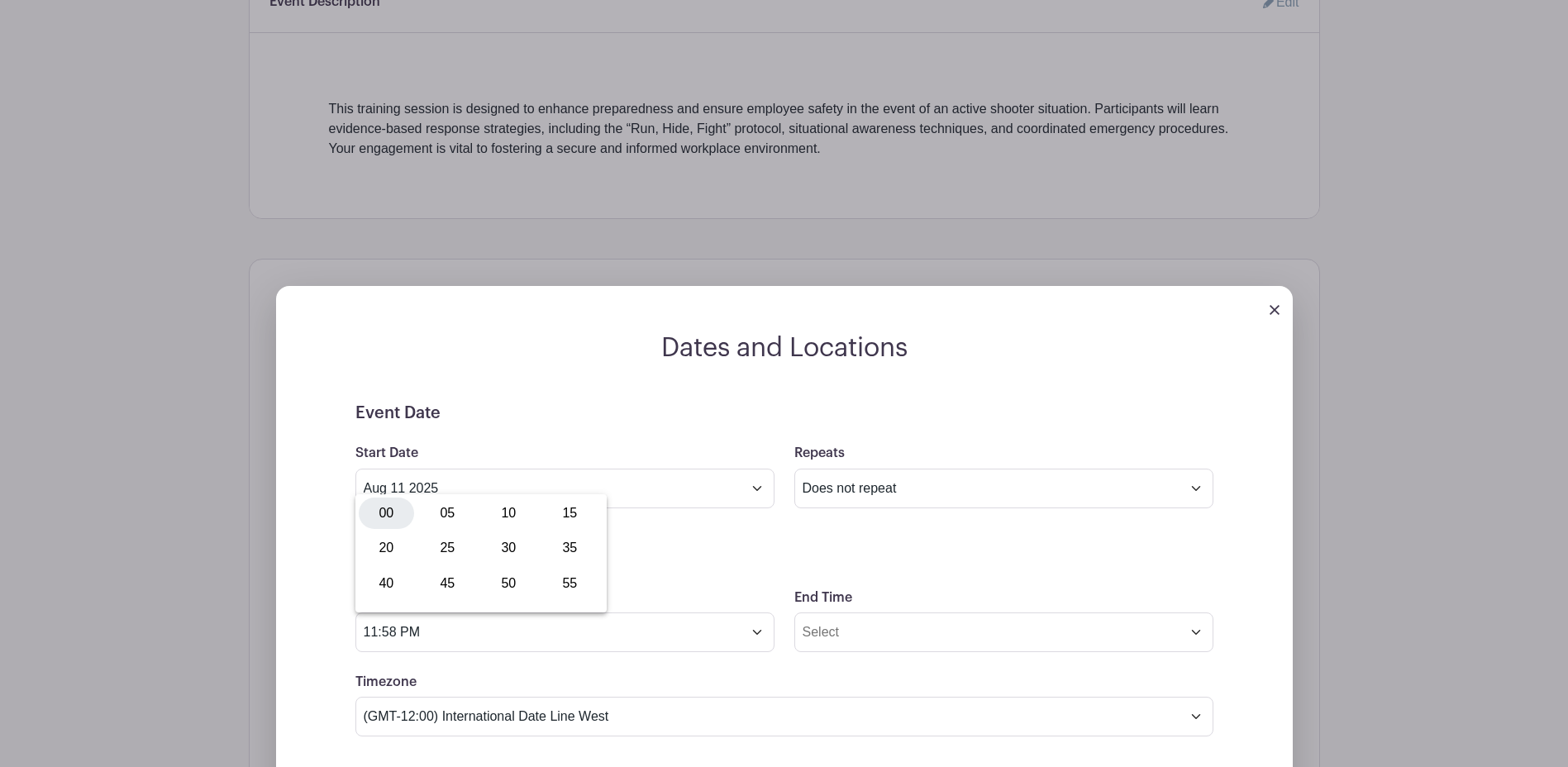 click on "00" at bounding box center [386, 513] 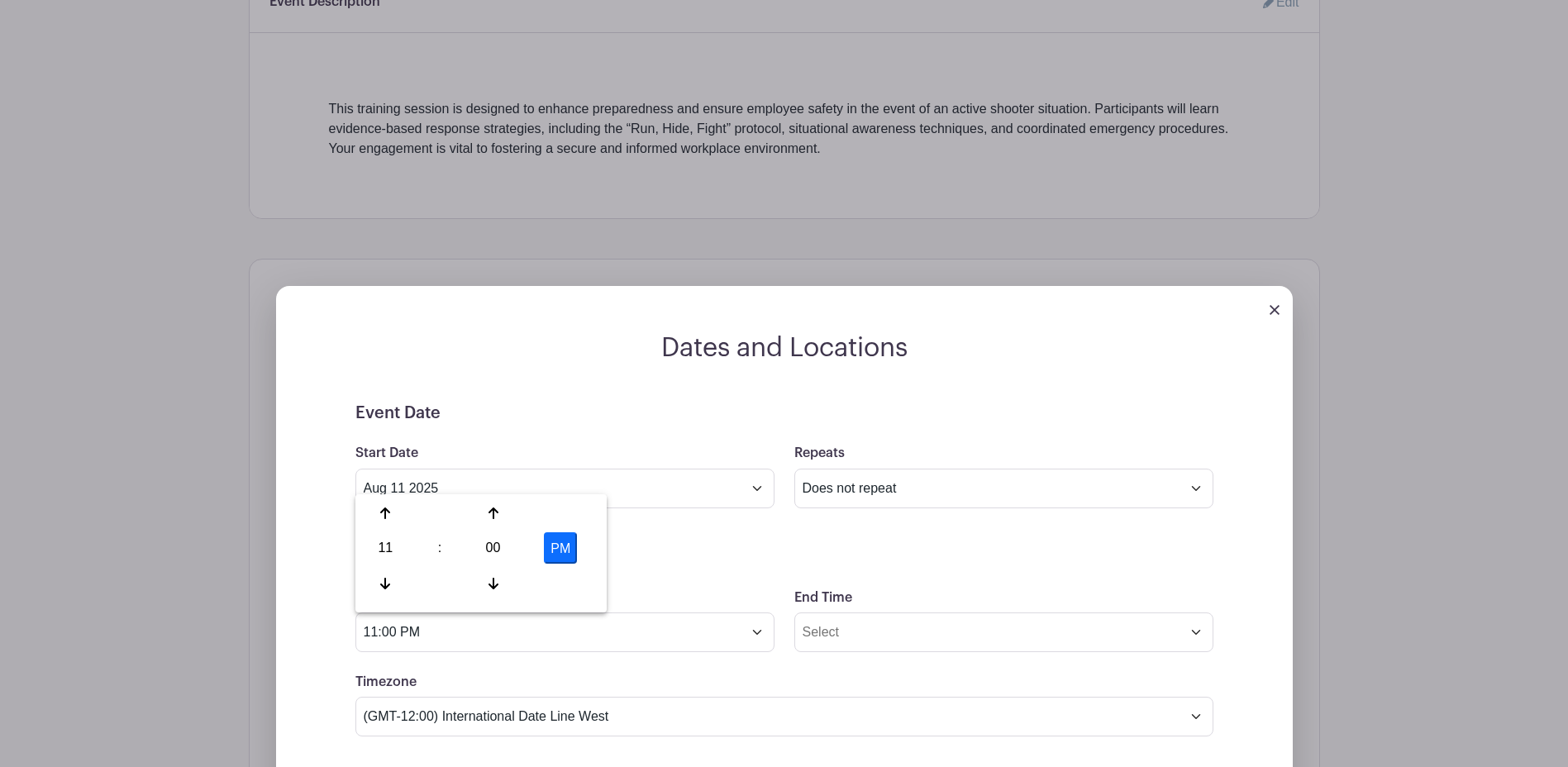 click on "PM" at bounding box center (560, 548) 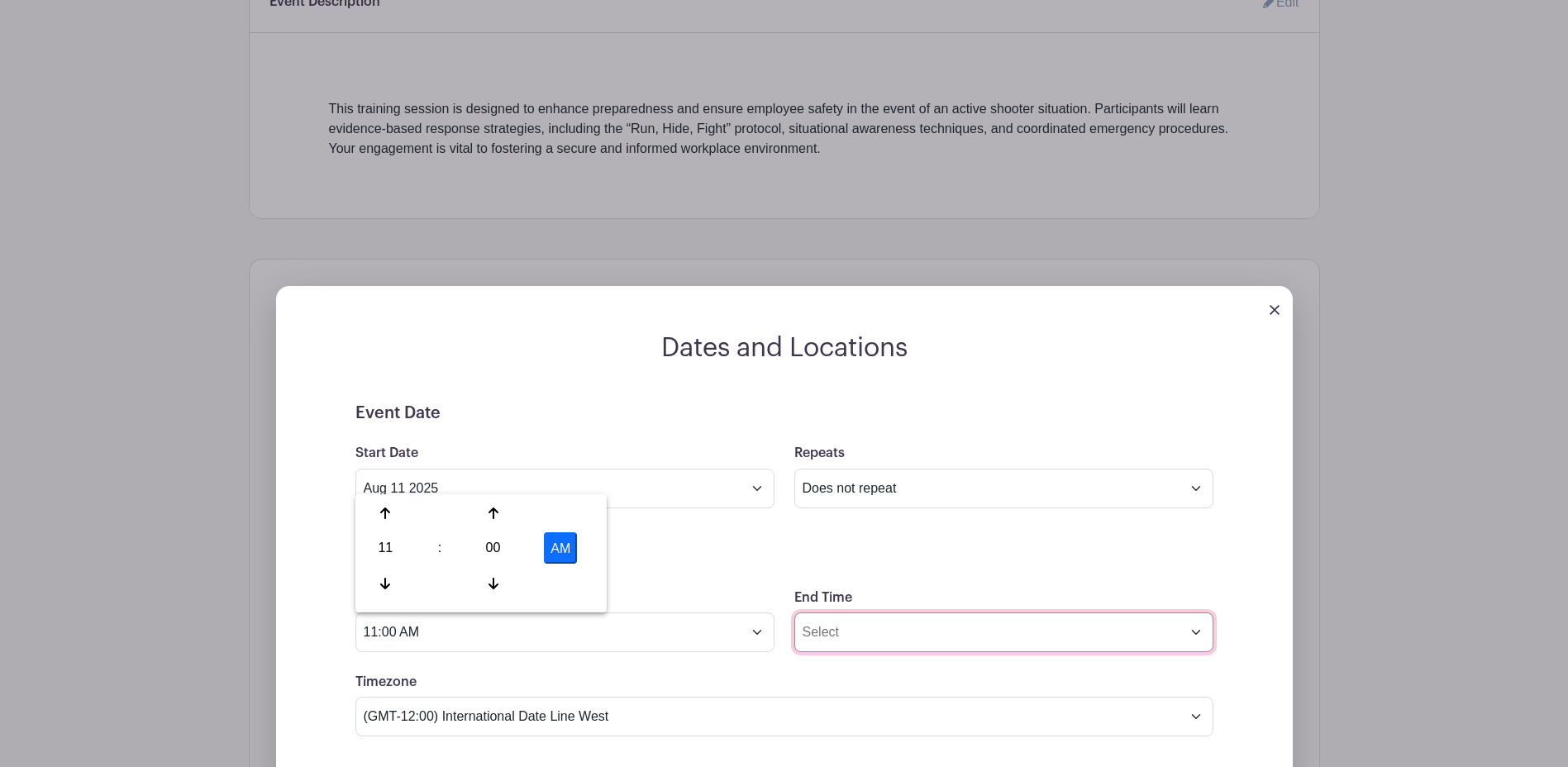 click on "End Time" at bounding box center (1003, 632) 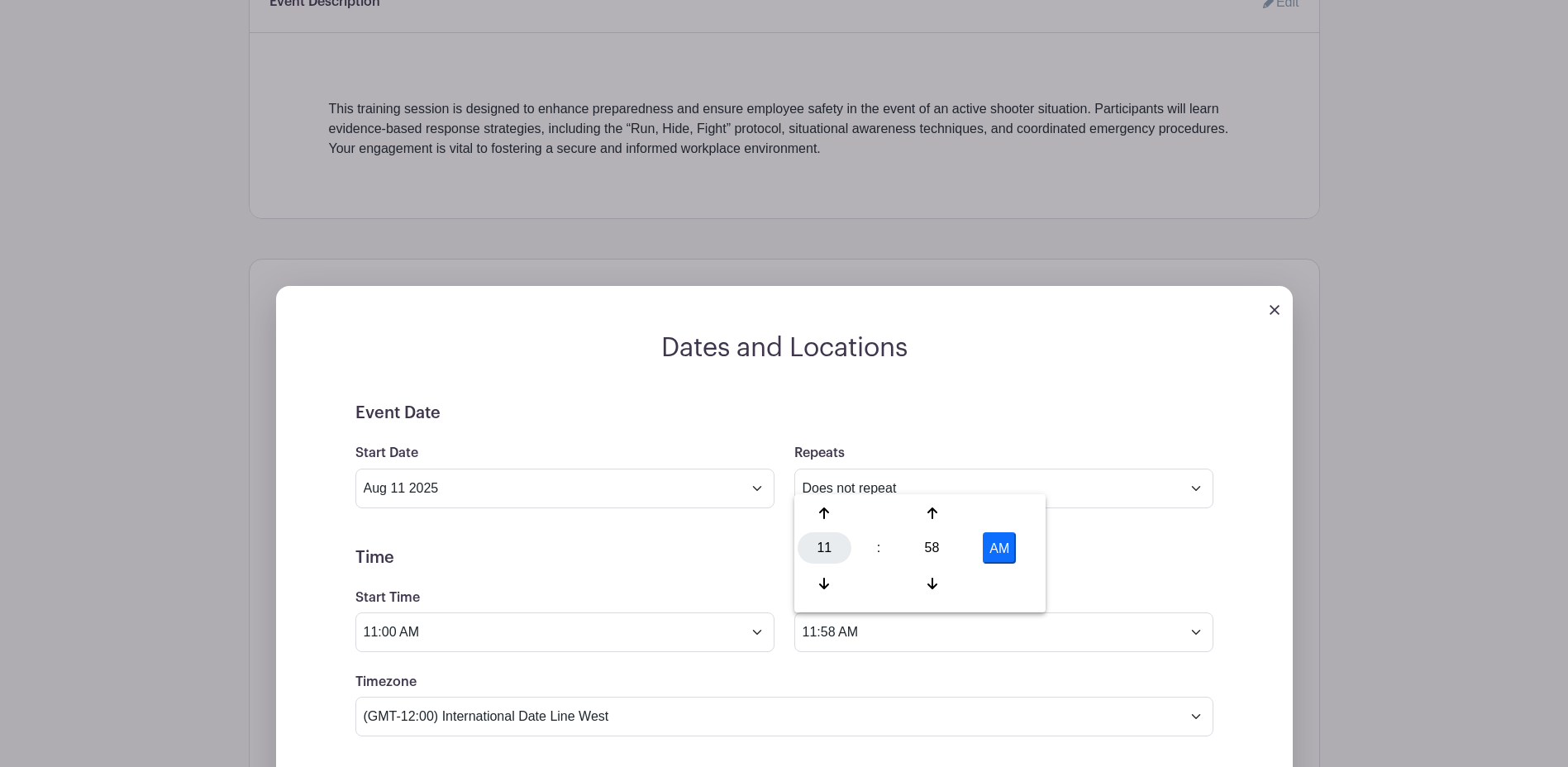 click on "11" at bounding box center (824, 548) 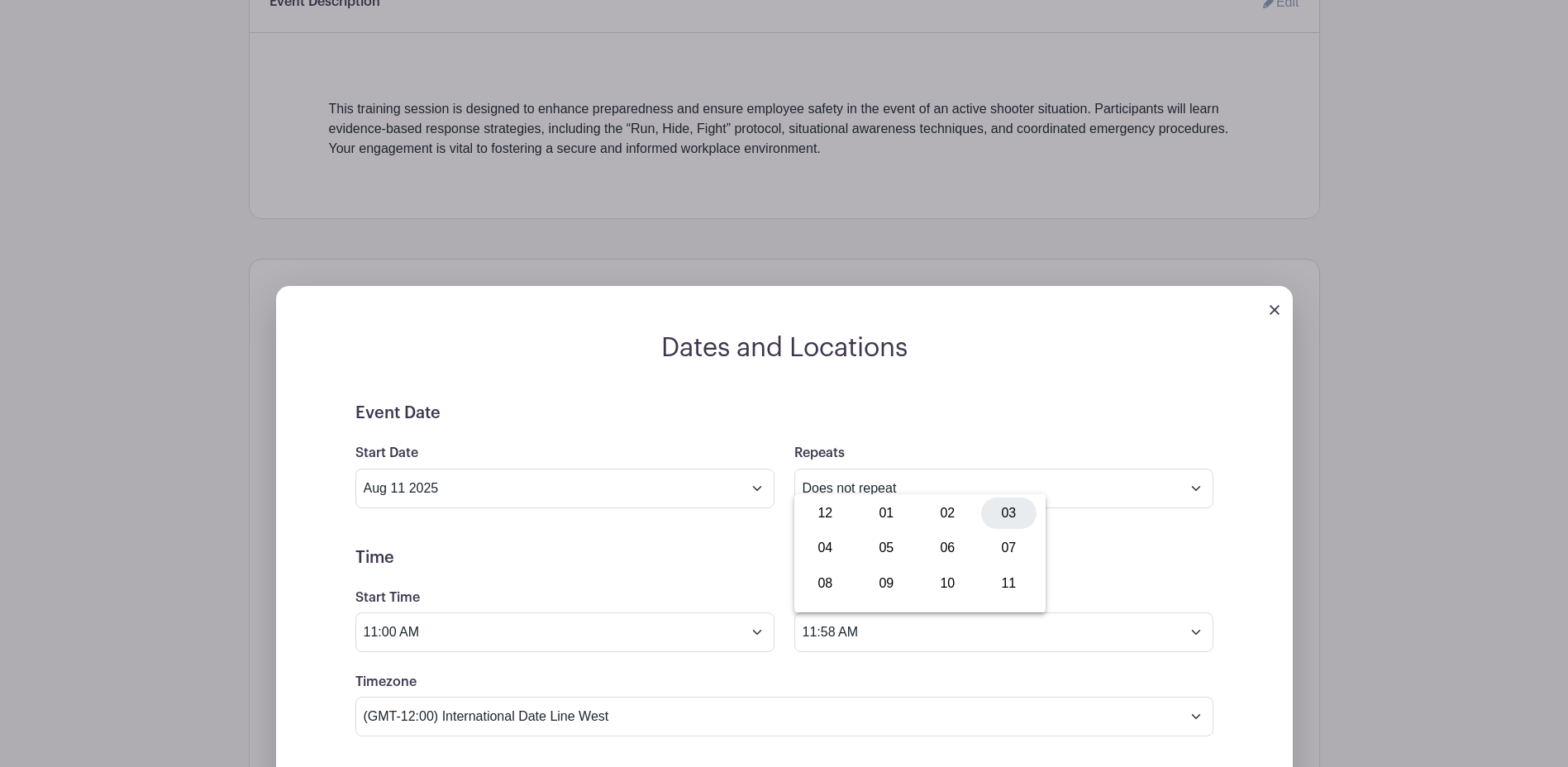 click on "03" at bounding box center (1008, 513) 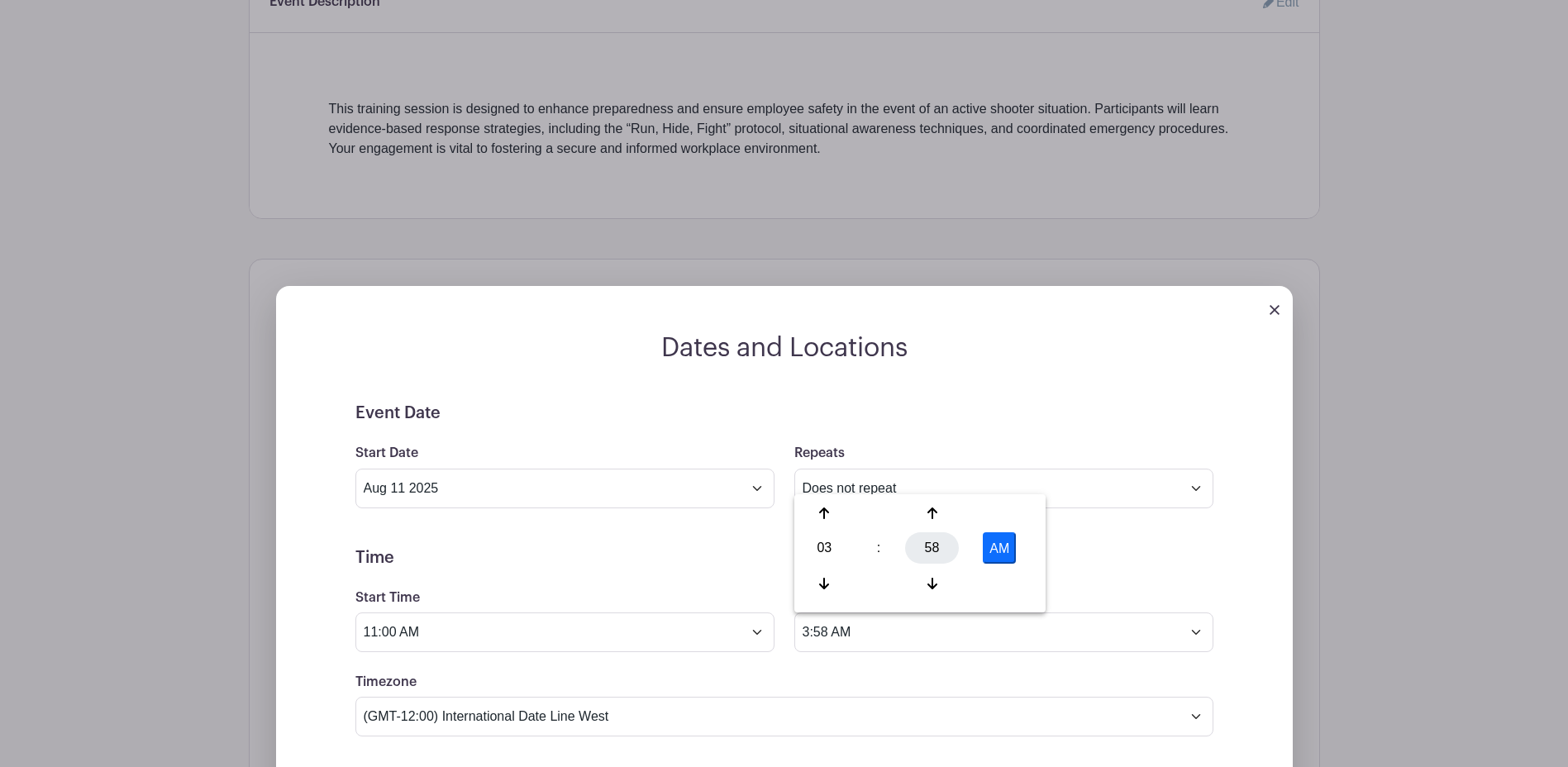 click on "58" at bounding box center (932, 548) 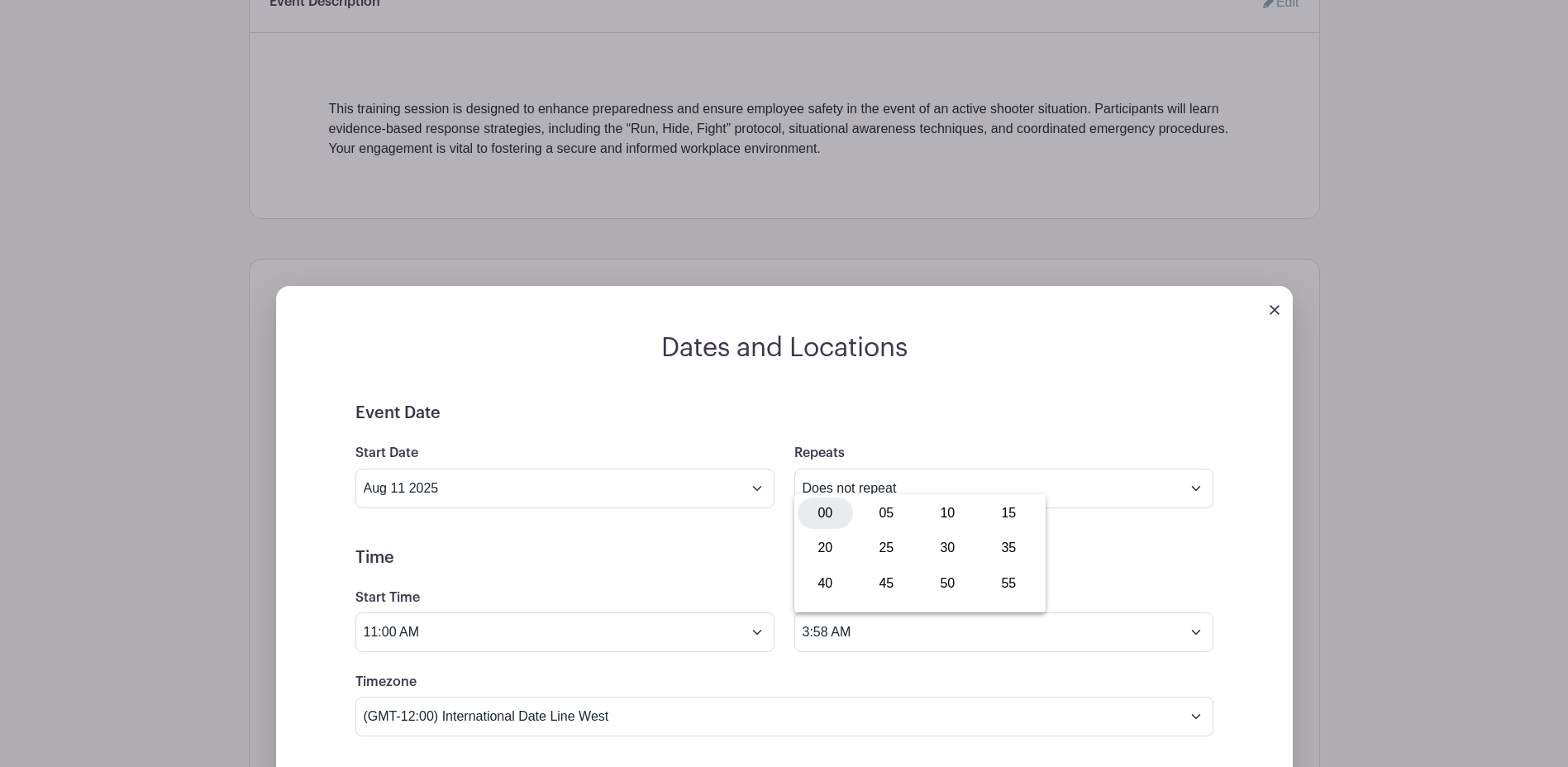 click on "00" at bounding box center (825, 513) 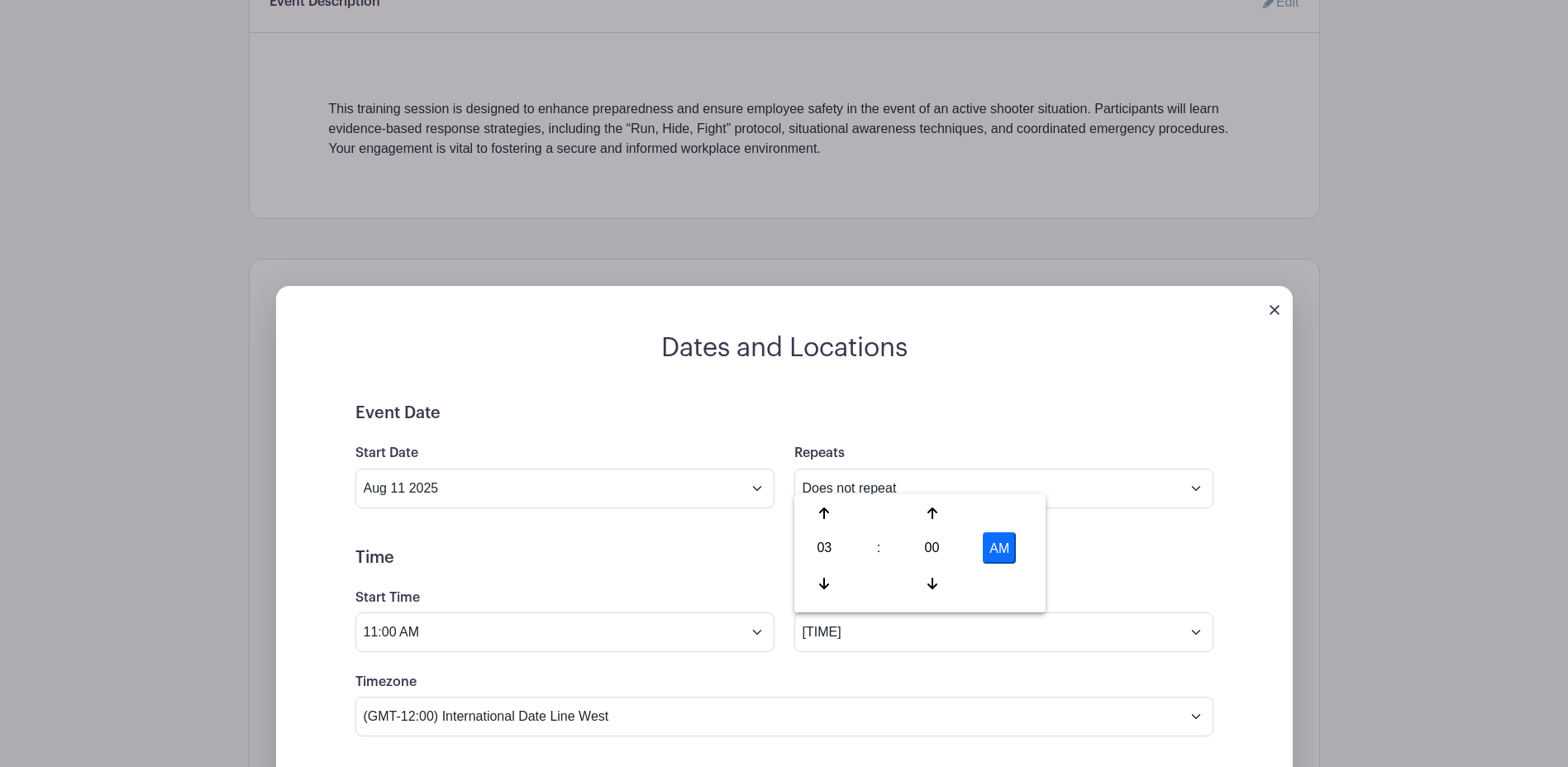 click on "AM" at bounding box center (999, 548) 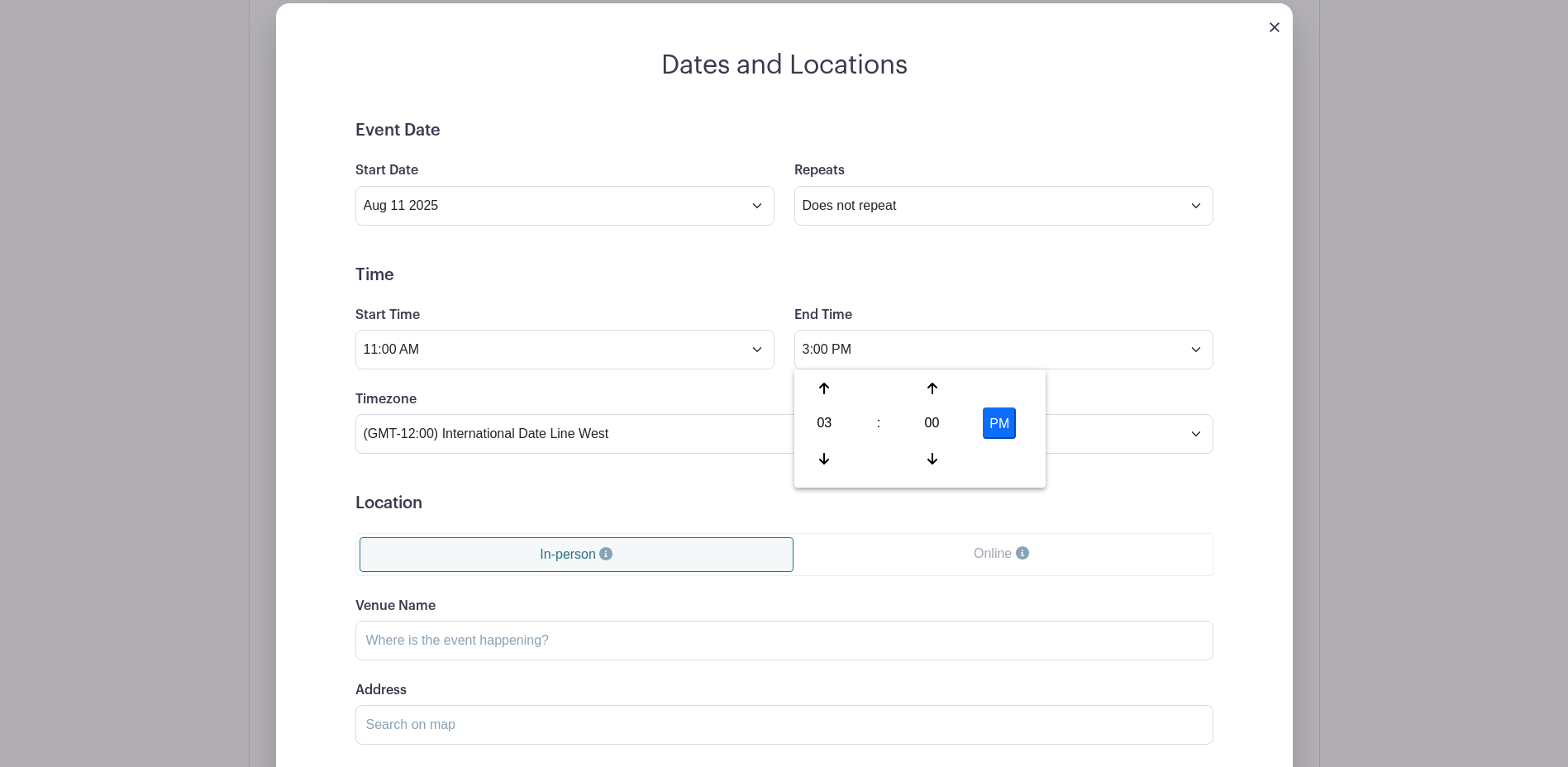 scroll, scrollTop: 909, scrollLeft: 0, axis: vertical 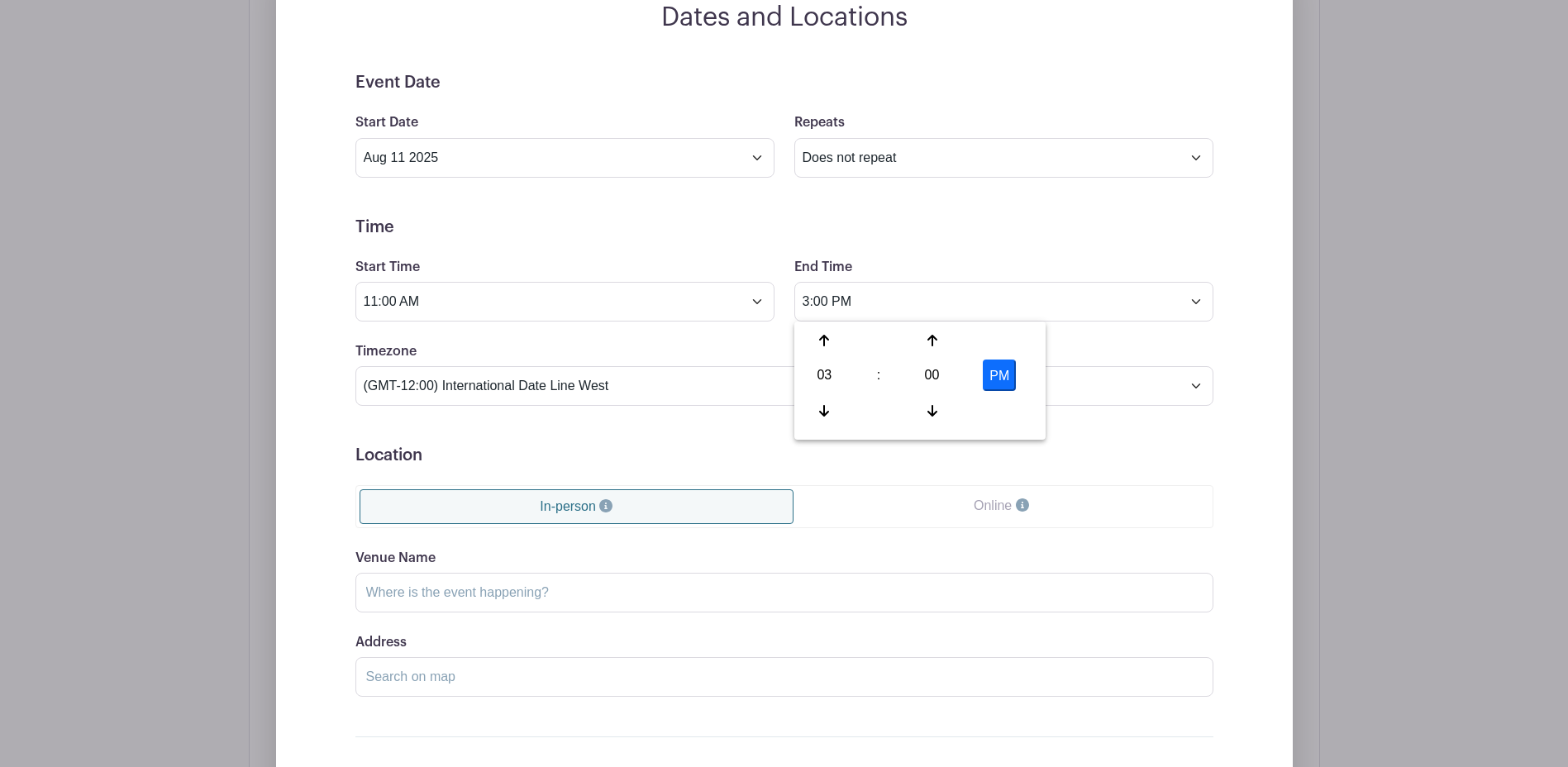 click on "Event Date
Start Date
[MONTH] [DAY] [YEAR]
Repeats
Does not repeat
Daily
Weekly
Monthly on day [DAY]
Monthly on the second [DAY]
Other...
End date
[MONTH] [DAY] [YEAR]
Repeats every
[NUMBER]
Day
Week
Monthly on day [DAY]
Select Repeating Days
Sun
Mon
Tue
Wed
Thu
Fri
Sat
Time
Start Time
[TIME]
End Time
[TIME]
Timezone
(GMT[SIGN][NUMBER]) [TIMEZONE]
(GMT[SIGN][NUMBER]) [TIMEZONE]
(GMT[SIGN][NUMBER]) [TIMEZONE]" at bounding box center (784, 445) 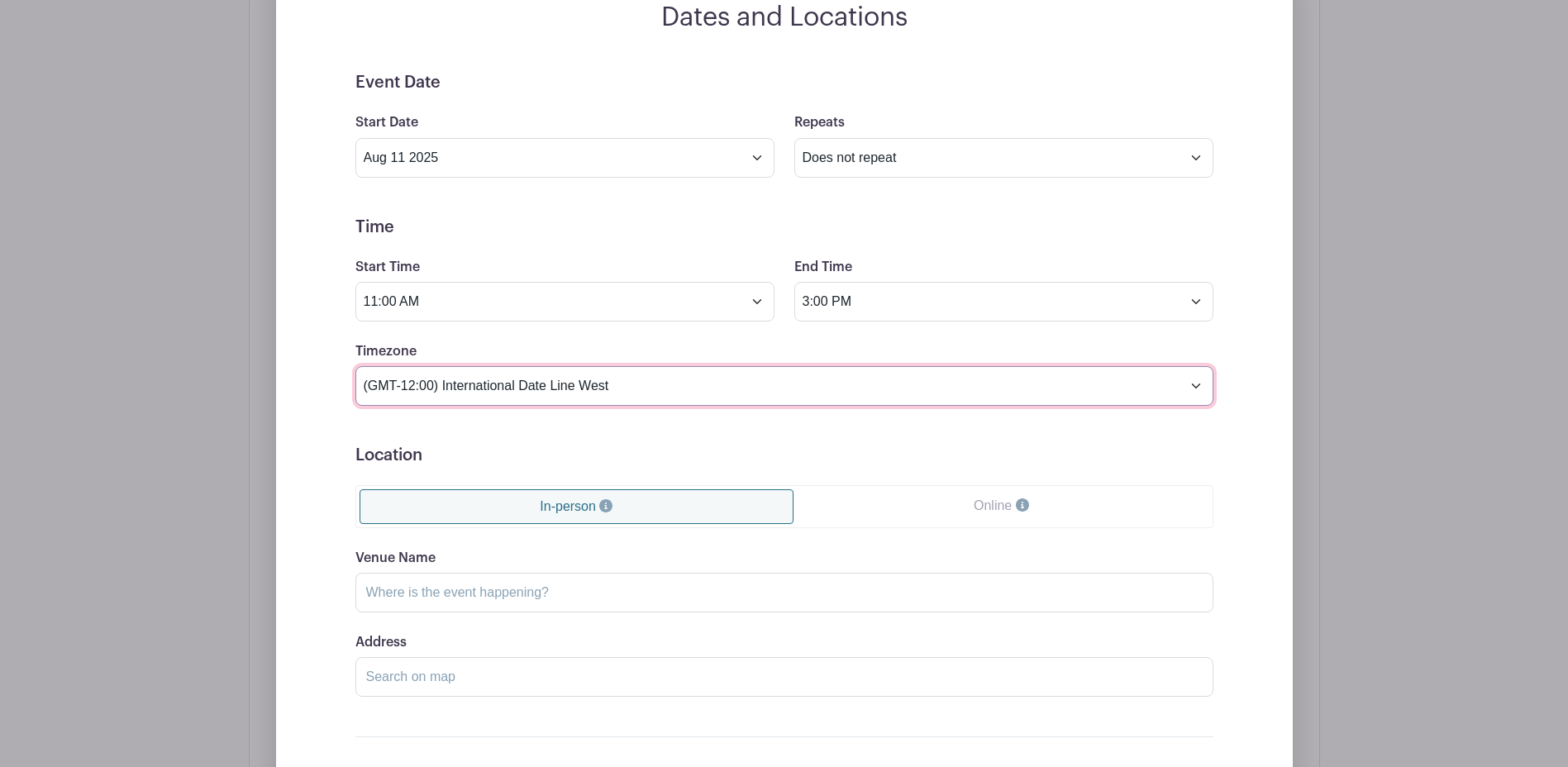 click on "(GMT-12:00) International Date Line West
(GMT-11:00) American Samoa
(GMT-11:00) Midway Island
(GMT-10:00) Hawaii
(GMT-09:00) Alaska
(GMT-08:00) Pacific Time (US & Canada)
(GMT-08:00) Tijuana
(GMT-07:00) Arizona
(GMT-07:00) Mazatlan
(GMT-07:00) Mountain Time (US & Canada)
(GMT-06:00) Central America
(GMT-06:00) Central Time (US & Canada)
(GMT-06:00) Chihuahua
(GMT-06:00) Guadalajara
(GMT-06:00) Mexico City
(GMT-06:00) Monterrey
(GMT-06:00) Saskatchewan
(GMT-05:00) Bogota
(GMT-05:00) Eastern Time (US & Canada)
(GMT-05:00) Indiana (East)
(GMT-05:00) Lima
(GMT-05:00) Quito
(GMT-04:00) Atlantic Time (Canada)
(GMT-04:00) Caracas
(GMT-04:00) Georgetown
(GMT-04:00) La Paz
(GMT-04:00) Puerto Rico
(GMT-04:00) Santiago
(GMT-03:30) Newfoundland
(GMT-03:00) Brasilia
(GMT-03:00) Buenos Aires
(GMT-03:00) Montevideo
(GMT-02:00) Greenland
(GMT-02:00) Mid-Atlantic
(GMT-01:00) Azores
(GMT-01:00) Cape Verde Is.
(GMT+00:00) Casablanca
(GMT+00:00) Dublin" at bounding box center (784, 386) 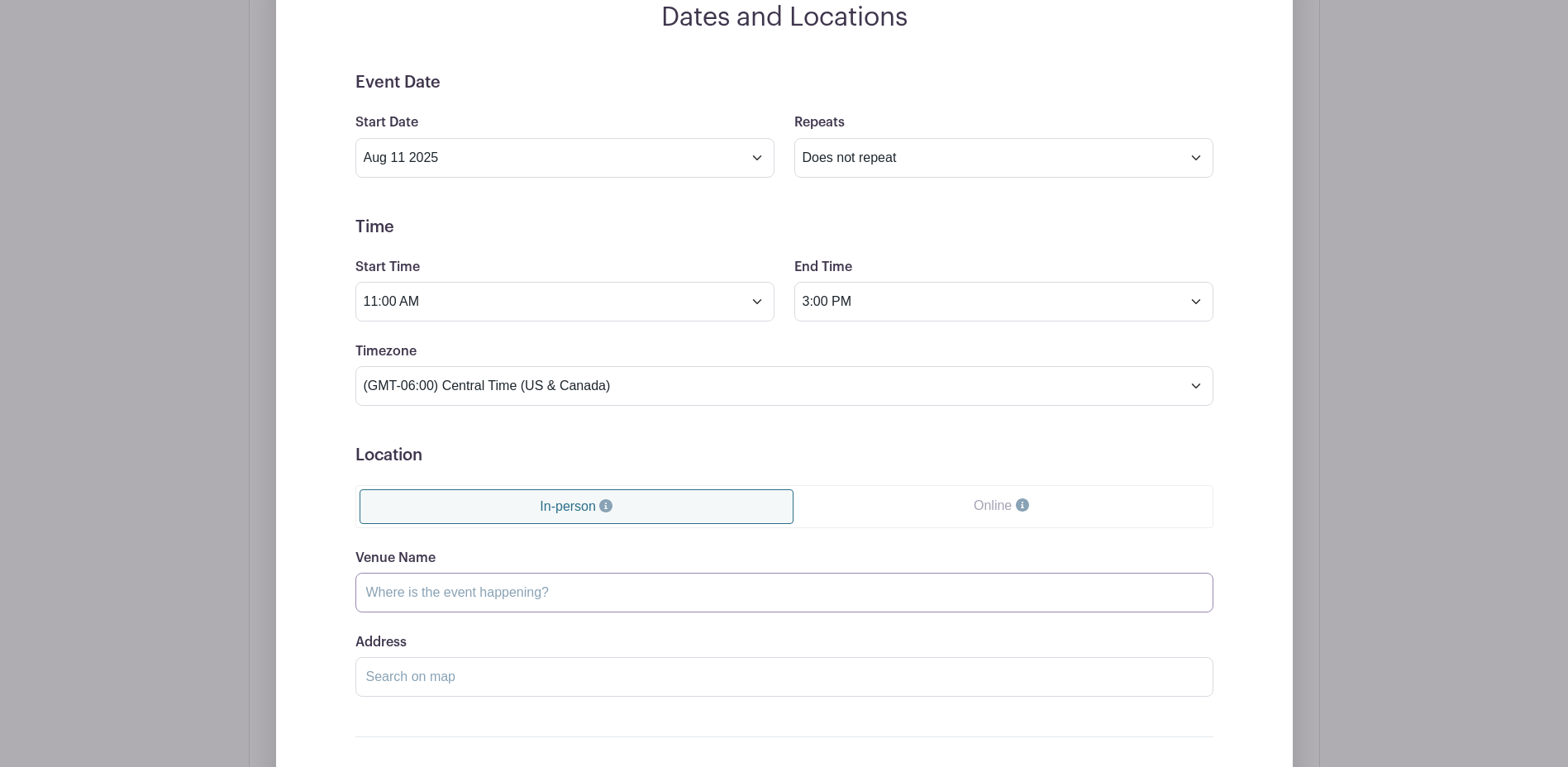 click on "Venue Name" at bounding box center [784, 593] 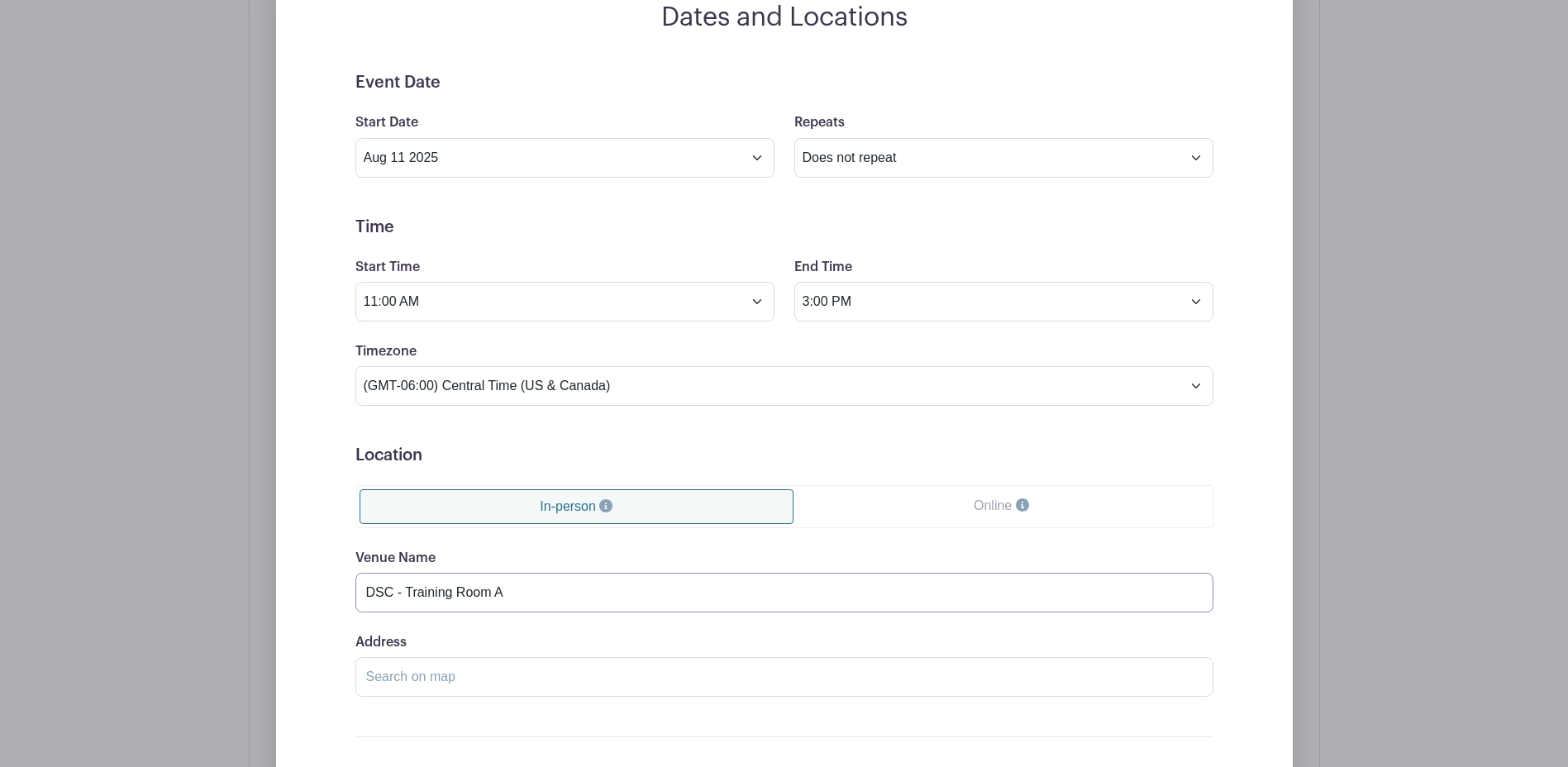 type on "DSC - Training Room A" 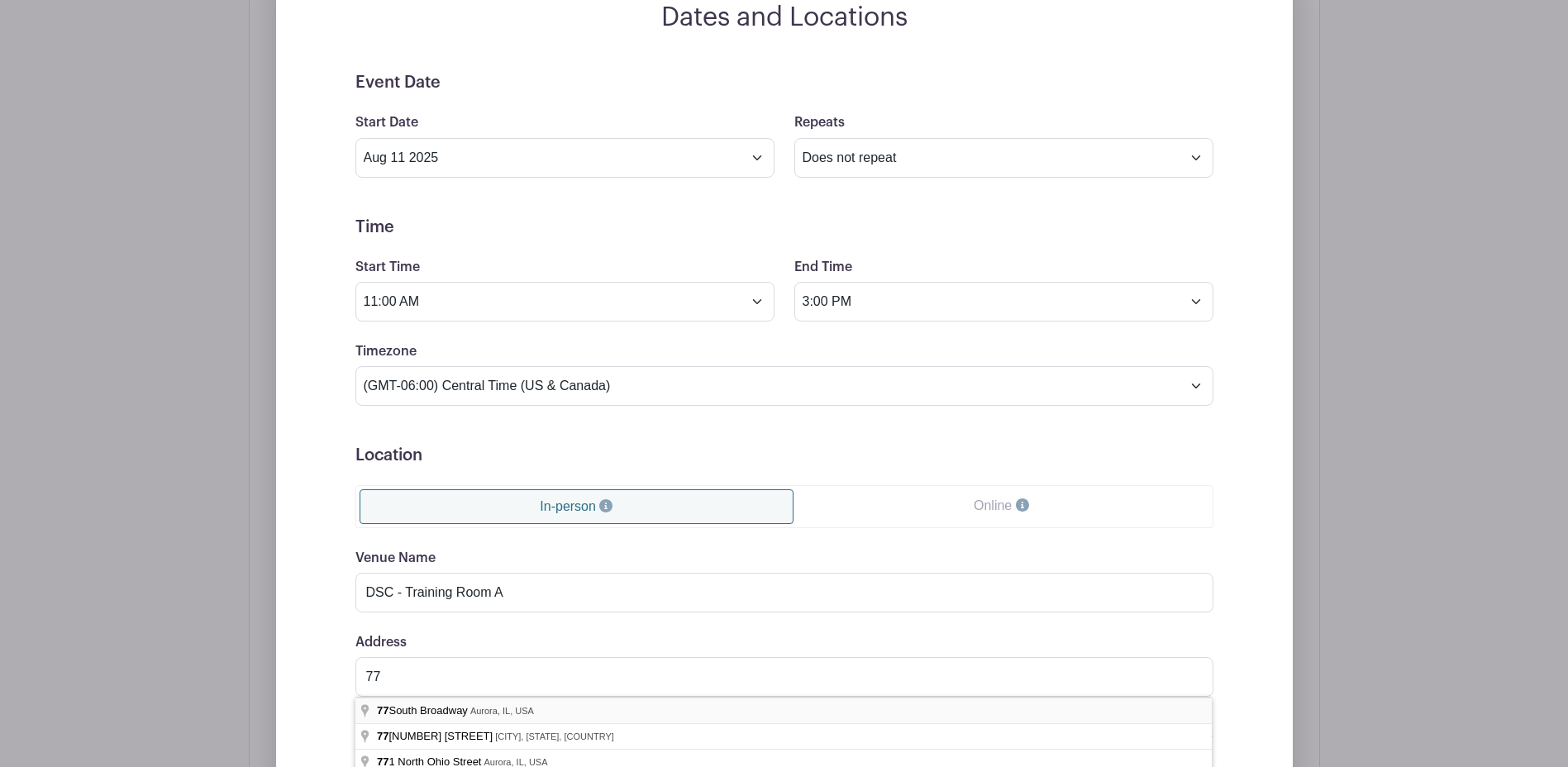 type on "77 South Broadway, Aurora, IL, USA" 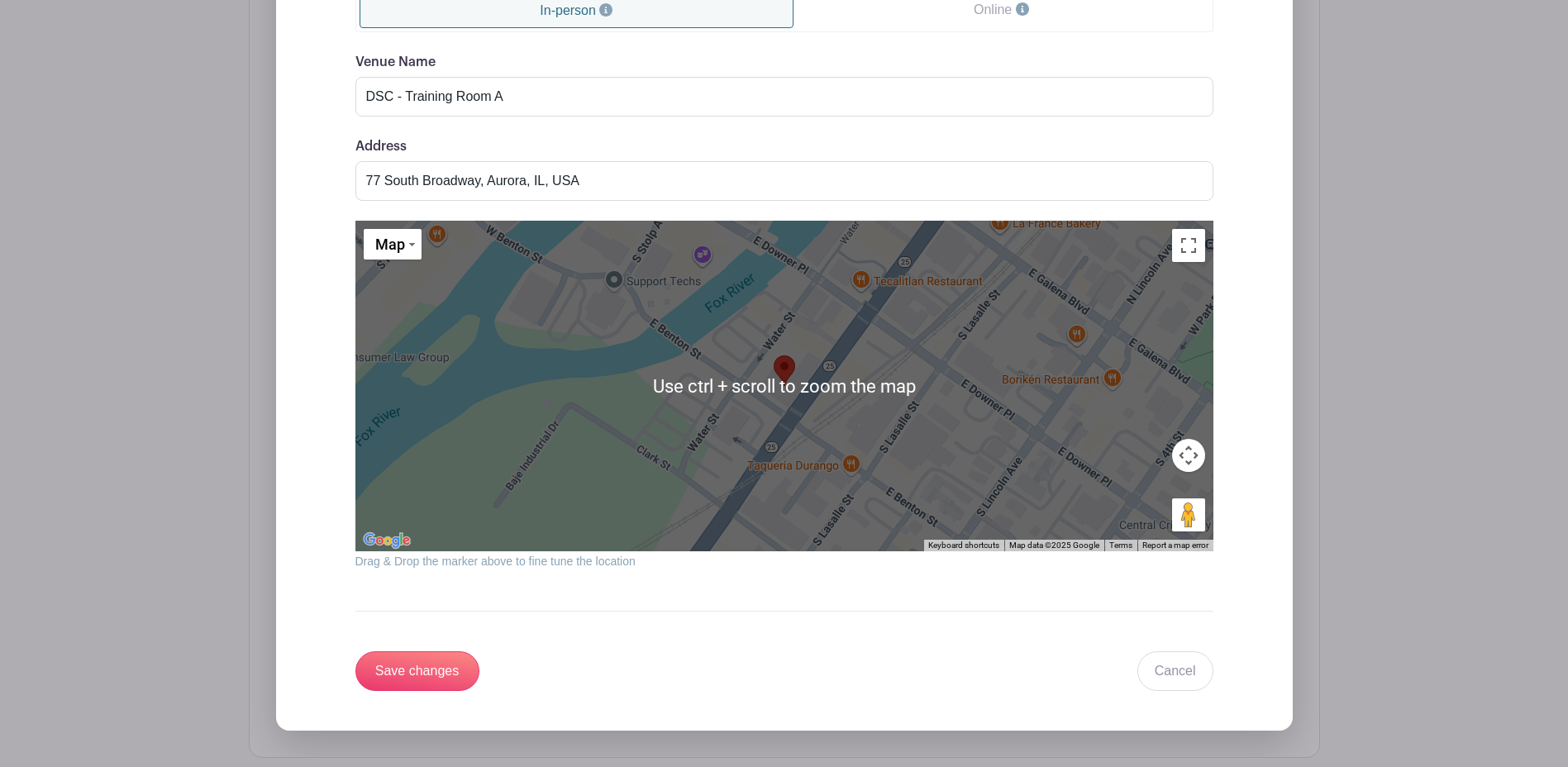 scroll, scrollTop: 1488, scrollLeft: 0, axis: vertical 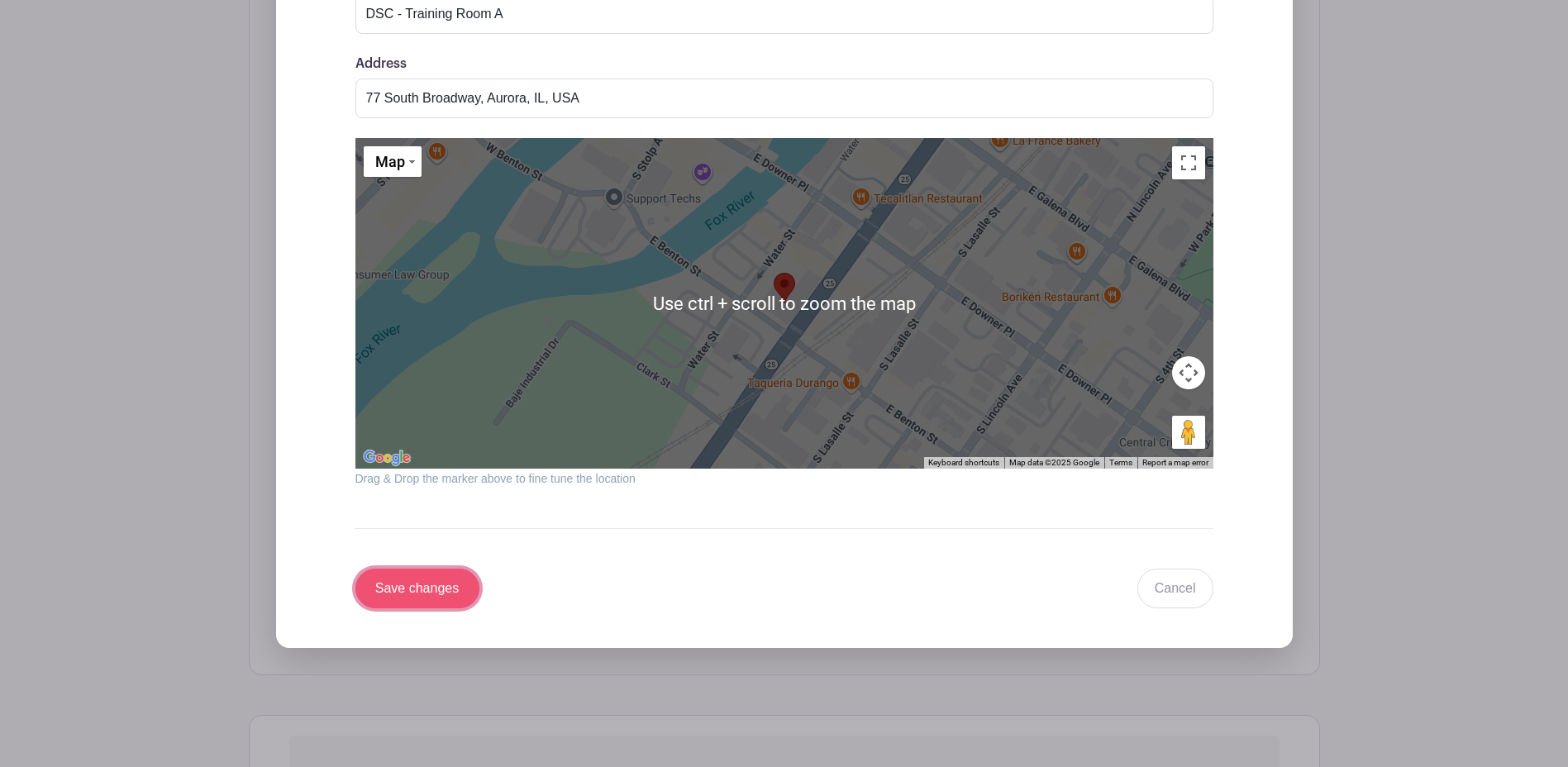 click on "Save changes" at bounding box center [417, 588] 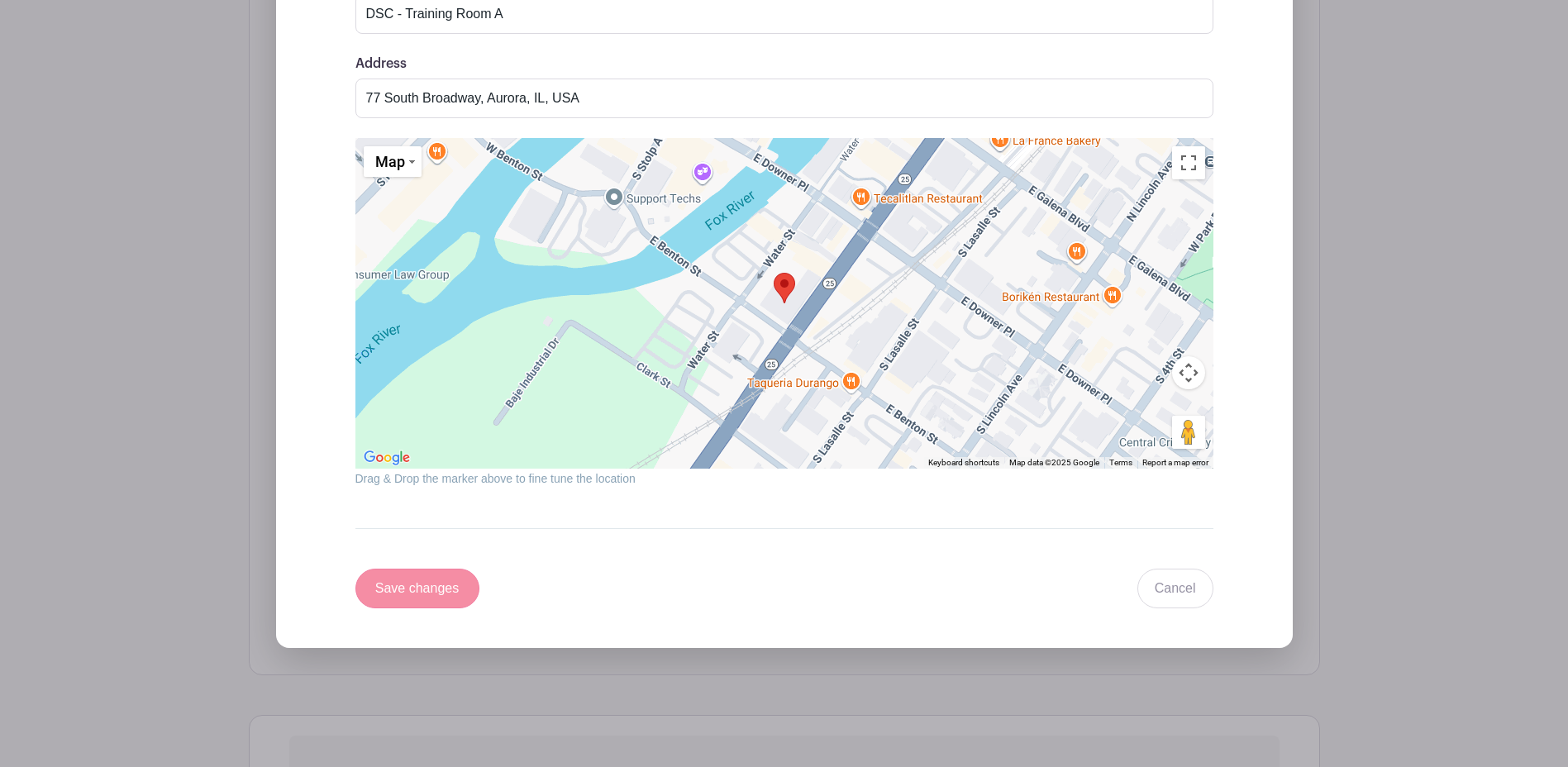 scroll, scrollTop: 879, scrollLeft: 0, axis: vertical 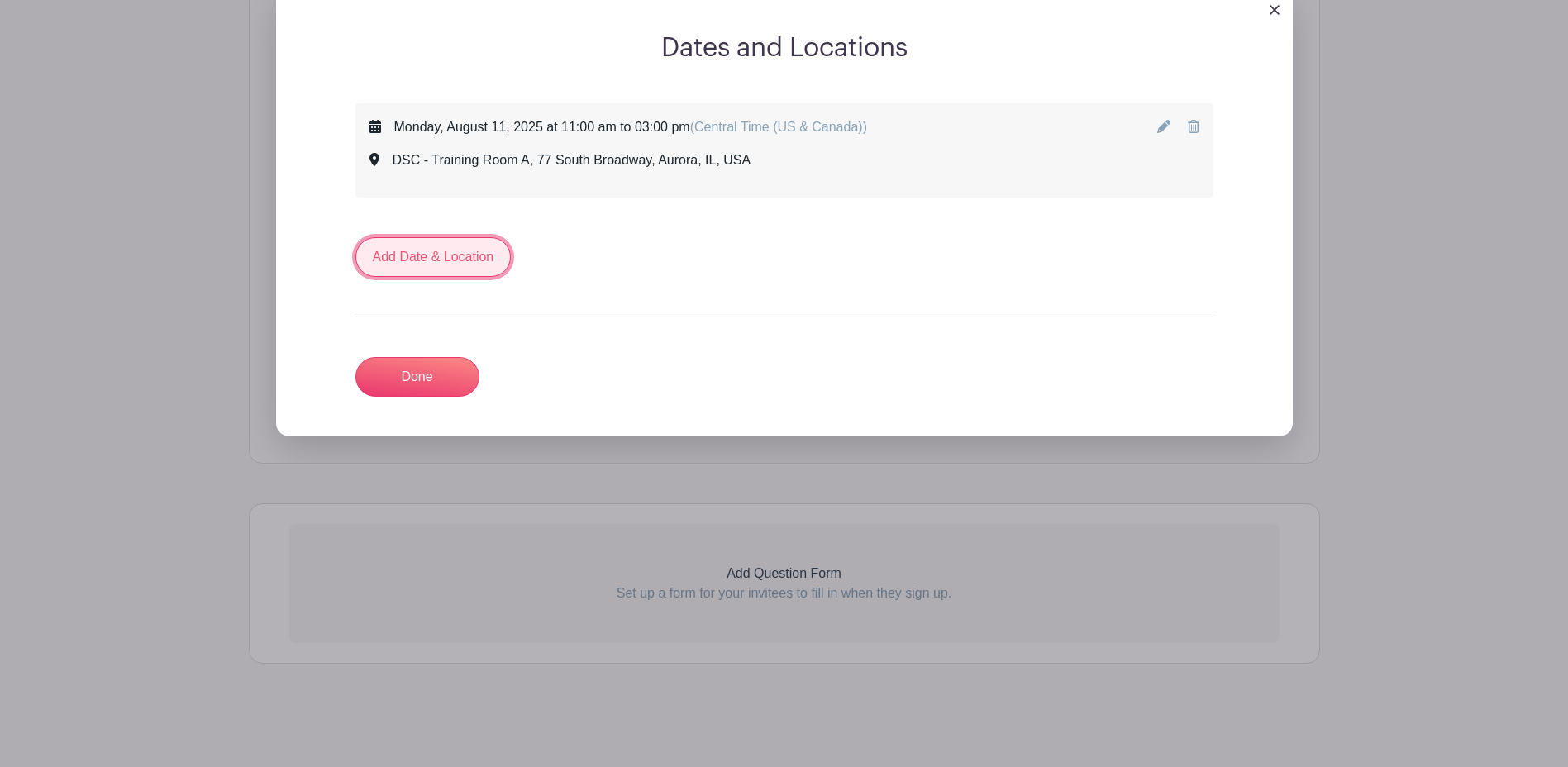 click on "Add Date & Location" at bounding box center (433, 257) 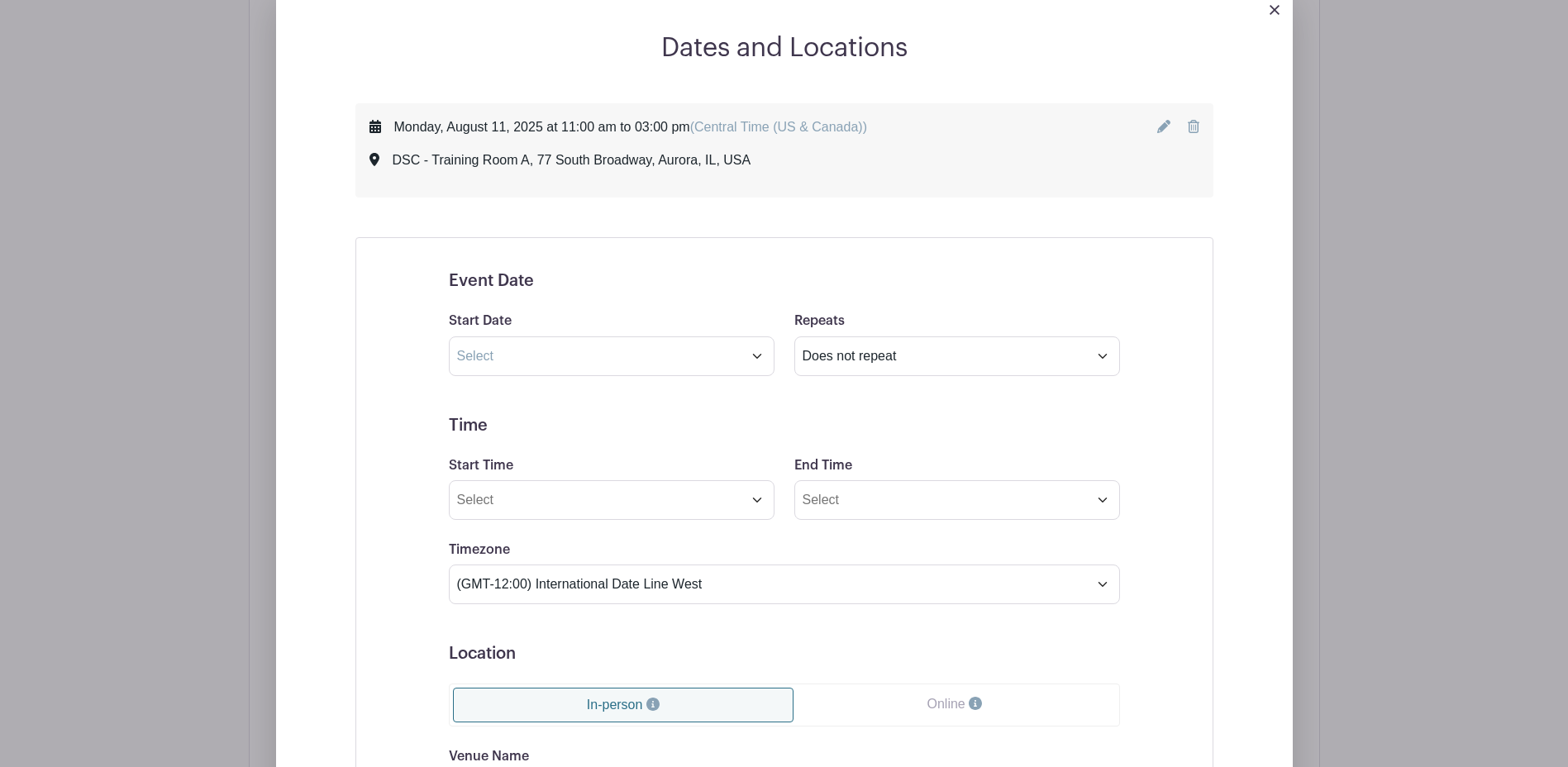 click 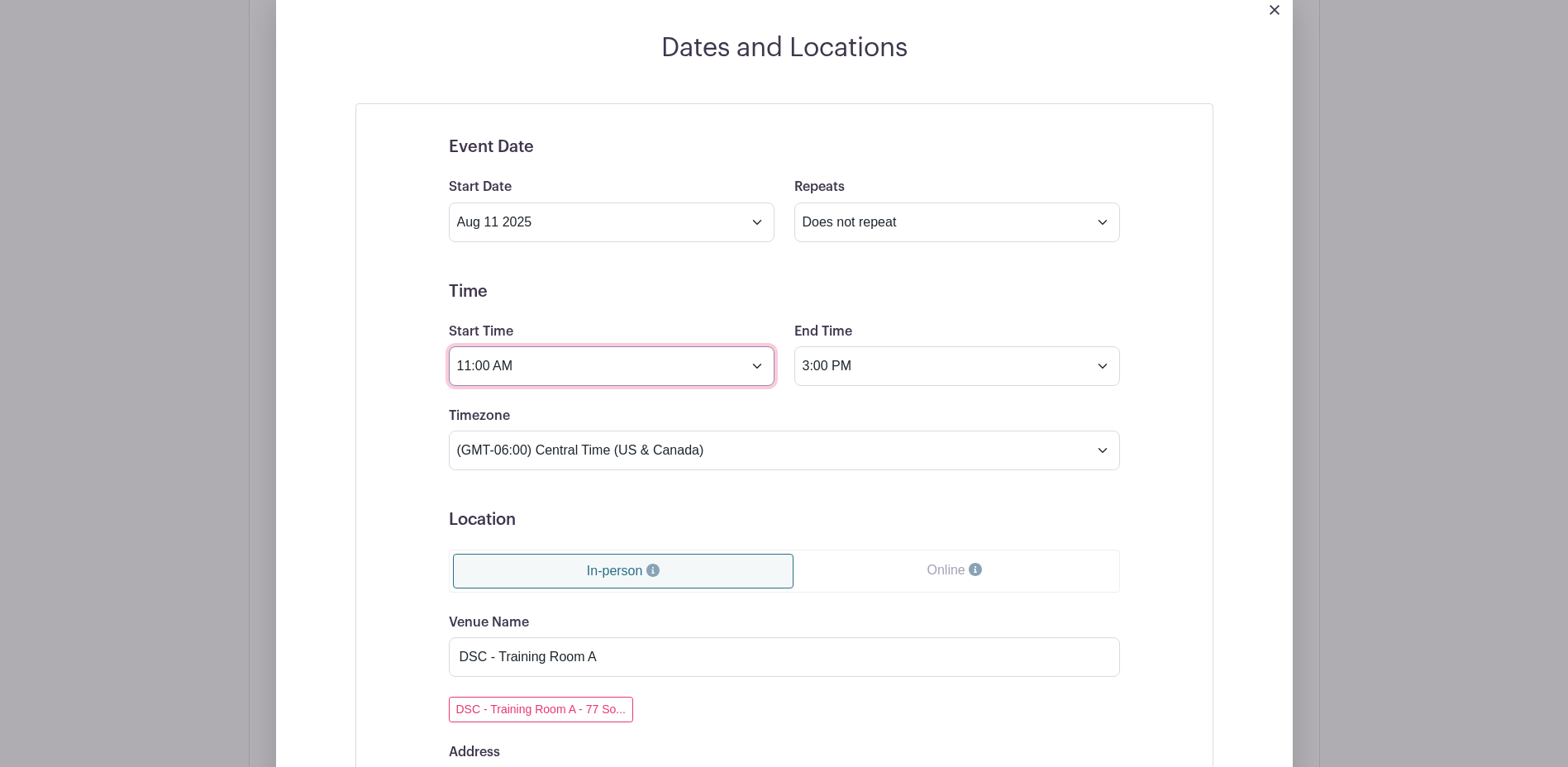 click on "11:00 AM" at bounding box center [612, 366] 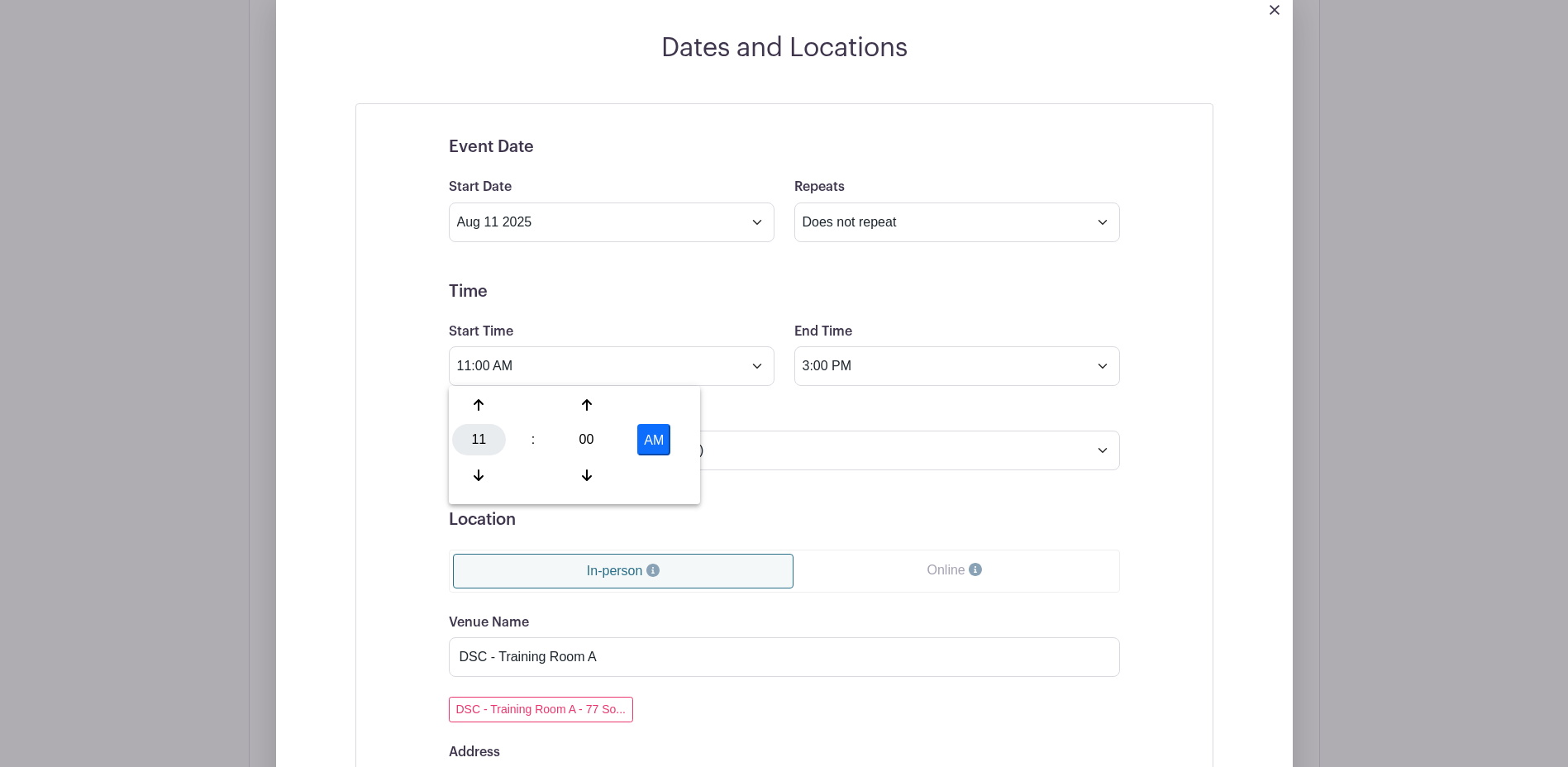 click on "11" at bounding box center [479, 440] 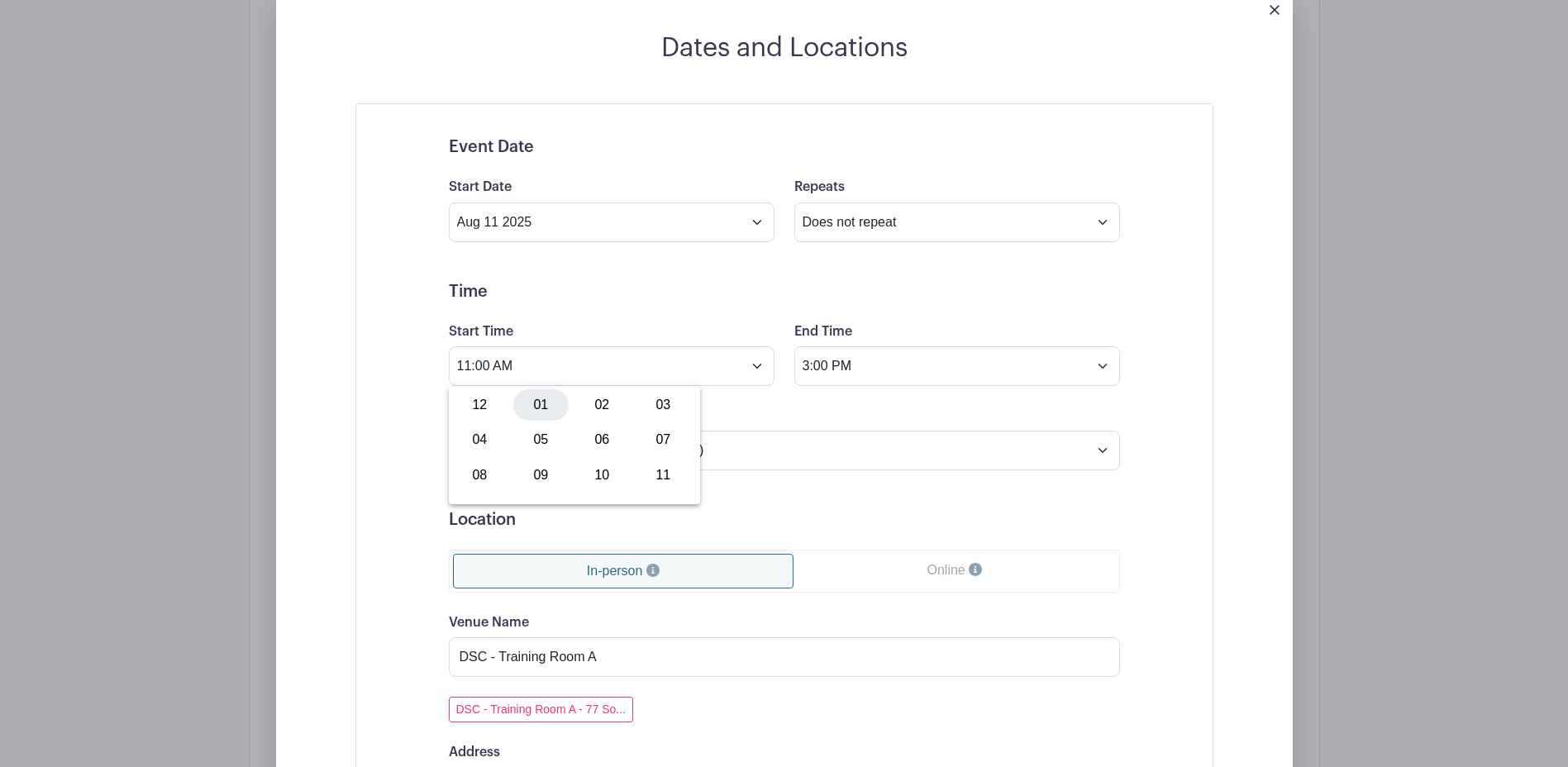 click on "01" at bounding box center (541, 405) 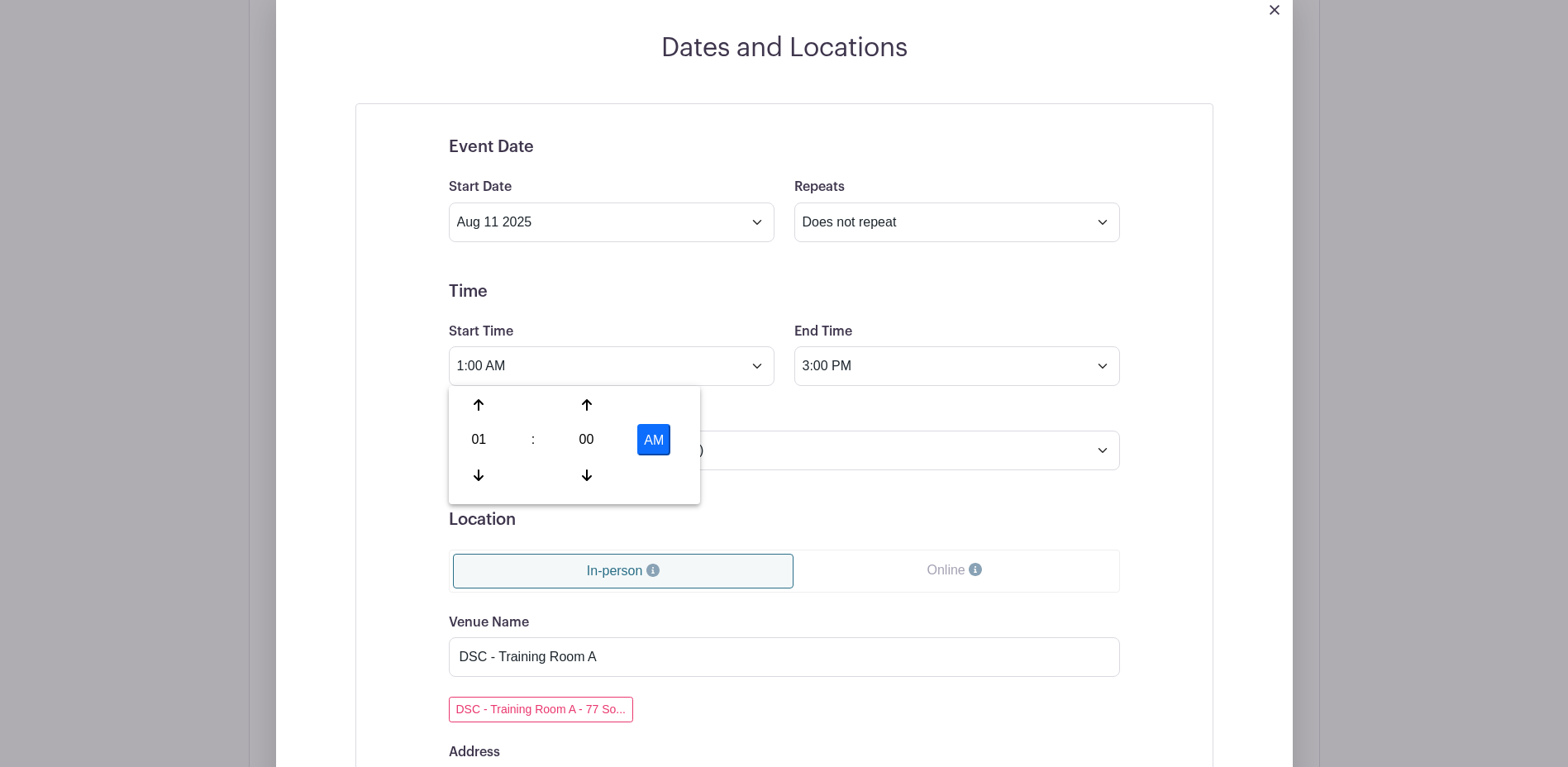 click on "AM" at bounding box center (654, 440) 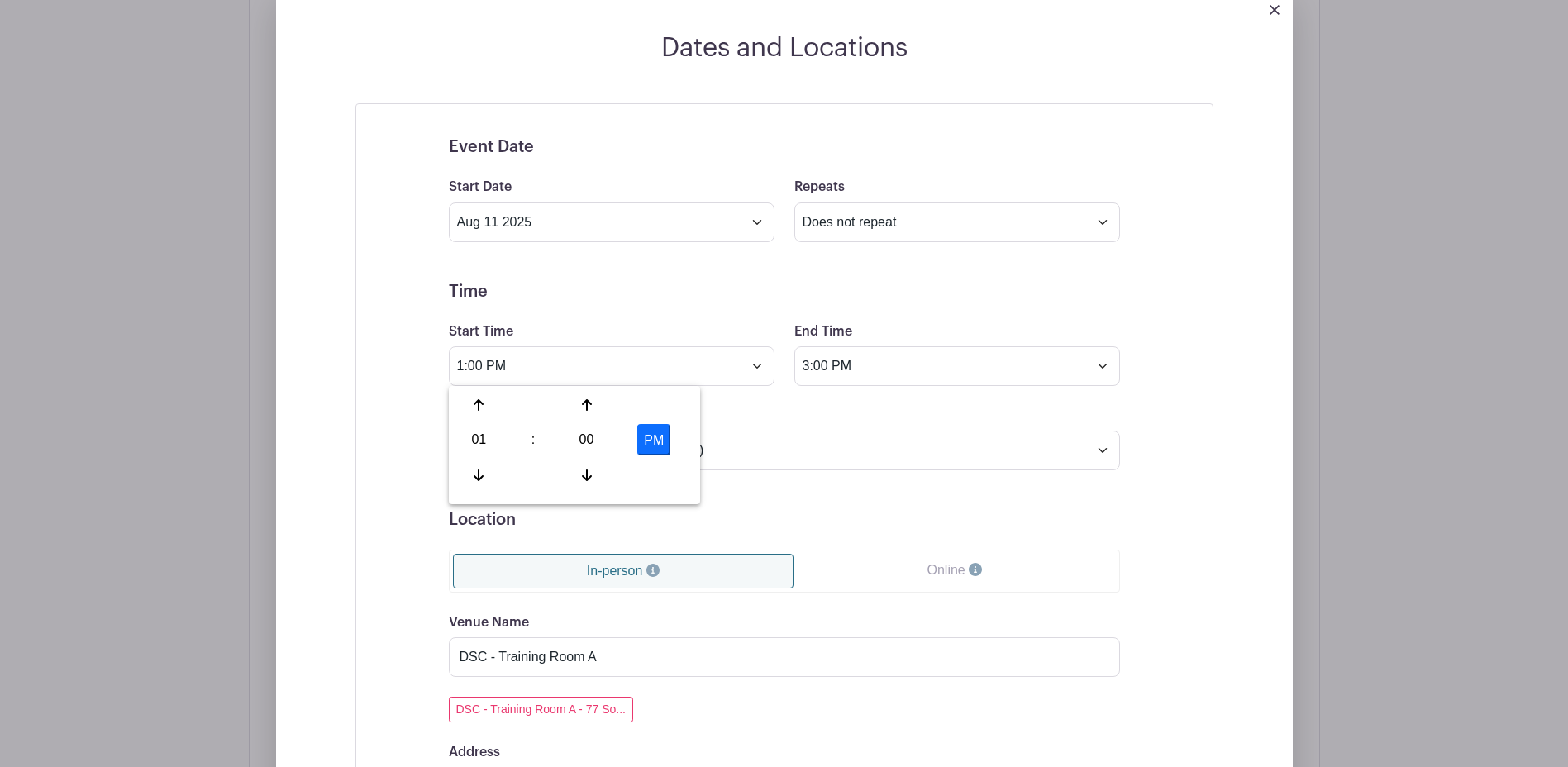 click on "Event Date
Start Date
[MONTH] [DAY] [YEAR]
Repeats
Does not repeat
Daily
Weekly
Monthly on day [DAY]
Monthly on the second [DAY]
Other...
End date
[MONTH] [DAY] [YEAR]
Repeats every
[NUMBER]
Day
Week
Monthly on day [DAY]
Select Repeating Days
Sun
Mon
Tue
Wed
Thu
Fri
Sat
Time
Start Time
[TIME]
End Time
[TIME]
Timezone
(GMT[SIGN][NUMBER]) [TIMEZONE]
(GMT[SIGN][NUMBER]) [TIMEZONE]
(GMT[SIGN][NUMBER]) [TIMEZONE]" at bounding box center (784, 717) 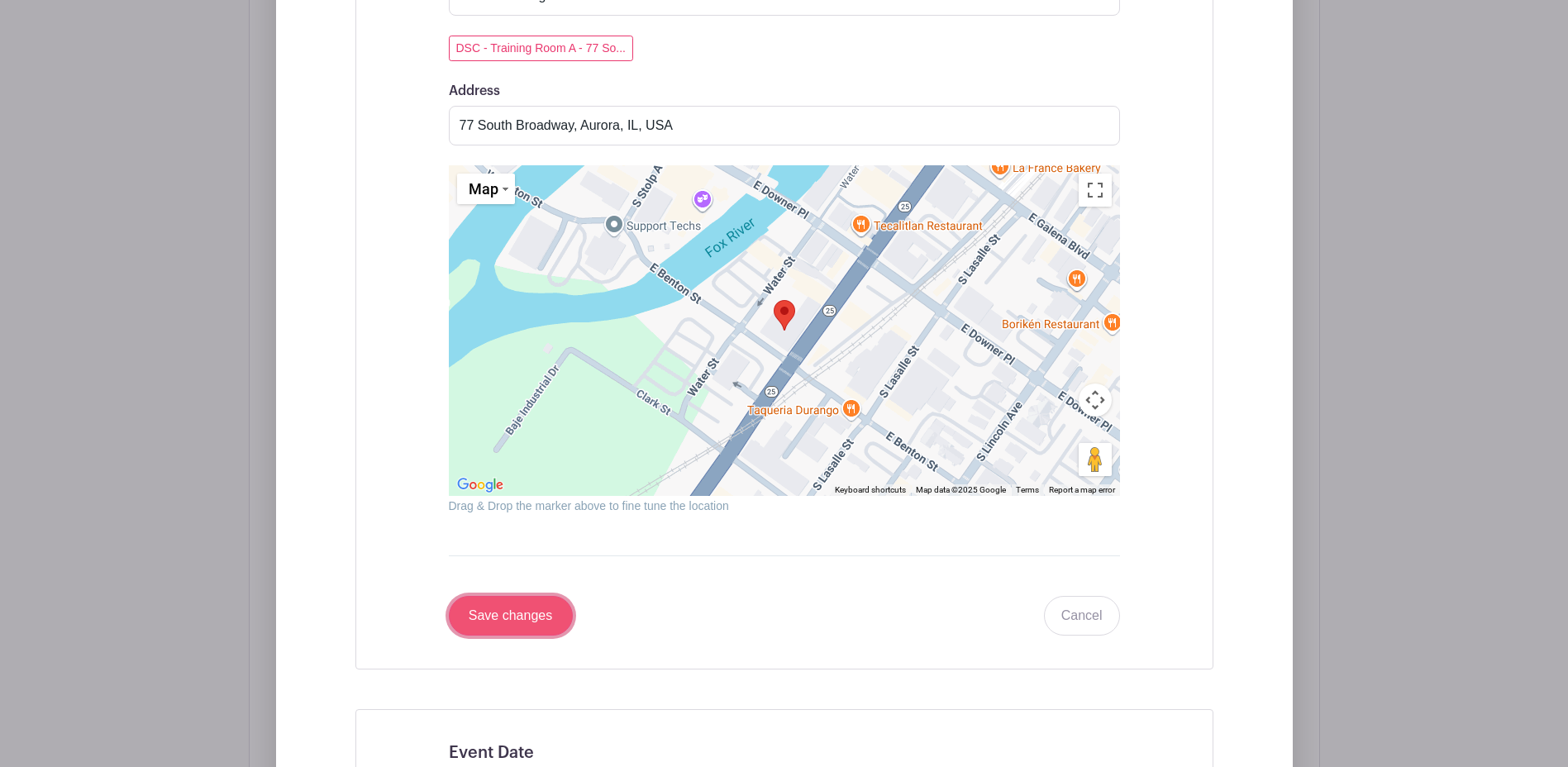 click on "Save changes" at bounding box center [511, 616] 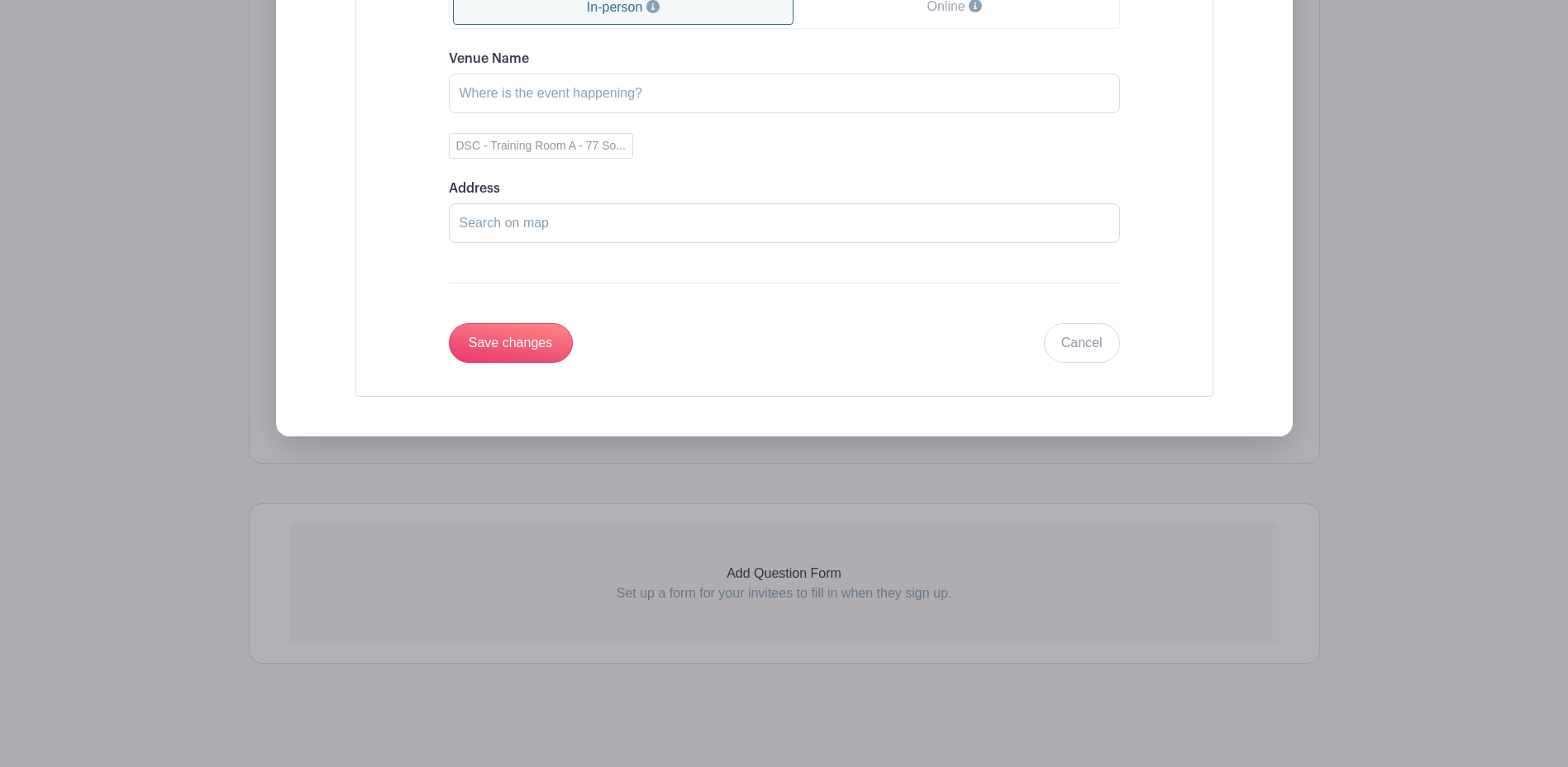 scroll, scrollTop: 1540, scrollLeft: 0, axis: vertical 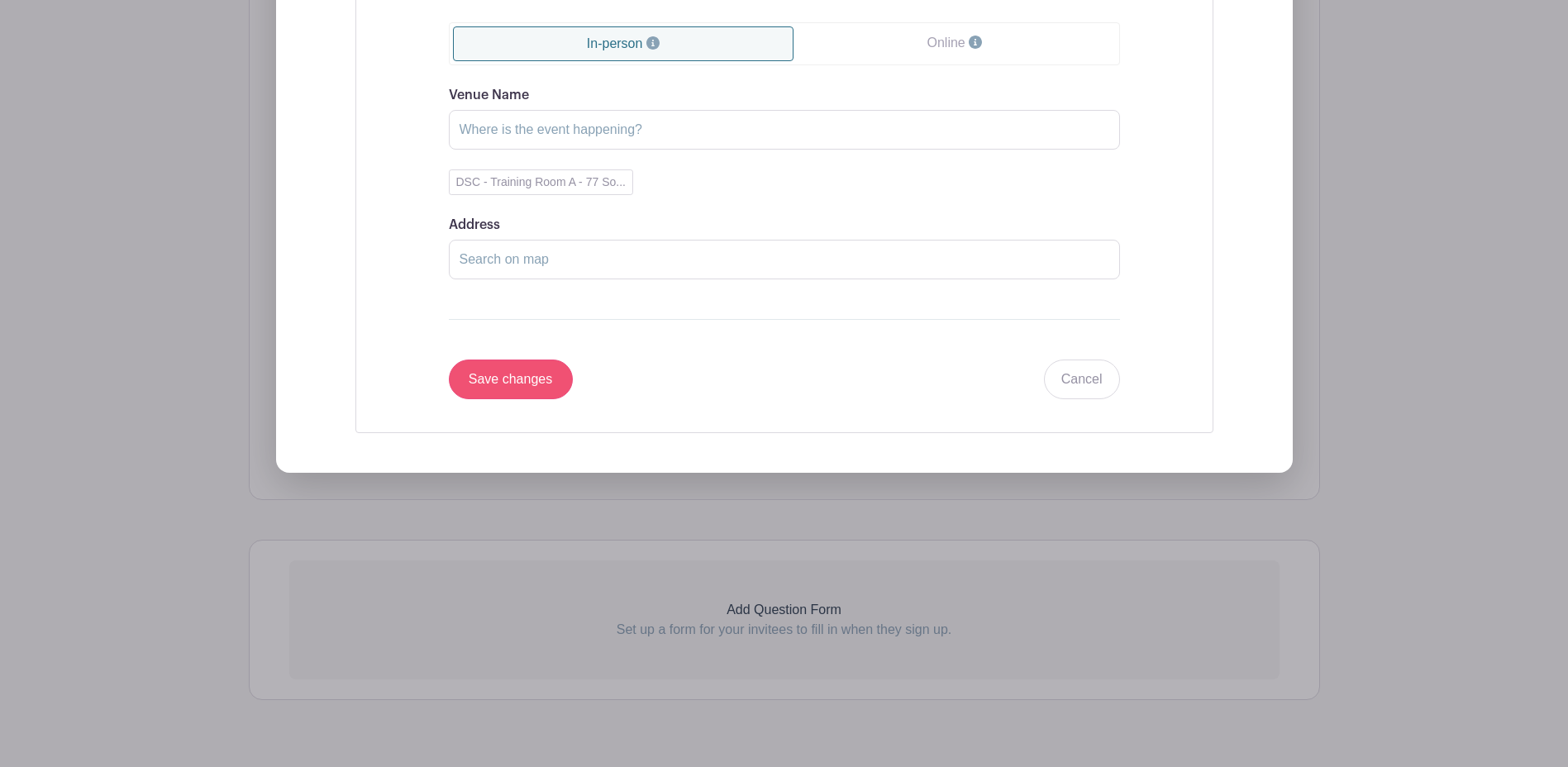 click on "Event Date
Start Date
Repeats
Does not repeat
Daily
Weekly
Monthly
Monthly on weekday
Other...
End date
Repeats every
[NUMBER]
Day
Week
Month
Select Repeating Days
Sun
Mon
Tue
Wed
Thu
Fri
Sat
Time
Start Time
End Time
Timezone
(GMT[SIGN][NUMBER]) [TIMEZONE]
(GMT[SIGN][NUMBER]) [TIMEZONE]
(GMT[SIGN][NUMBER]) [TIMEZONE]
(GMT[SIGN][NUMBER]) [TIMEZONE]
(GMT[SIGN][NUMBER]) [TIMEZONE]
(GMT[SIGN][NUMBER]) [TIMEZONE]" at bounding box center (784, 4) 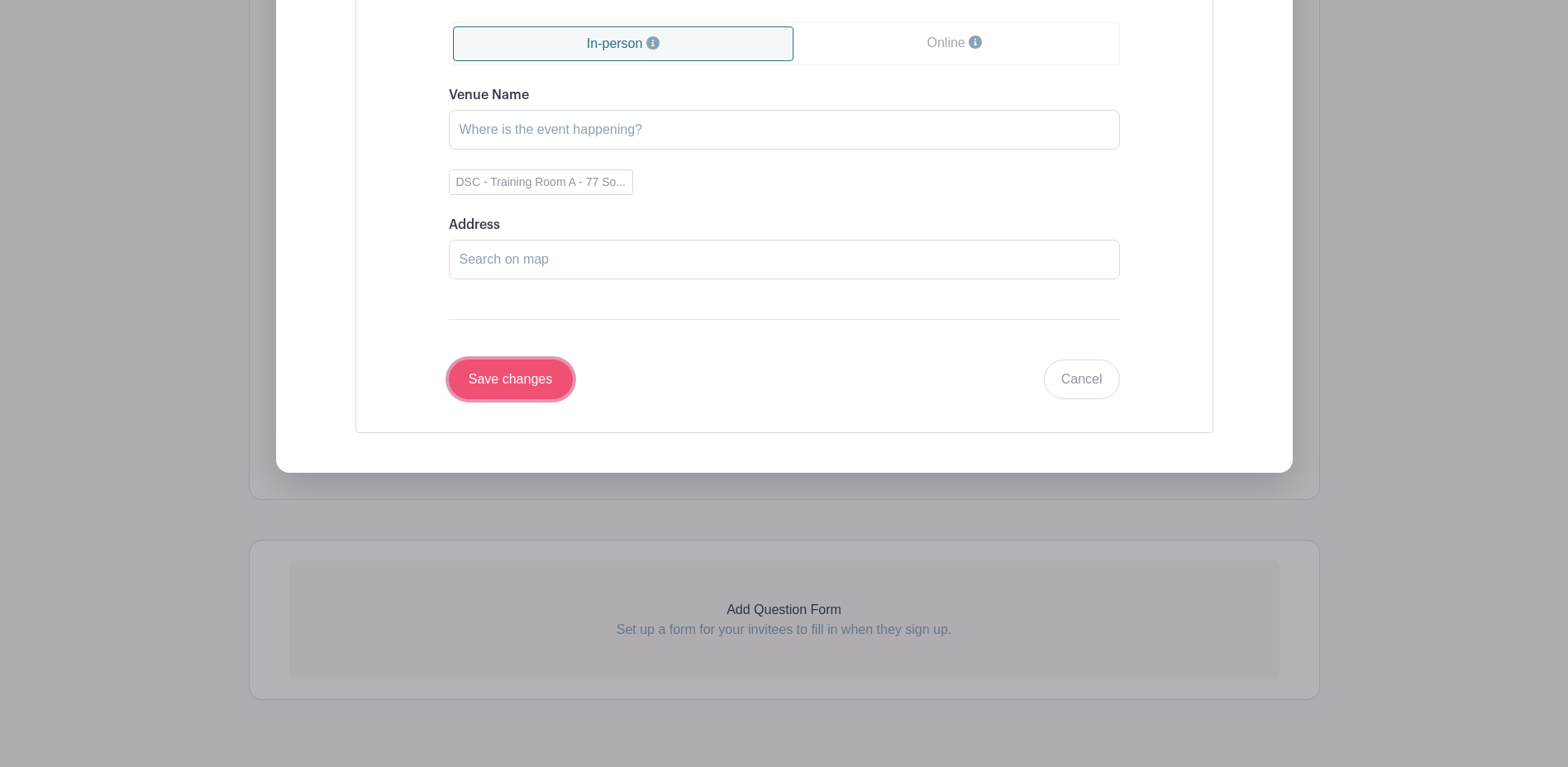 click on "Save changes" at bounding box center [511, 379] 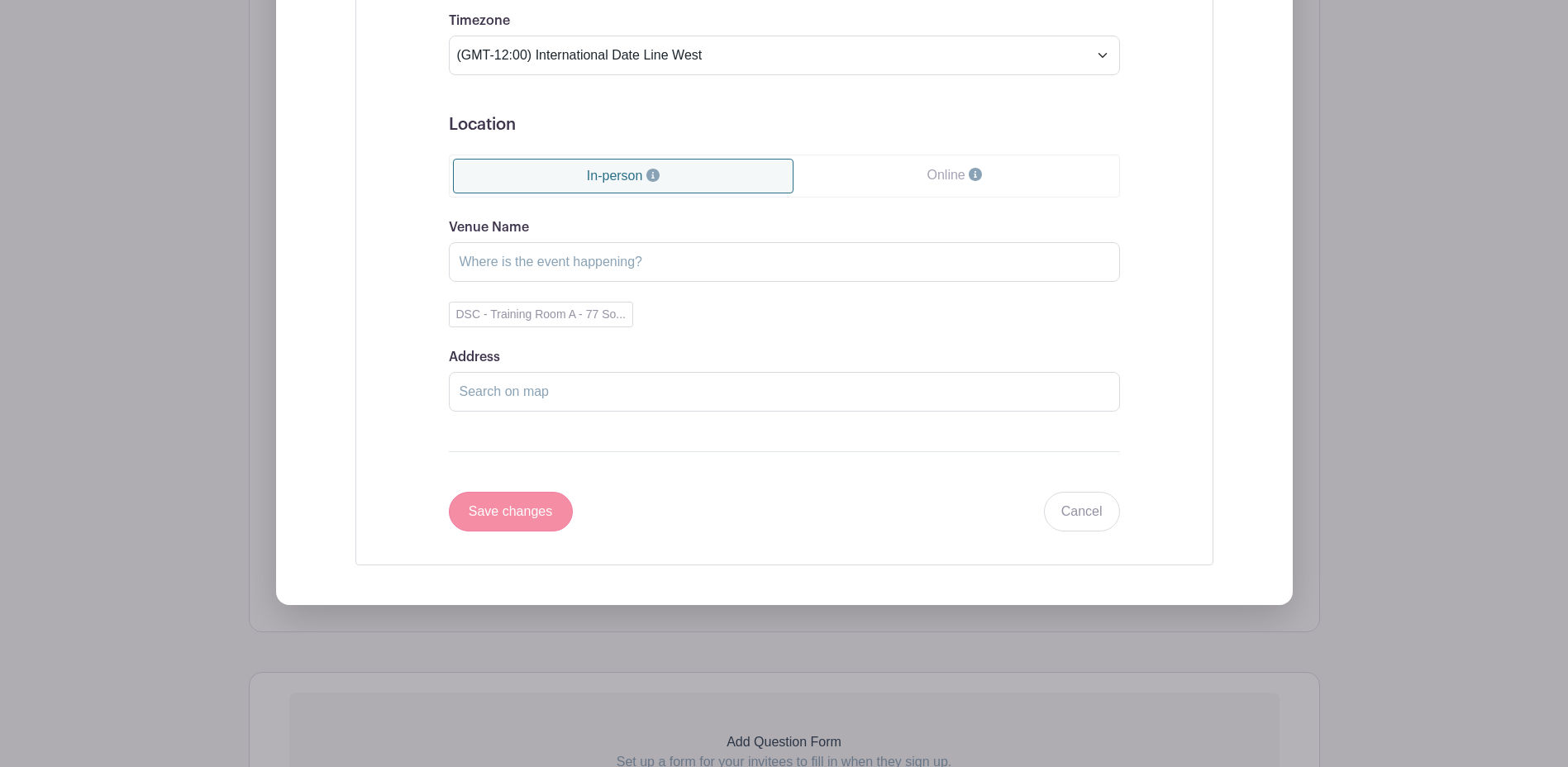 scroll, scrollTop: 1672, scrollLeft: 0, axis: vertical 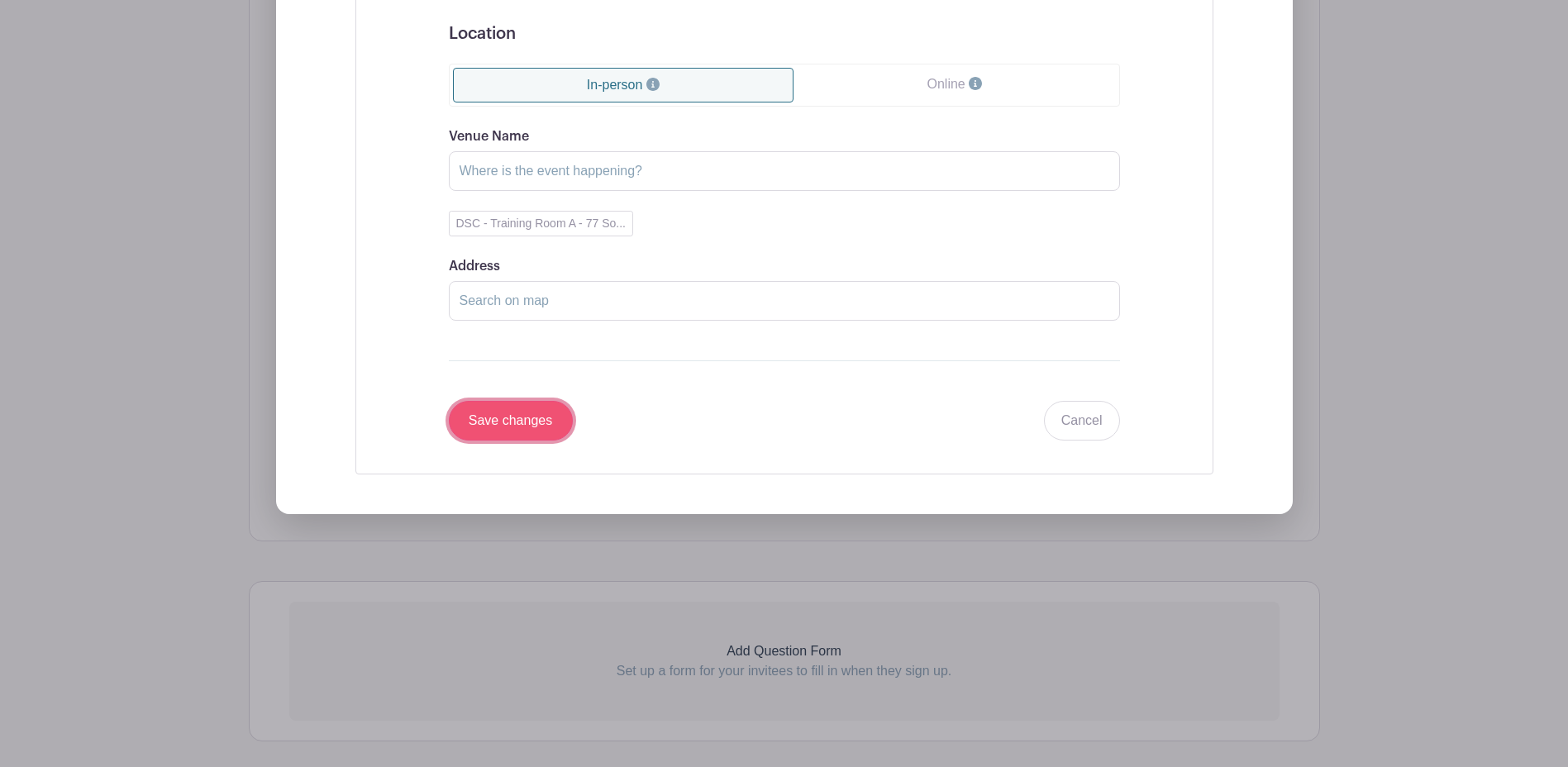 click on "Save changes" at bounding box center [511, 421] 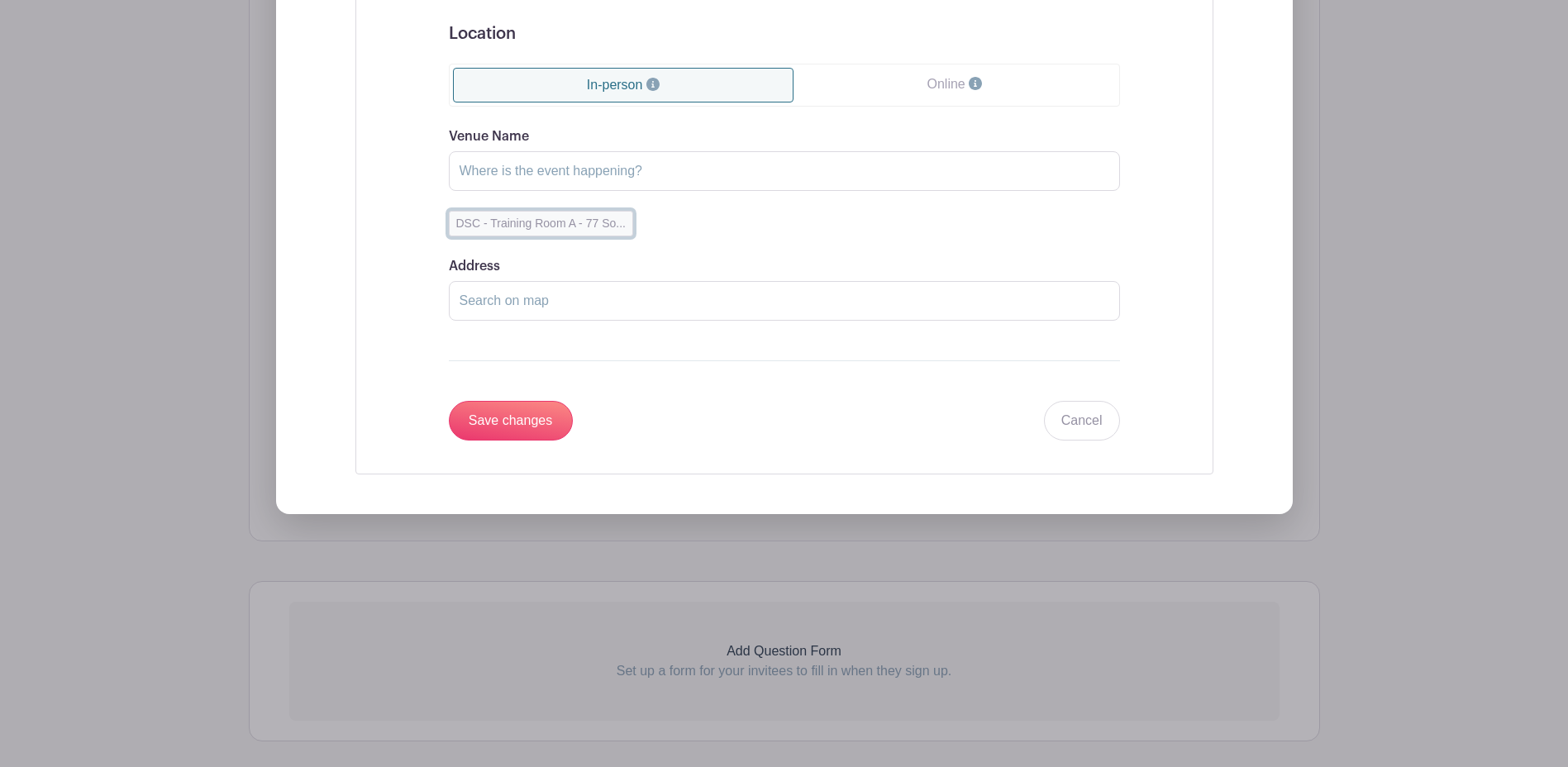 click on "DSC - Training Room A - 77 So..." at bounding box center [541, 223] 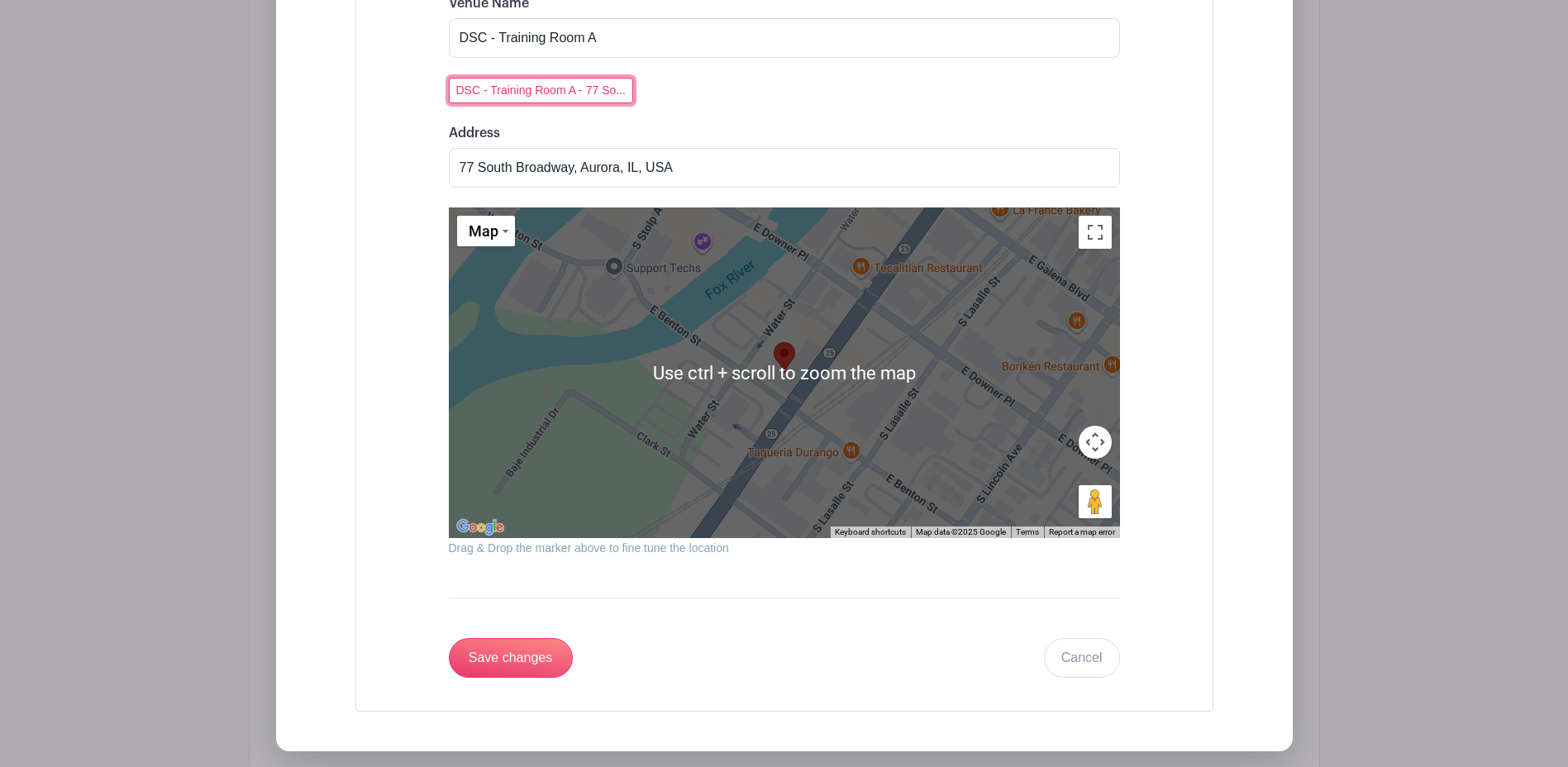 scroll, scrollTop: 2120, scrollLeft: 0, axis: vertical 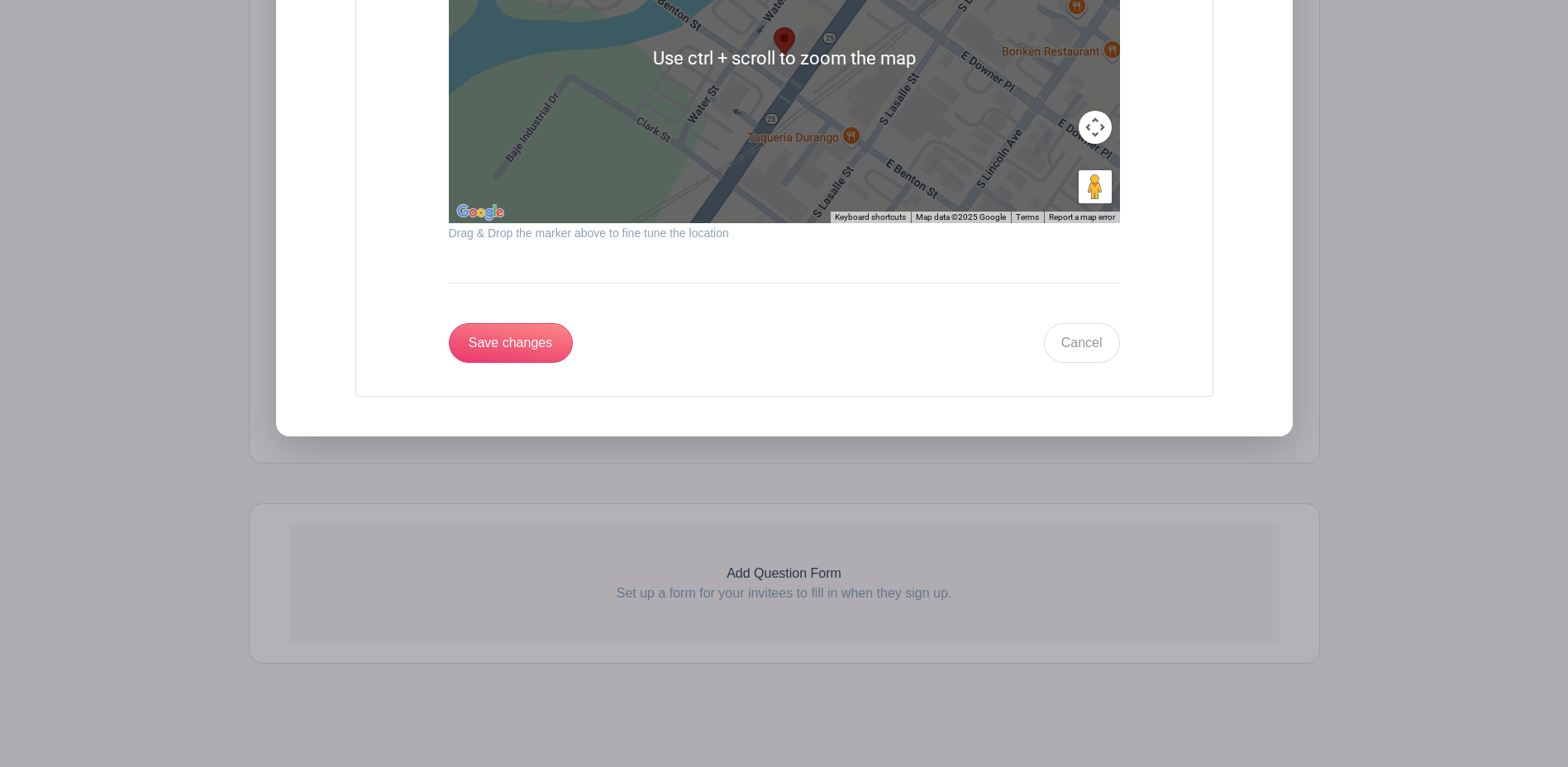 click on "Event Date
Start Date
Can't be blank
Repeats
Does not repeat
Daily
Weekly
Monthly
Monthly on weekday
Other...
End date
Repeats every
1
Day
Week
Month
Select Repeating Days
Sun
Mon
Tue
Wed
Thu
Fri
Sat
Time
Start Time
Can't be blank
End Time
Can't be blank
Timezone
(GMT-12:00) International Date Line West
(GMT-11:00) American Samoa
(GMT-11:00) Midway Island
(GMT-10:00) Hawaii" at bounding box center (784, -238) 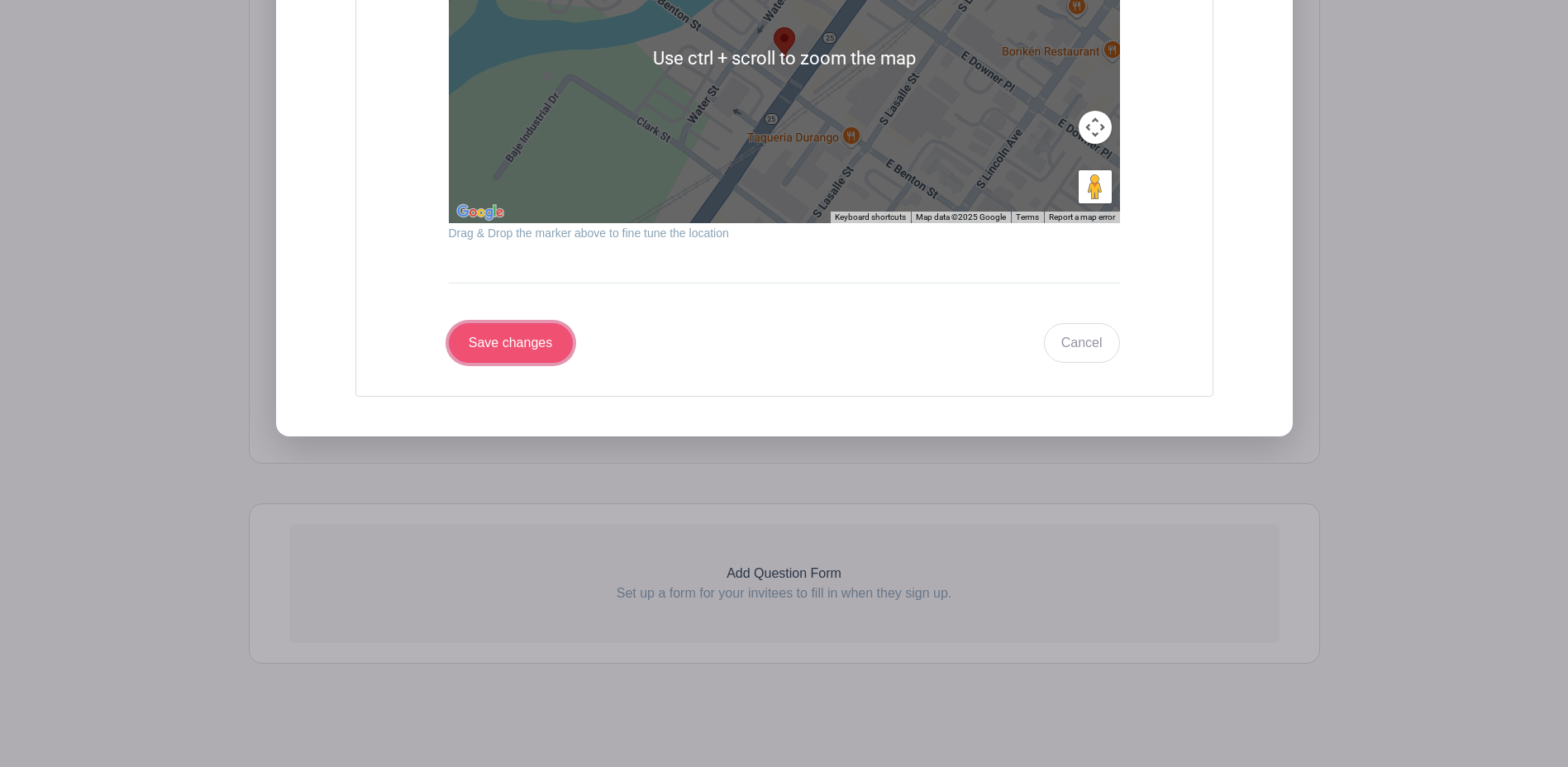 click on "Save changes" at bounding box center [511, 343] 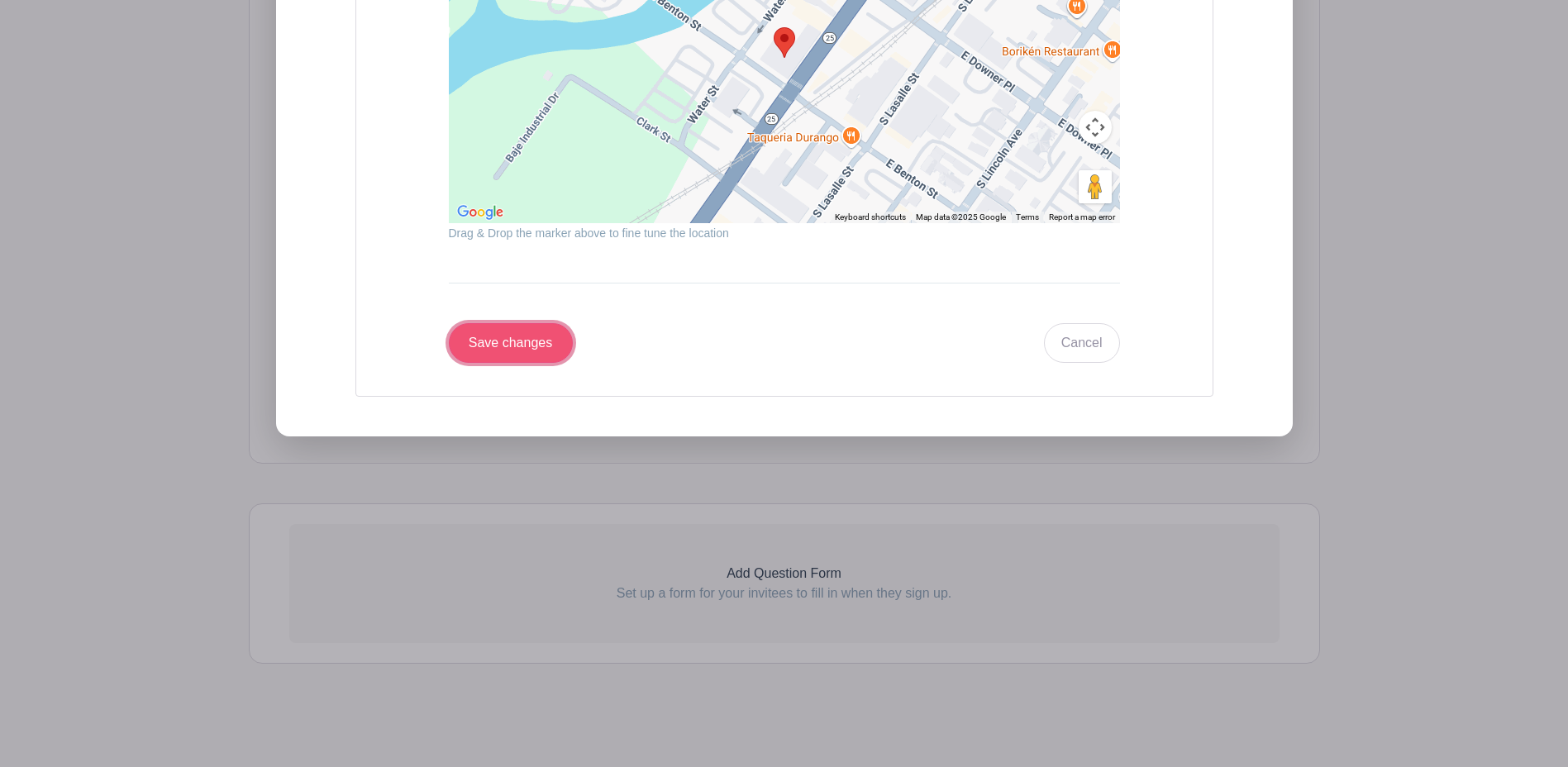 click on "Save changes" at bounding box center (511, 343) 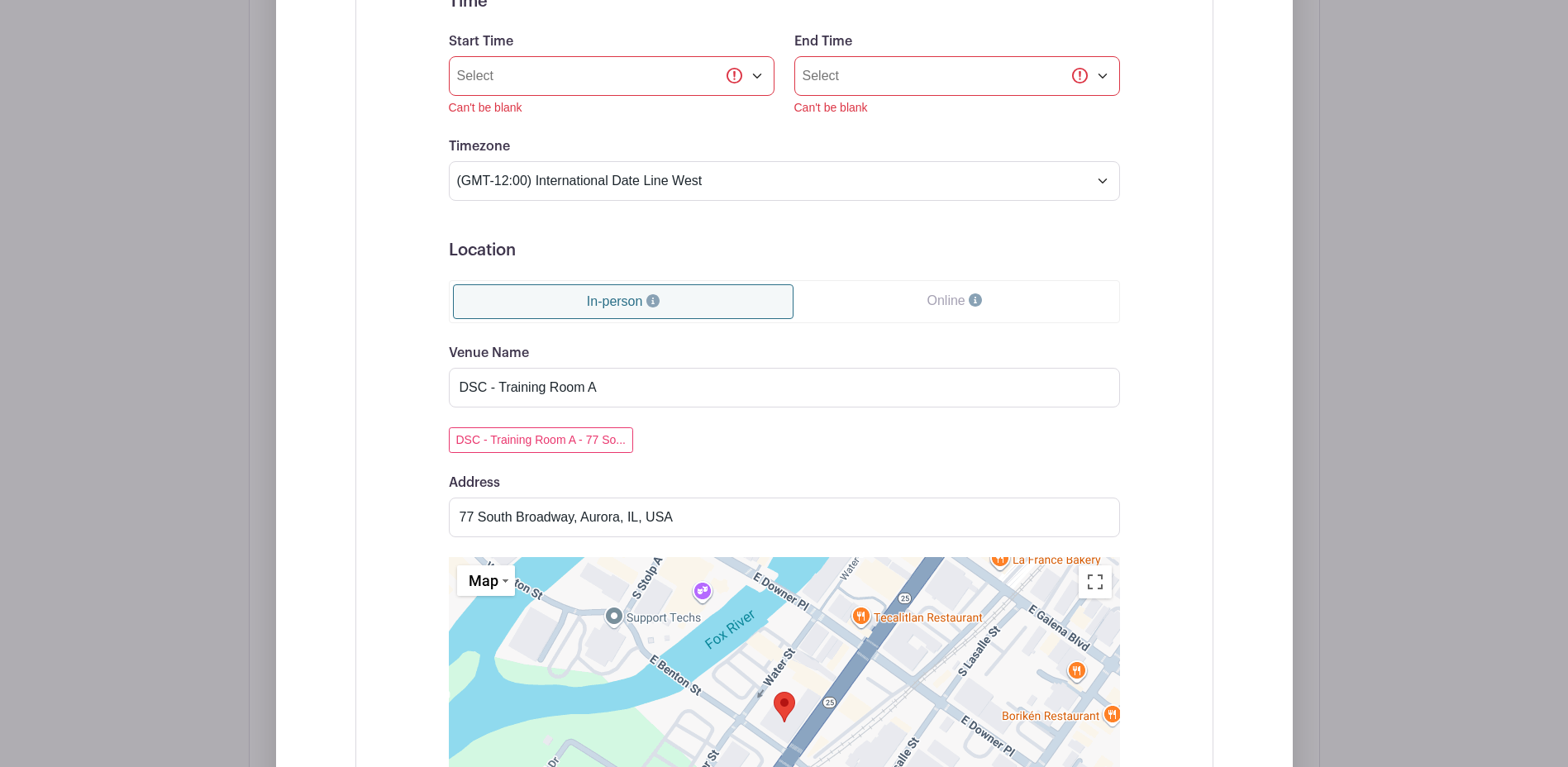 scroll, scrollTop: 1211, scrollLeft: 0, axis: vertical 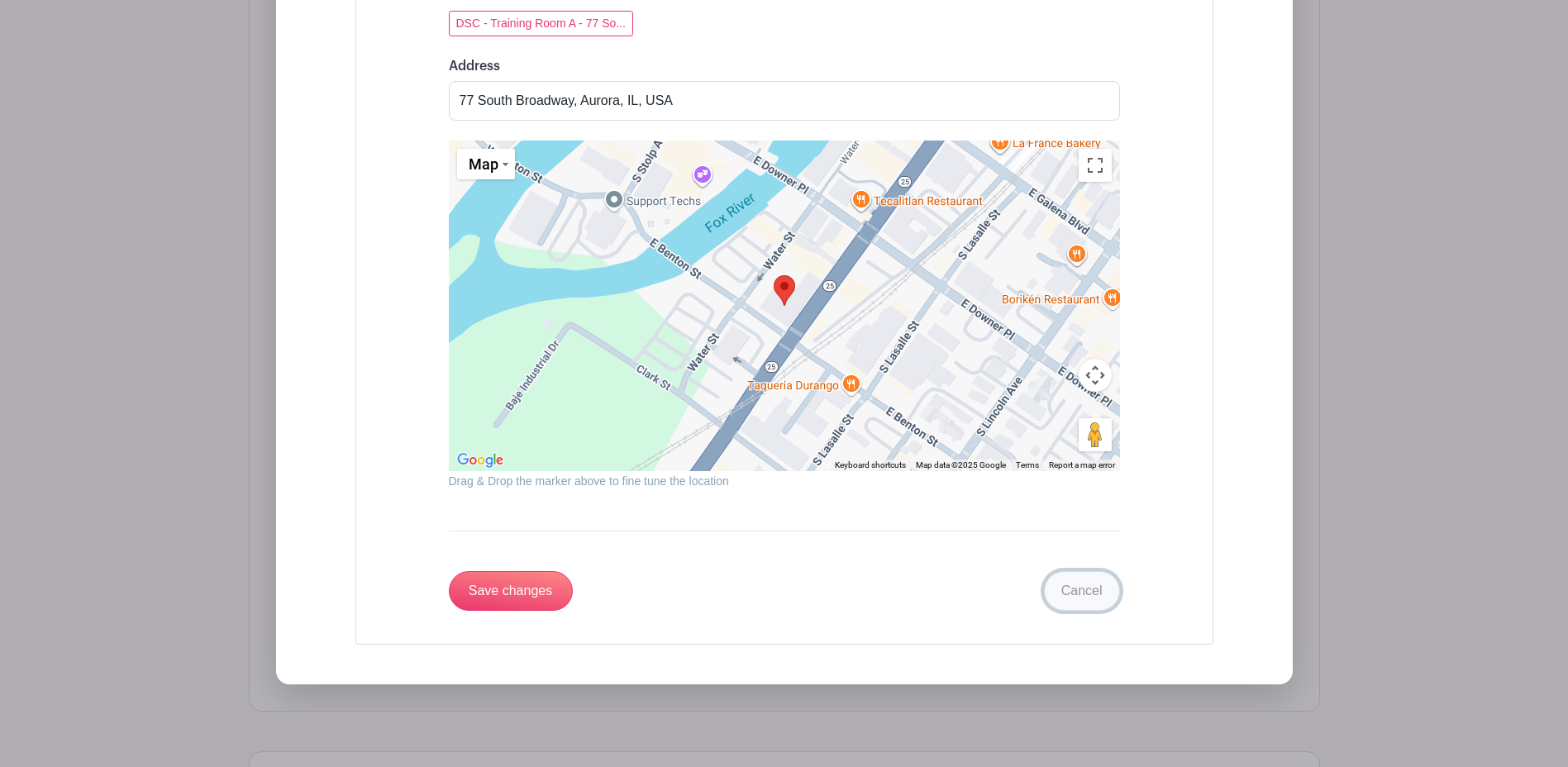 click on "Cancel" at bounding box center [1082, 591] 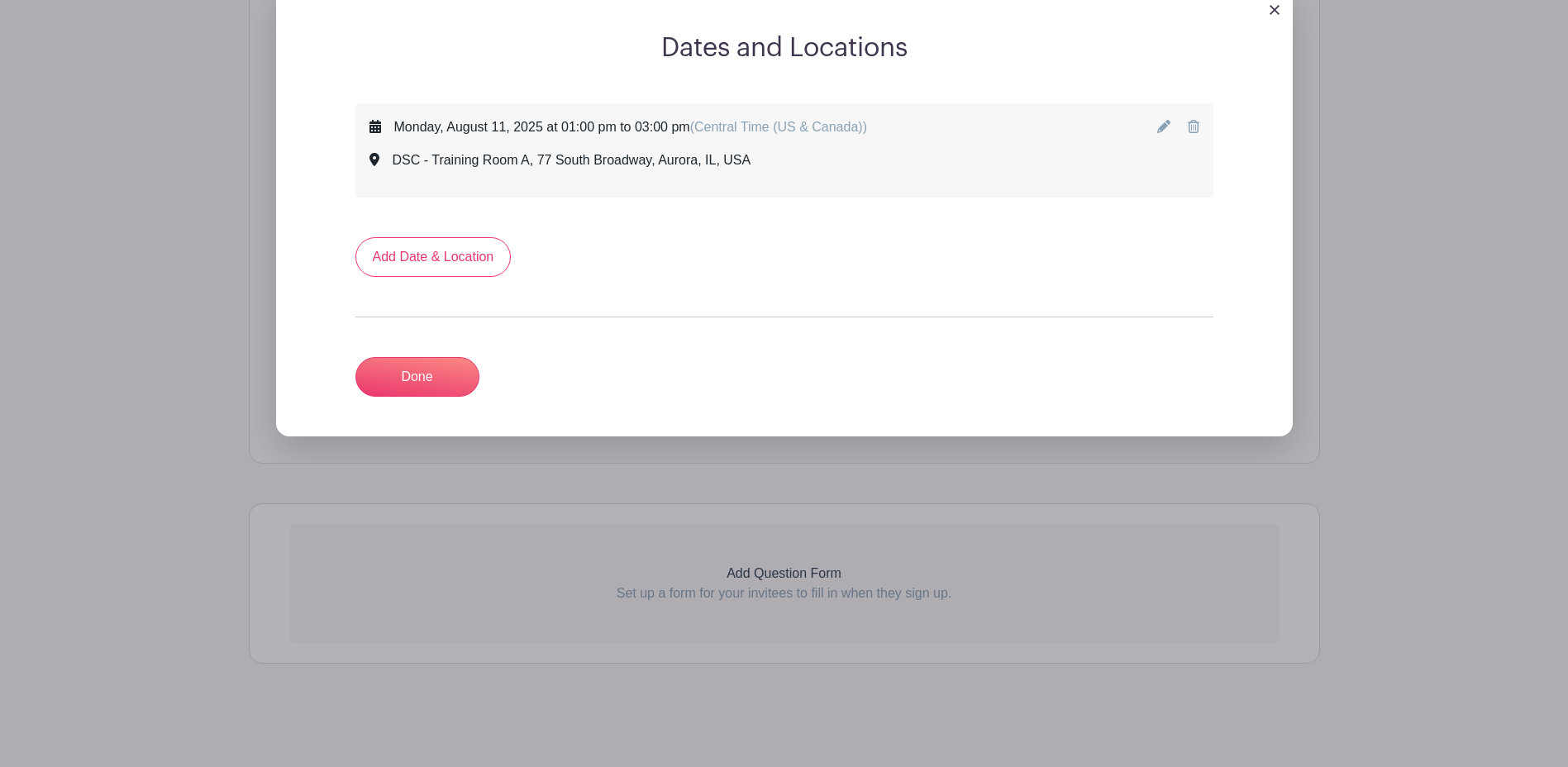 scroll, scrollTop: 1011, scrollLeft: 0, axis: vertical 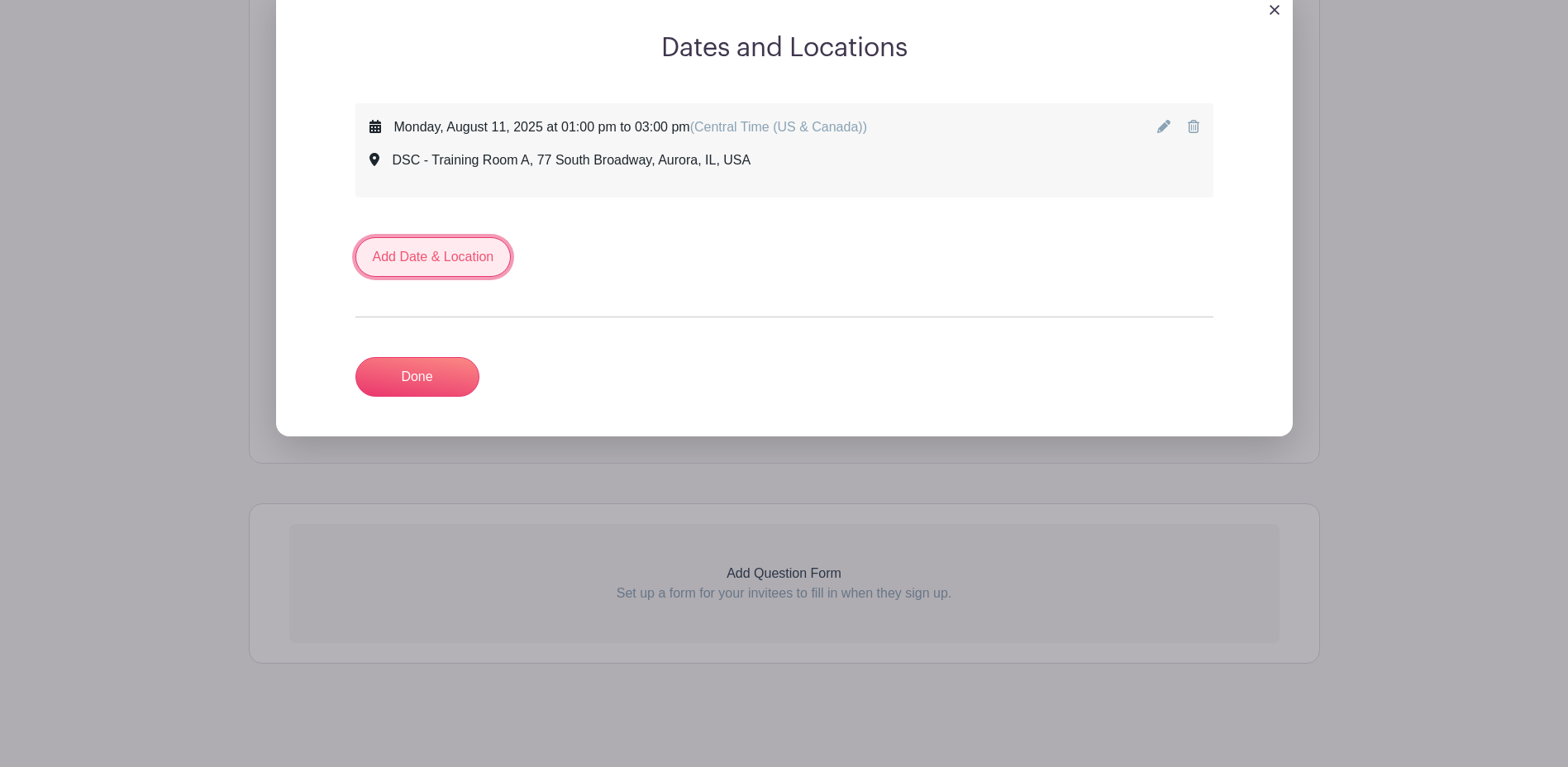 click on "Add Date & Location" at bounding box center (433, 257) 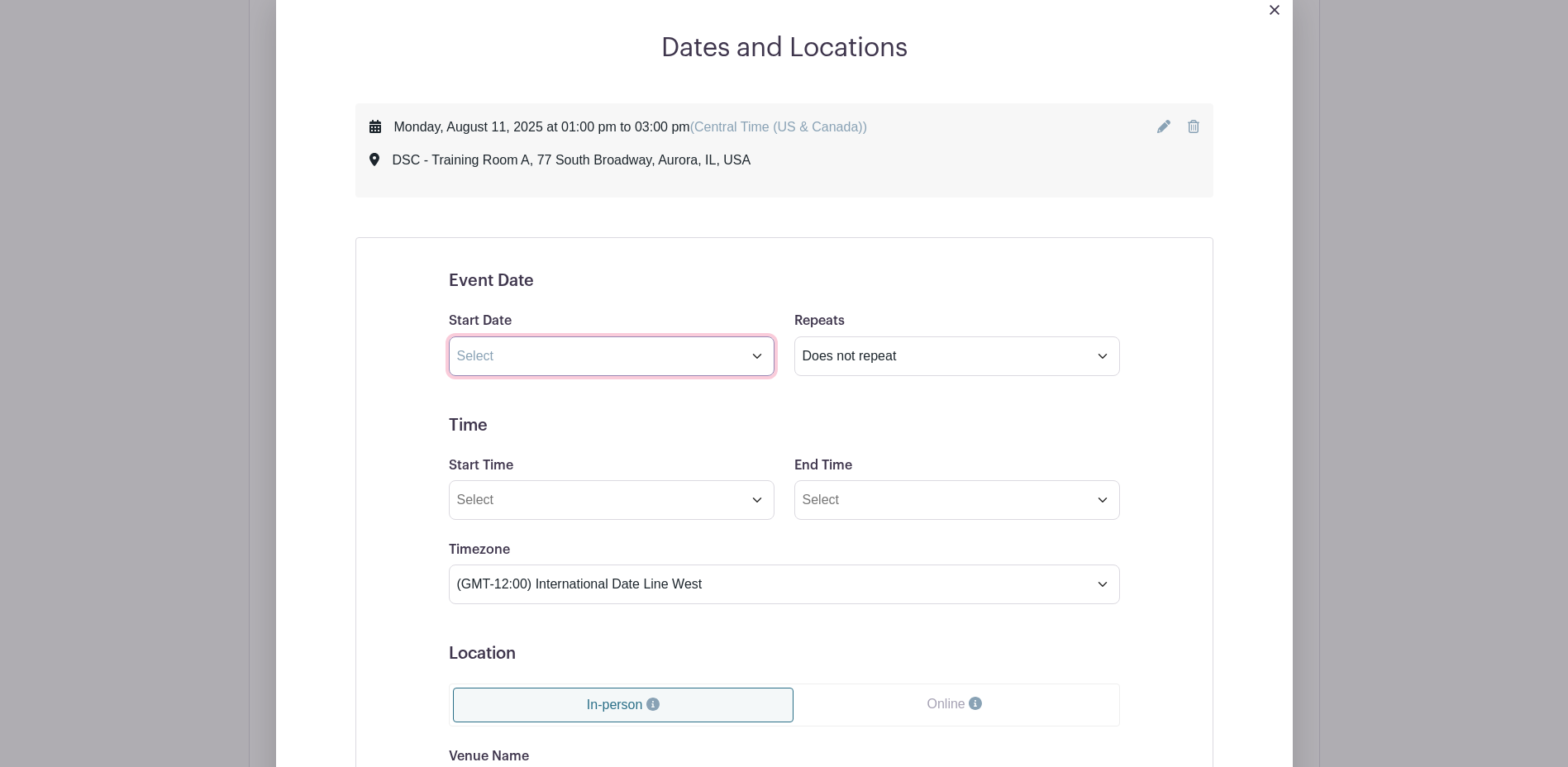 click at bounding box center [612, 356] 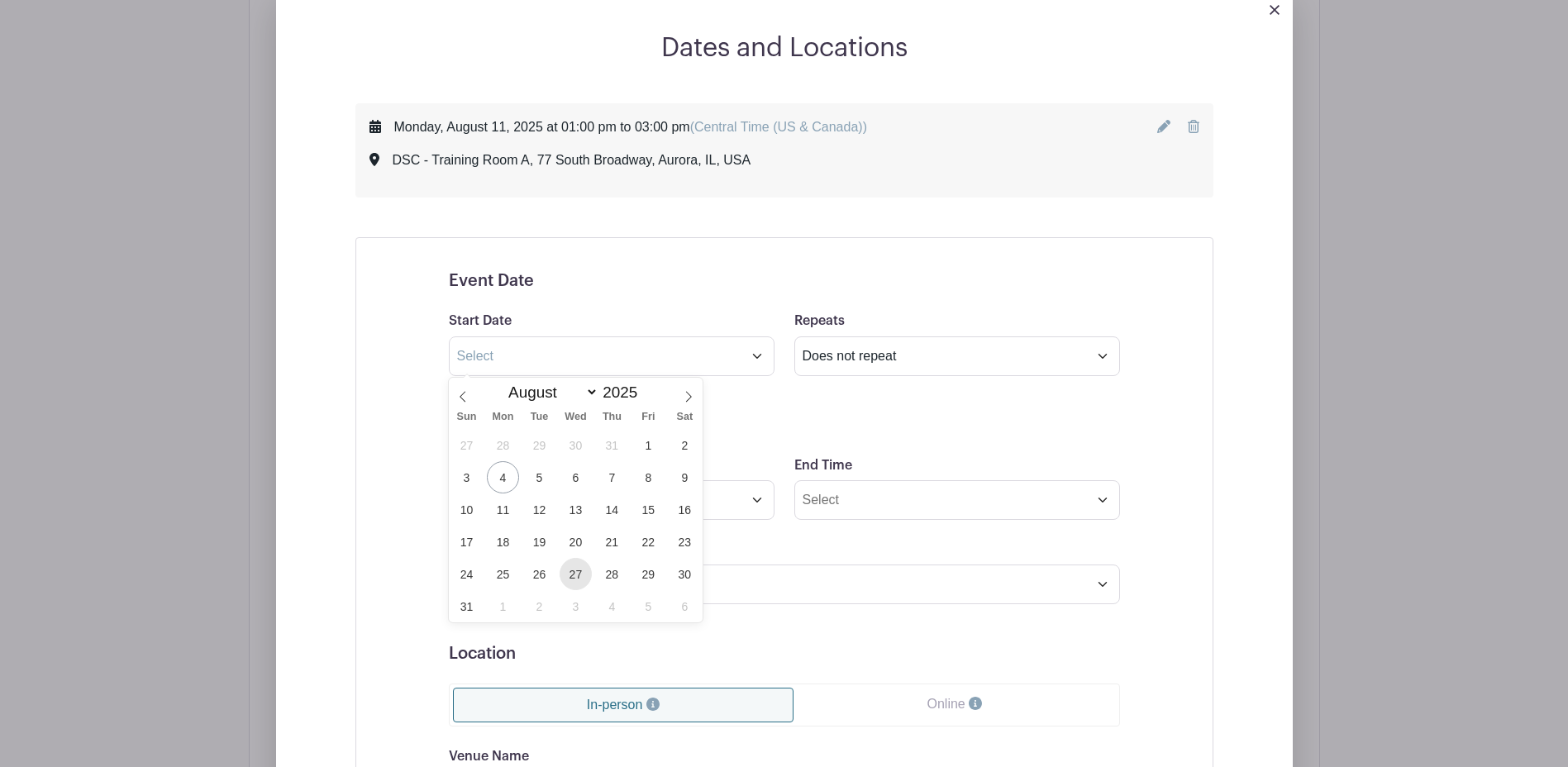 click on "27" at bounding box center (575, 574) 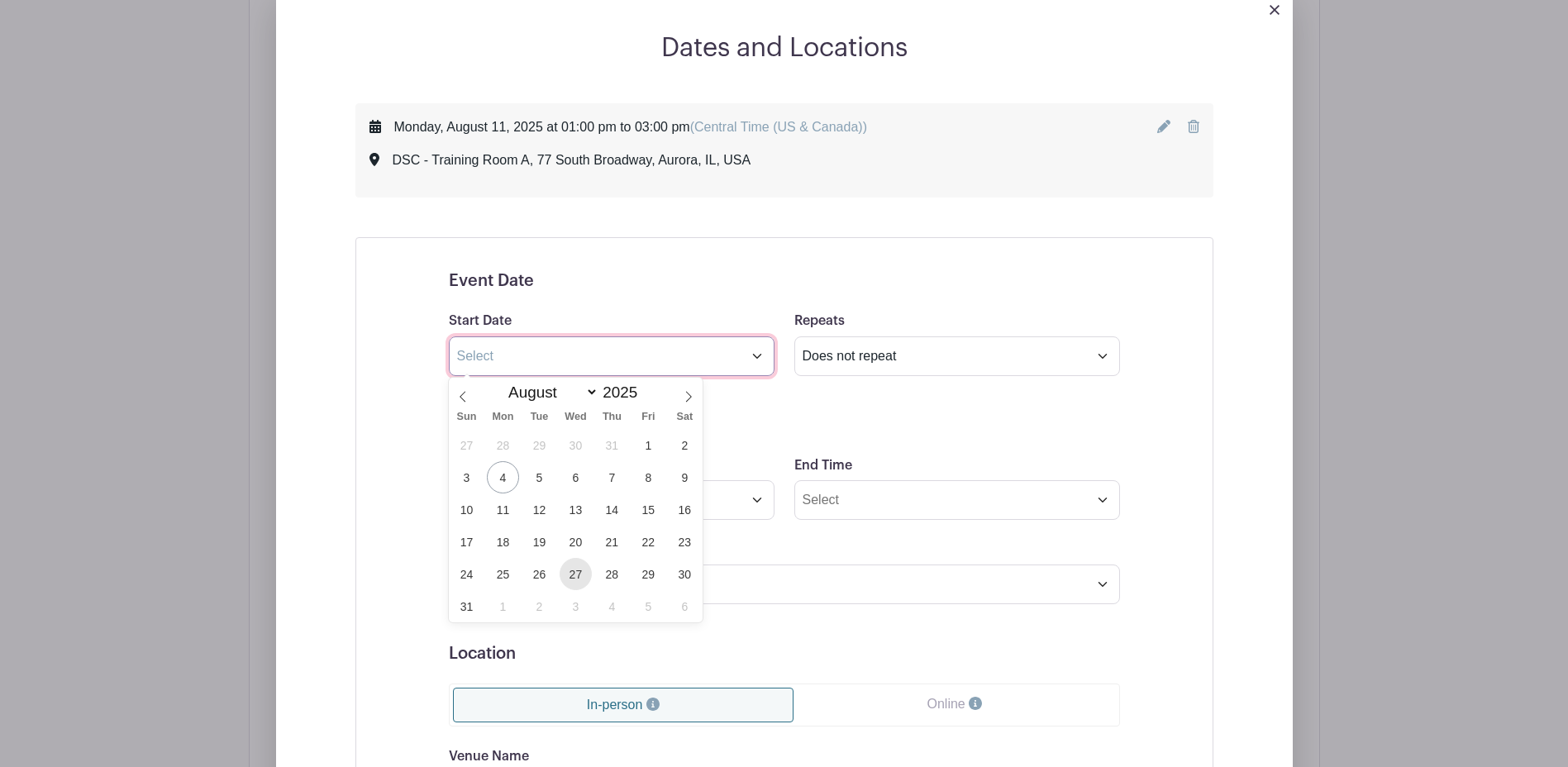 type on "Aug 27 2025" 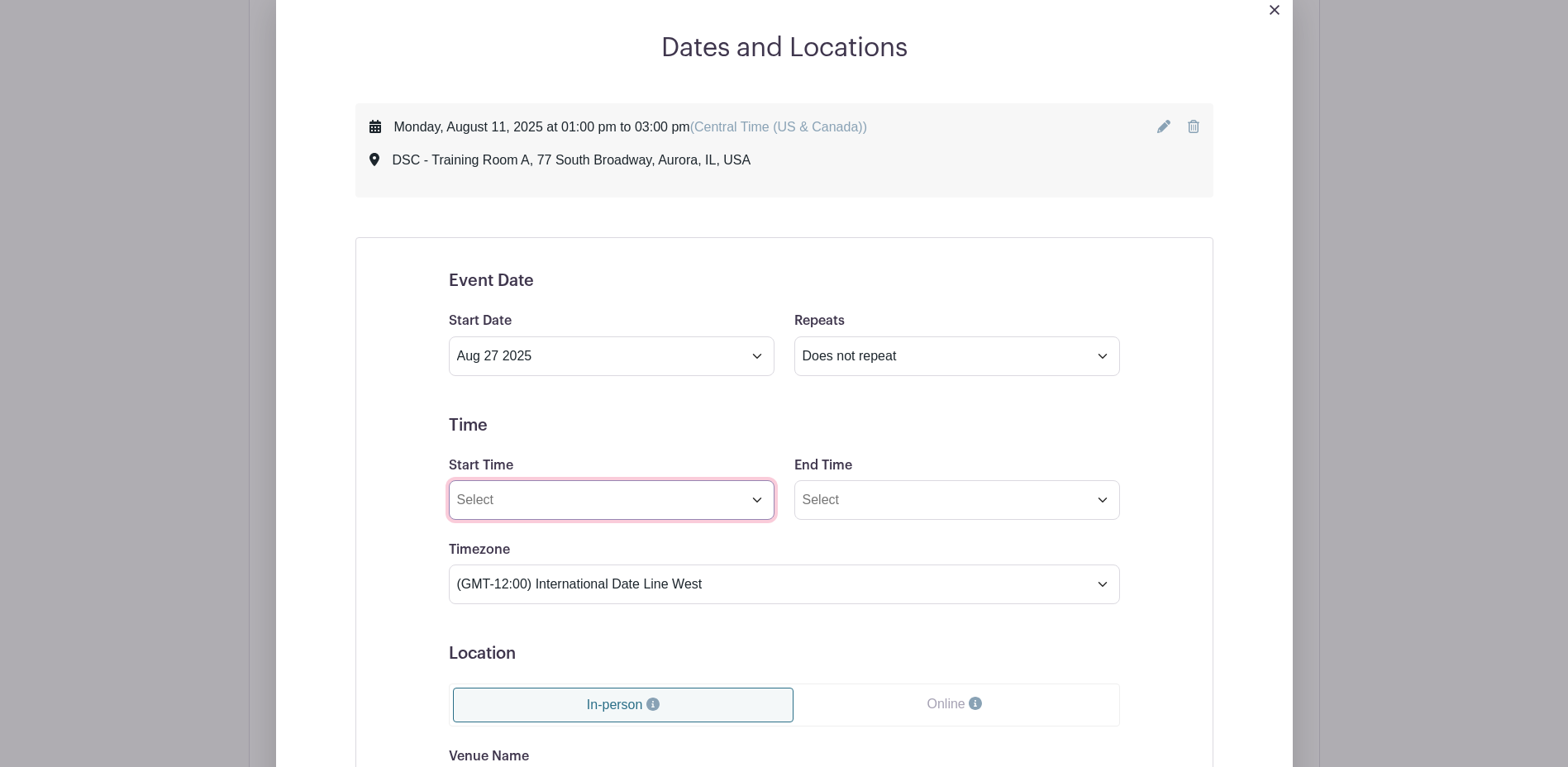 click on "Start Time" at bounding box center [612, 500] 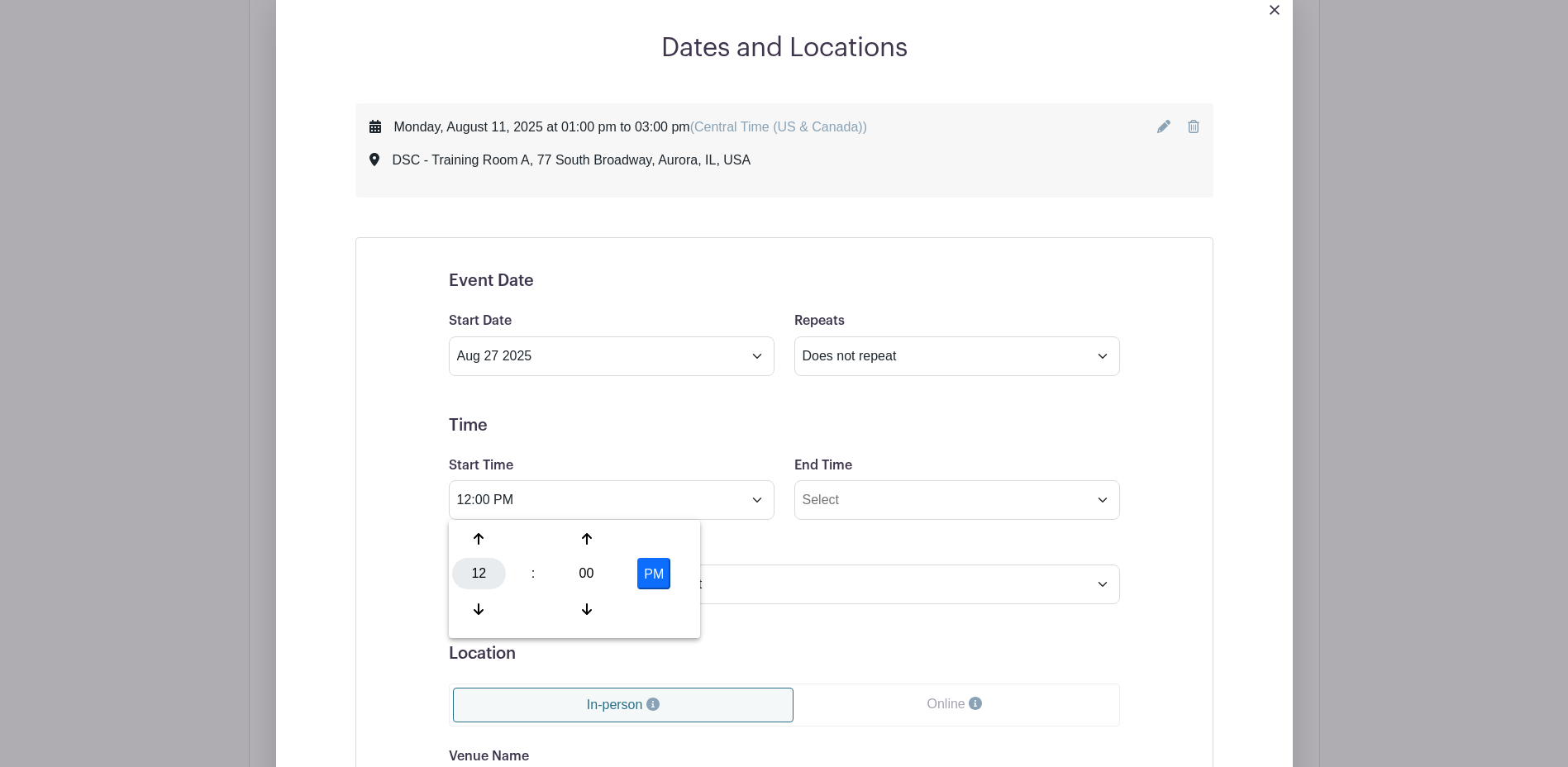 click on "12" at bounding box center [479, 574] 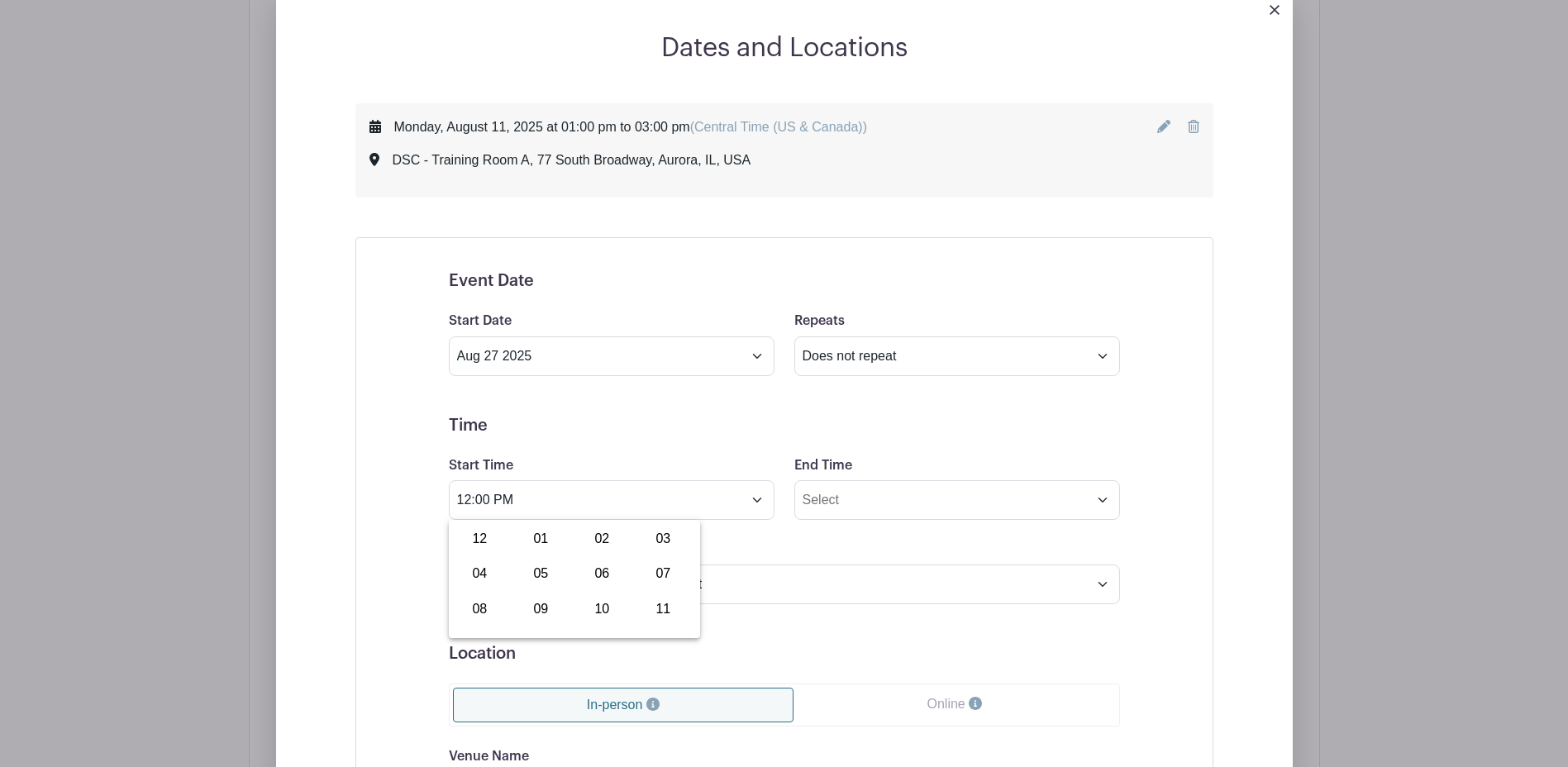 click on "10" at bounding box center (602, 609) 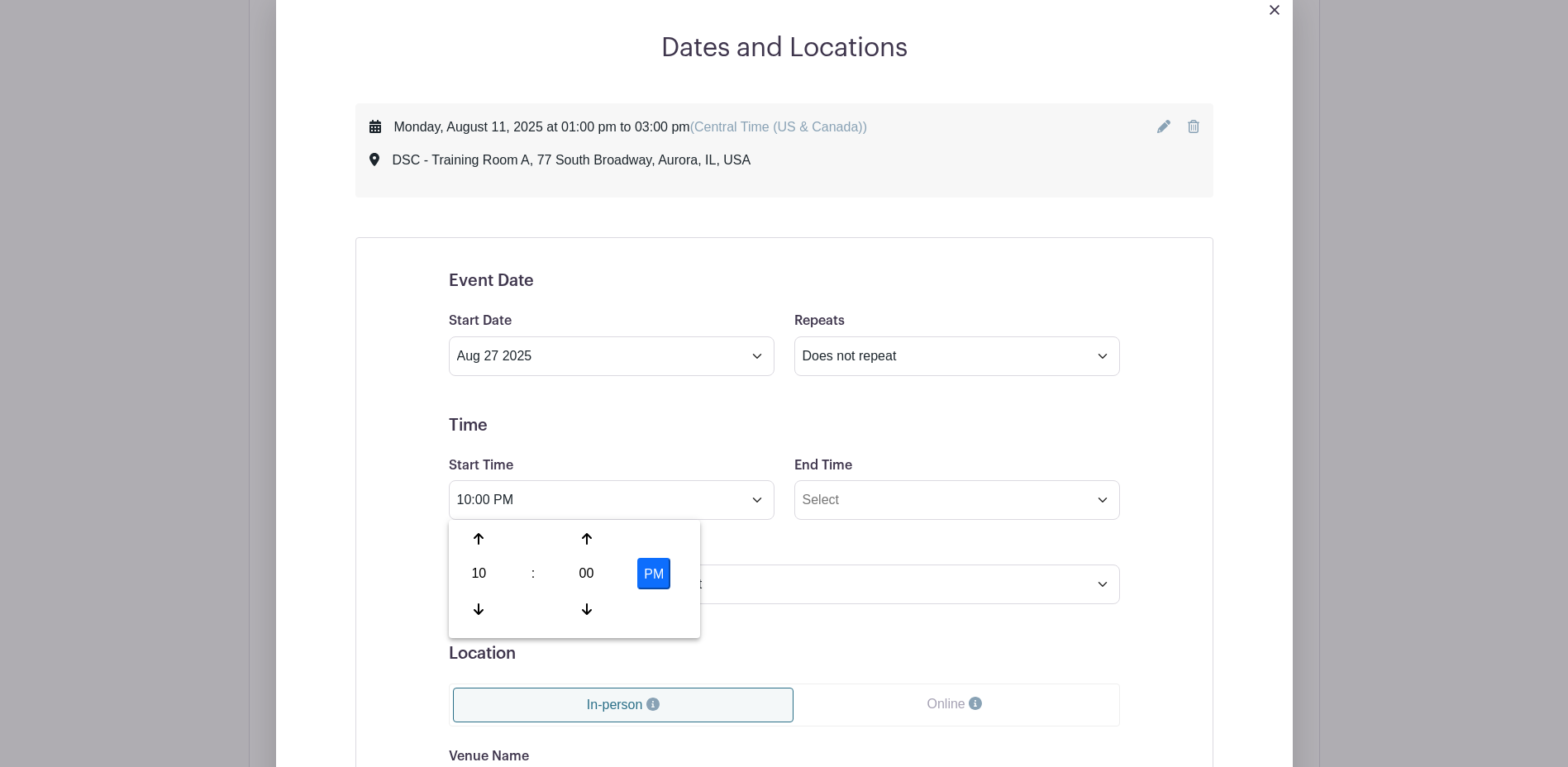 click on "PM" at bounding box center [654, 574] 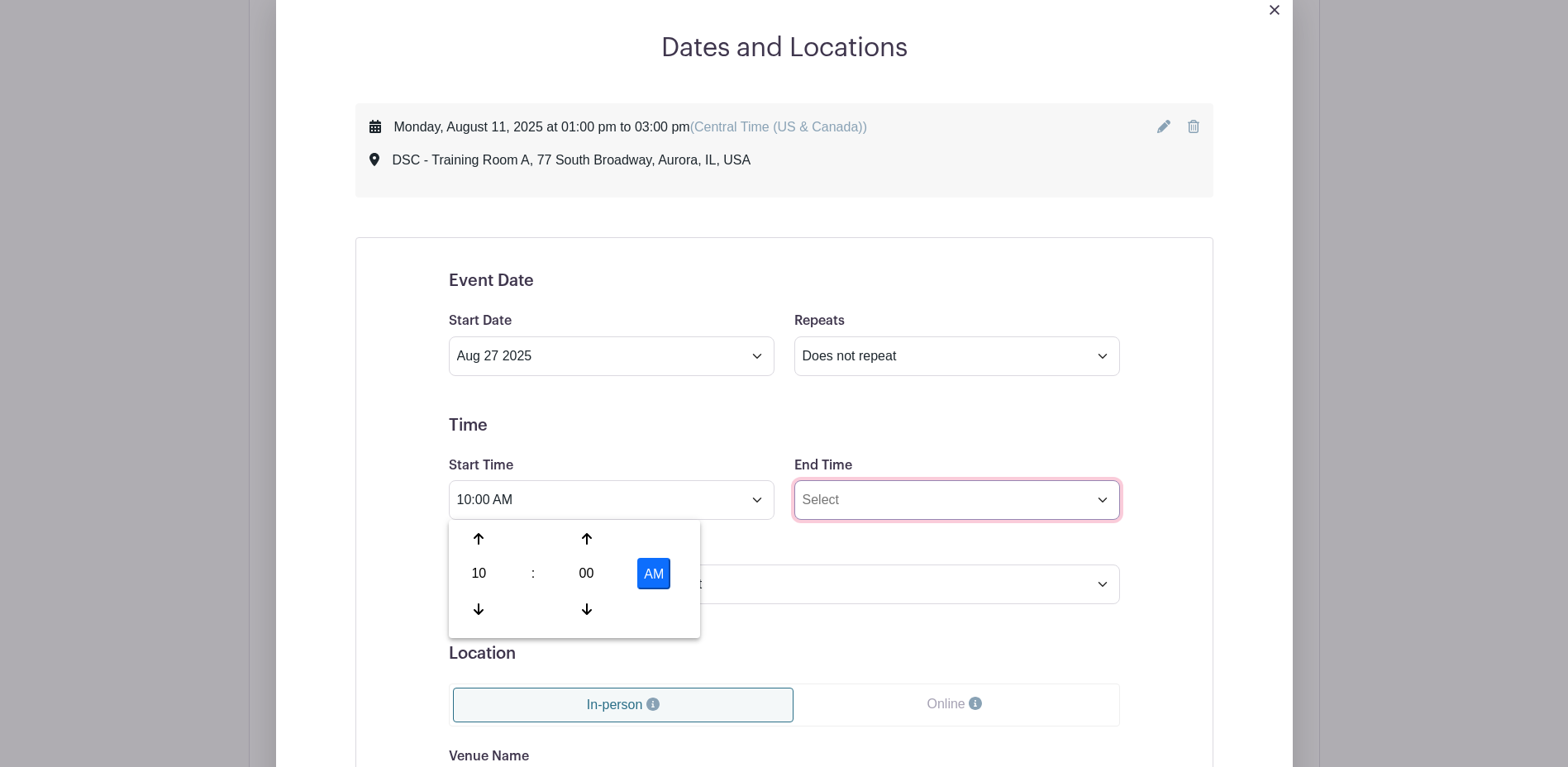 click on "End Time" at bounding box center (957, 500) 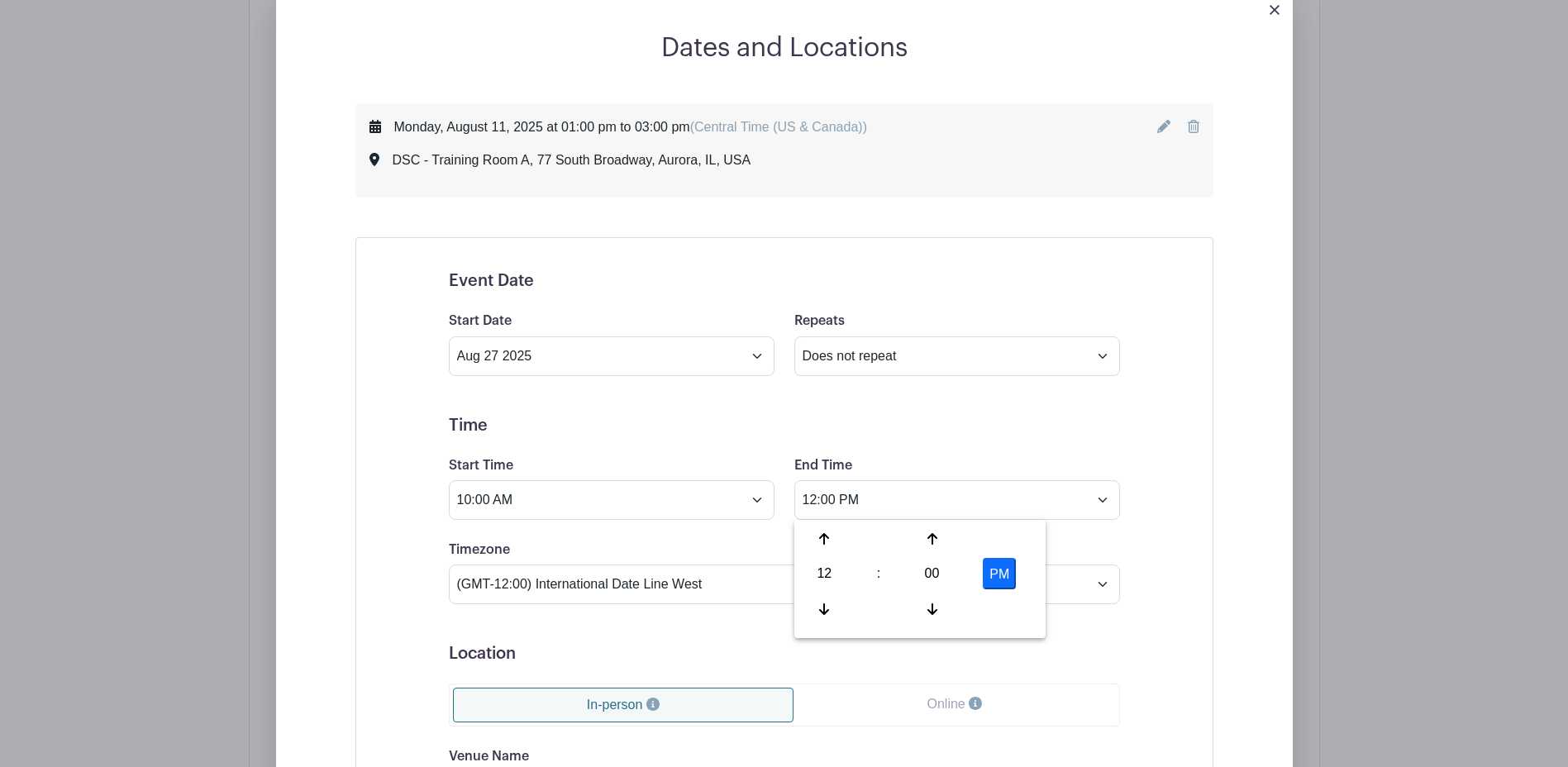 click on "Monday, August 11, 2025 at 01:00 pm to 03:00 pm  (Central Time (US & Canada))
DSC - Training Room A,
77 South Broadway, Aurora, IL, USA
Event Date
Start Date
Aug 27 2025
Repeats
Does not repeat
Daily
Weekly
Monthly on day 27
Monthly on the fourth Wednesday
Other...
End date
Sep 27 2025
Repeats every
1
Day
Week
Monthly on day 27
Select Repeating Days
Sun" at bounding box center (784, 598) 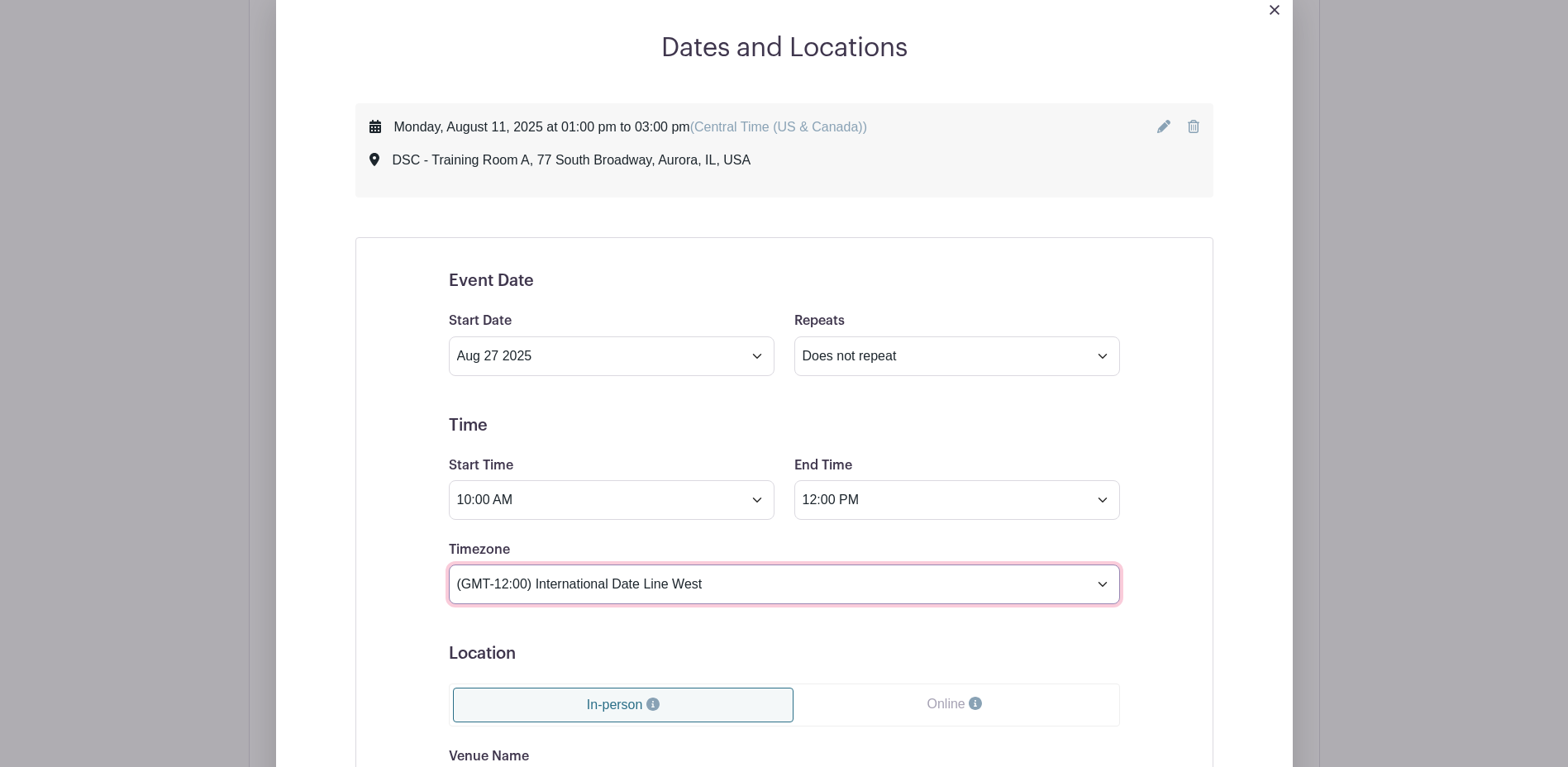 click on "(GMT-12:00) International Date Line West
(GMT-11:00) American Samoa
(GMT-11:00) Midway Island
(GMT-10:00) Hawaii
(GMT-09:00) Alaska
(GMT-08:00) Pacific Time (US & Canada)
(GMT-08:00) Tijuana
(GMT-07:00) Arizona
(GMT-07:00) Mazatlan
(GMT-07:00) Mountain Time (US & Canada)
(GMT-06:00) Central America
(GMT-06:00) Central Time (US & Canada)
(GMT-06:00) Chihuahua
(GMT-06:00) Guadalajara
(GMT-06:00) Mexico City
(GMT-06:00) Monterrey
(GMT-06:00) Saskatchewan
(GMT-05:00) Bogota
(GMT-05:00) Eastern Time (US & Canada)
(GMT-05:00) Indiana (East)
(GMT-05:00) Lima
(GMT-05:00) Quito
(GMT-04:00) Atlantic Time (Canada)
(GMT-04:00) Caracas
(GMT-04:00) Georgetown
(GMT-04:00) La Paz
(GMT-04:00) Puerto Rico
(GMT-04:00) Santiago
(GMT-03:30) Newfoundland
(GMT-03:00) Brasilia
(GMT-03:00) Buenos Aires
(GMT-03:00) Montevideo
(GMT-02:00) Greenland
(GMT-02:00) Mid-Atlantic
(GMT-01:00) Azores
(GMT-01:00) Cape Verde Is.
(GMT+00:00) Casablanca
(GMT+00:00) Dublin" at bounding box center (784, 584) 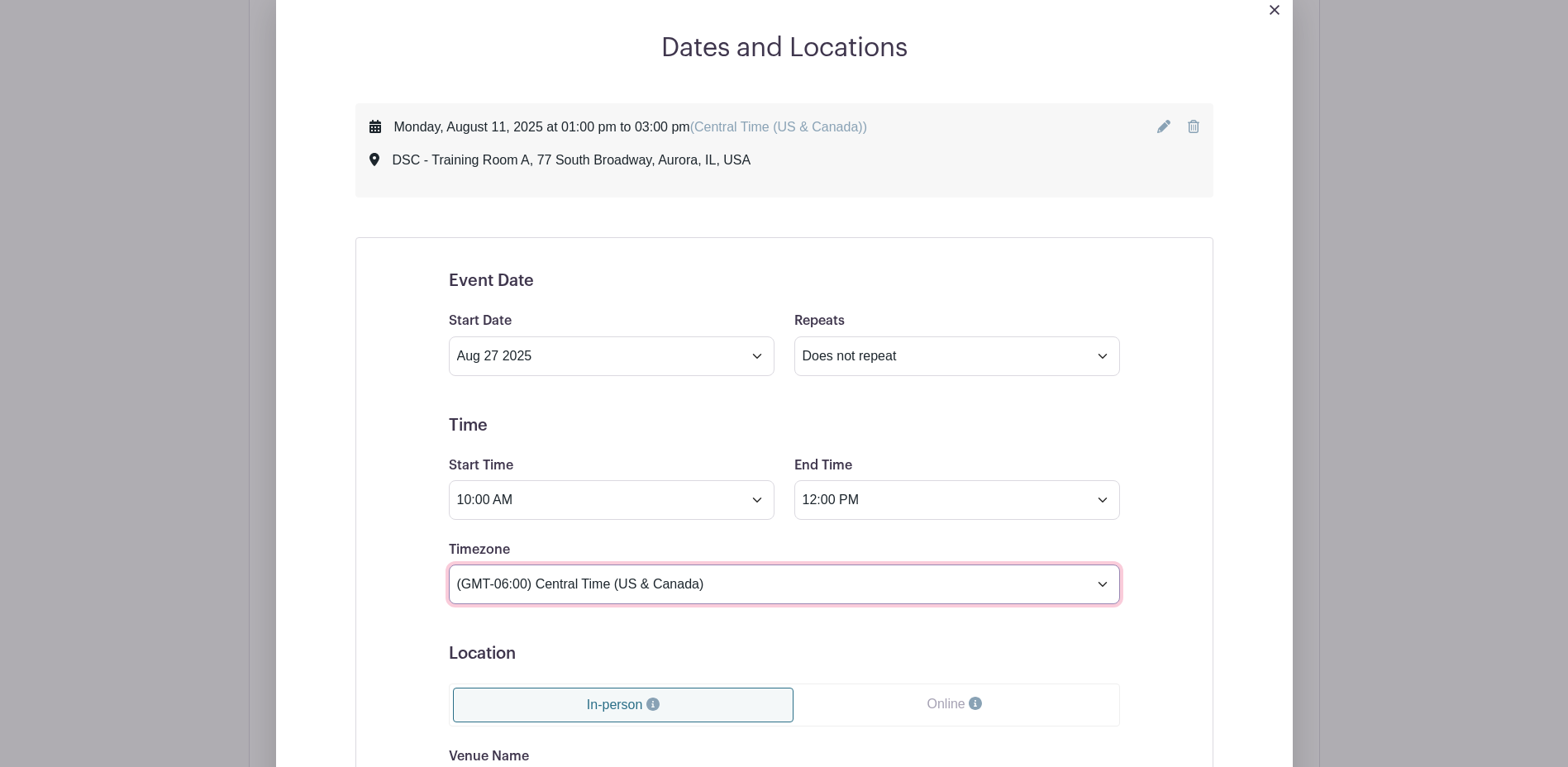 click on "(GMT-12:00) International Date Line West
(GMT-11:00) American Samoa
(GMT-11:00) Midway Island
(GMT-10:00) Hawaii
(GMT-09:00) Alaska
(GMT-08:00) Pacific Time (US & Canada)
(GMT-08:00) Tijuana
(GMT-07:00) Arizona
(GMT-07:00) Mazatlan
(GMT-07:00) Mountain Time (US & Canada)
(GMT-06:00) Central America
(GMT-06:00) Central Time (US & Canada)
(GMT-06:00) Chihuahua
(GMT-06:00) Guadalajara
(GMT-06:00) Mexico City
(GMT-06:00) Monterrey
(GMT-06:00) Saskatchewan
(GMT-05:00) Bogota
(GMT-05:00) Eastern Time (US & Canada)
(GMT-05:00) Indiana (East)
(GMT-05:00) Lima
(GMT-05:00) Quito
(GMT-04:00) Atlantic Time (Canada)
(GMT-04:00) Caracas
(GMT-04:00) Georgetown
(GMT-04:00) La Paz
(GMT-04:00) Puerto Rico
(GMT-04:00) Santiago
(GMT-03:30) Newfoundland
(GMT-03:00) Brasilia
(GMT-03:00) Buenos Aires
(GMT-03:00) Montevideo
(GMT-02:00) Greenland
(GMT-02:00) Mid-Atlantic
(GMT-01:00) Azores
(GMT-01:00) Cape Verde Is.
(GMT+00:00) Casablanca
(GMT+00:00) Dublin" at bounding box center [784, 584] 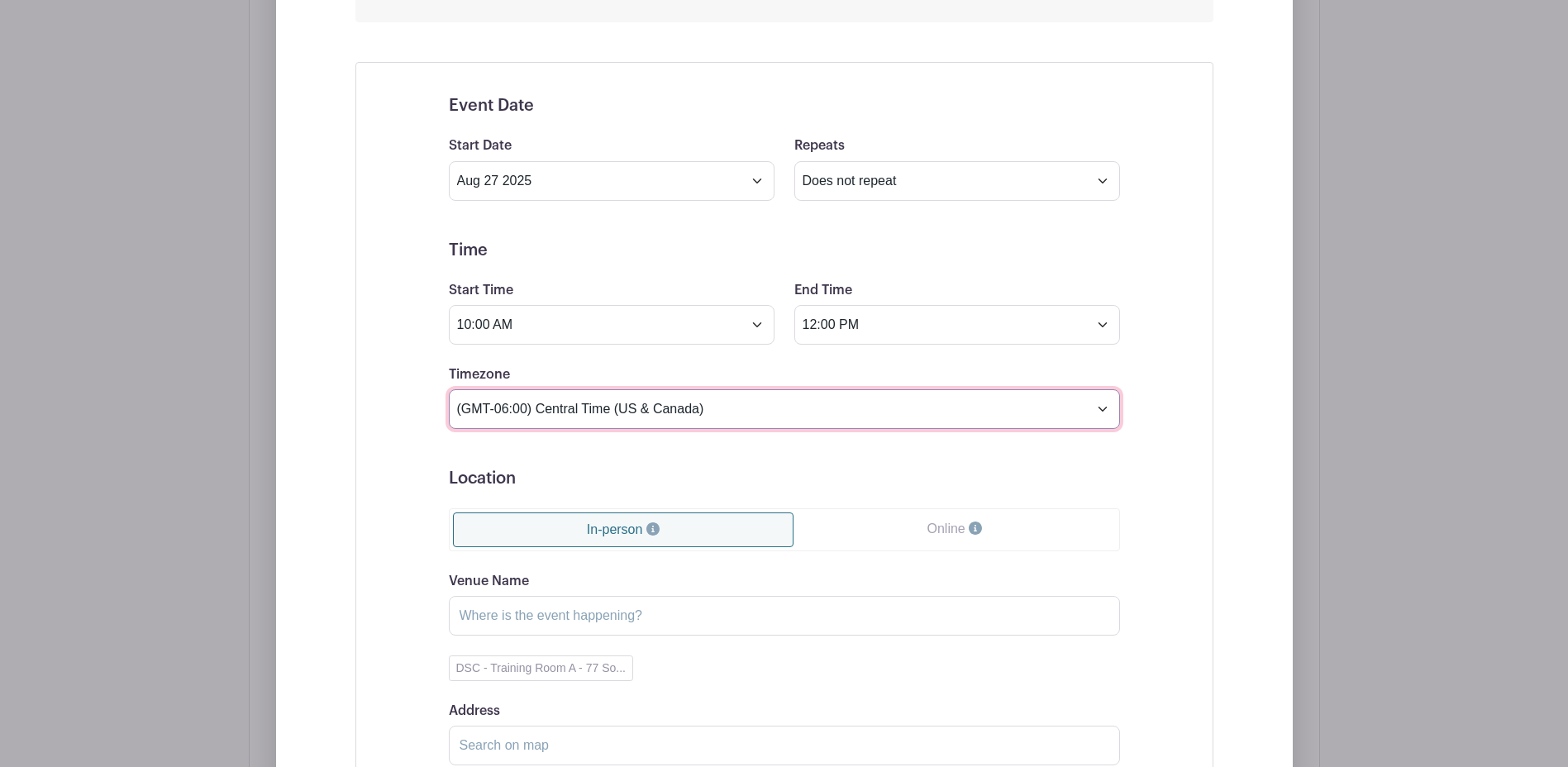scroll, scrollTop: 1341, scrollLeft: 0, axis: vertical 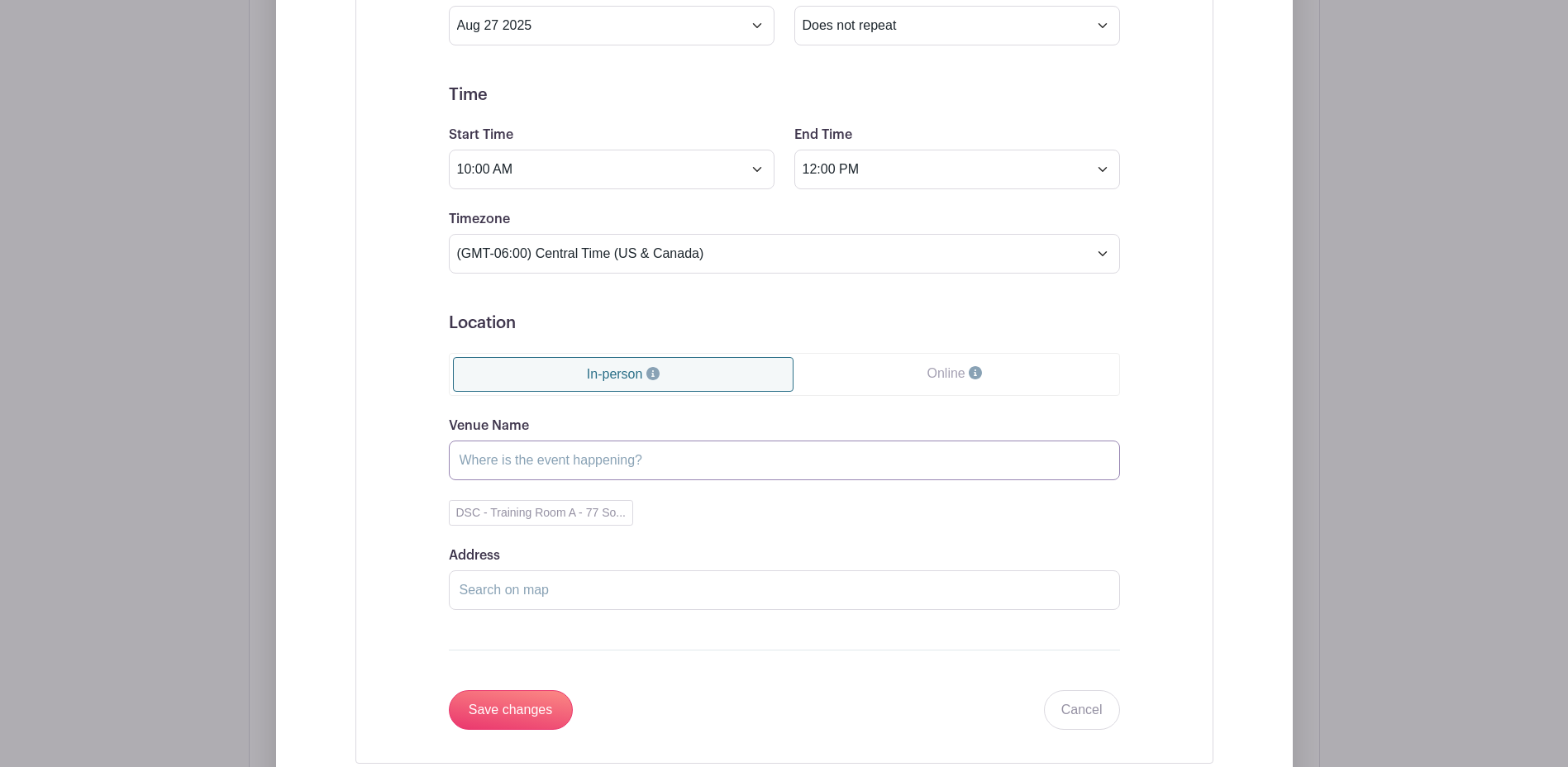 click on "Venue Name" at bounding box center [784, 460] 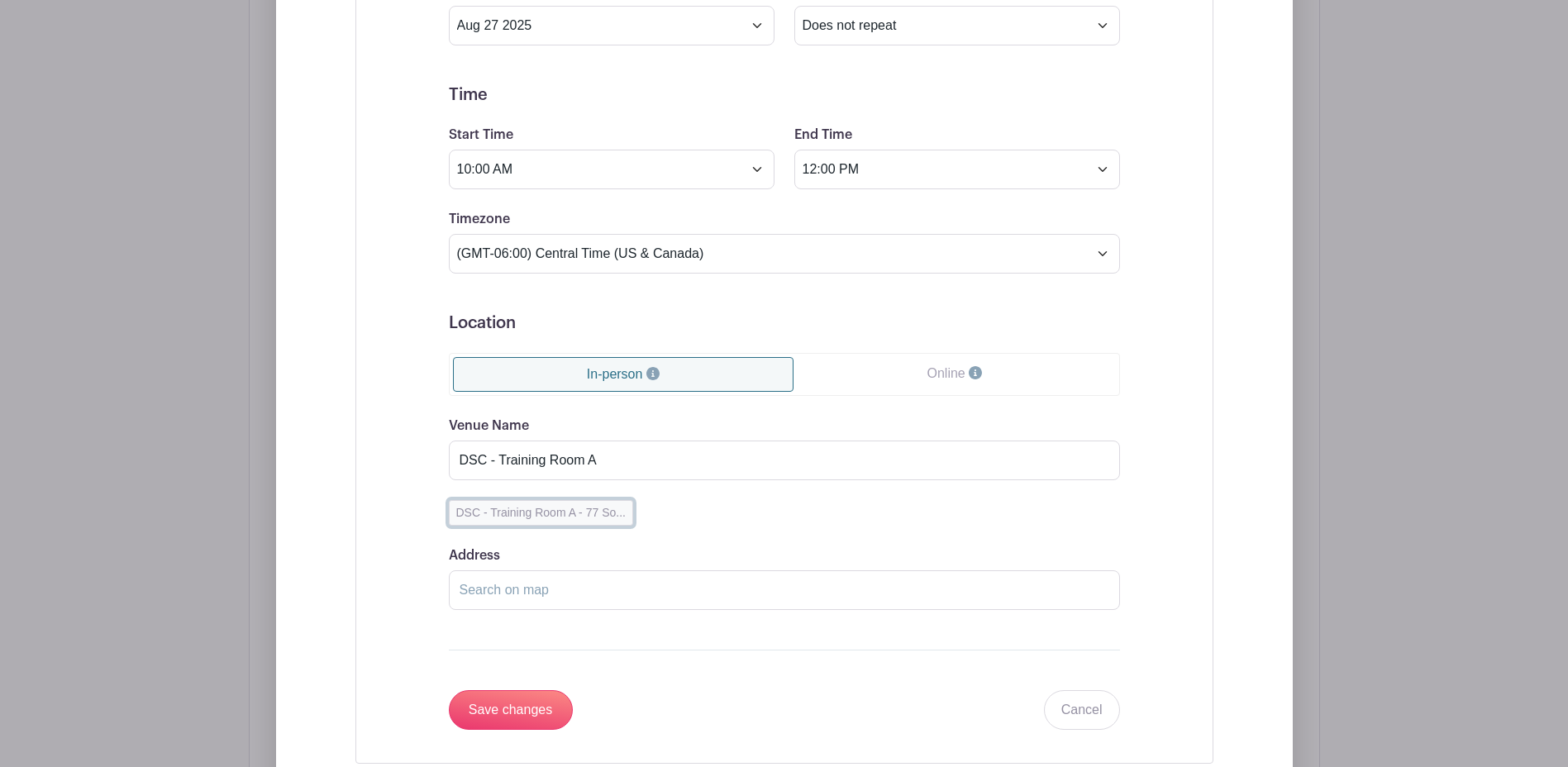 click on "DSC - Training Room A - 77 So..." at bounding box center [541, 512] 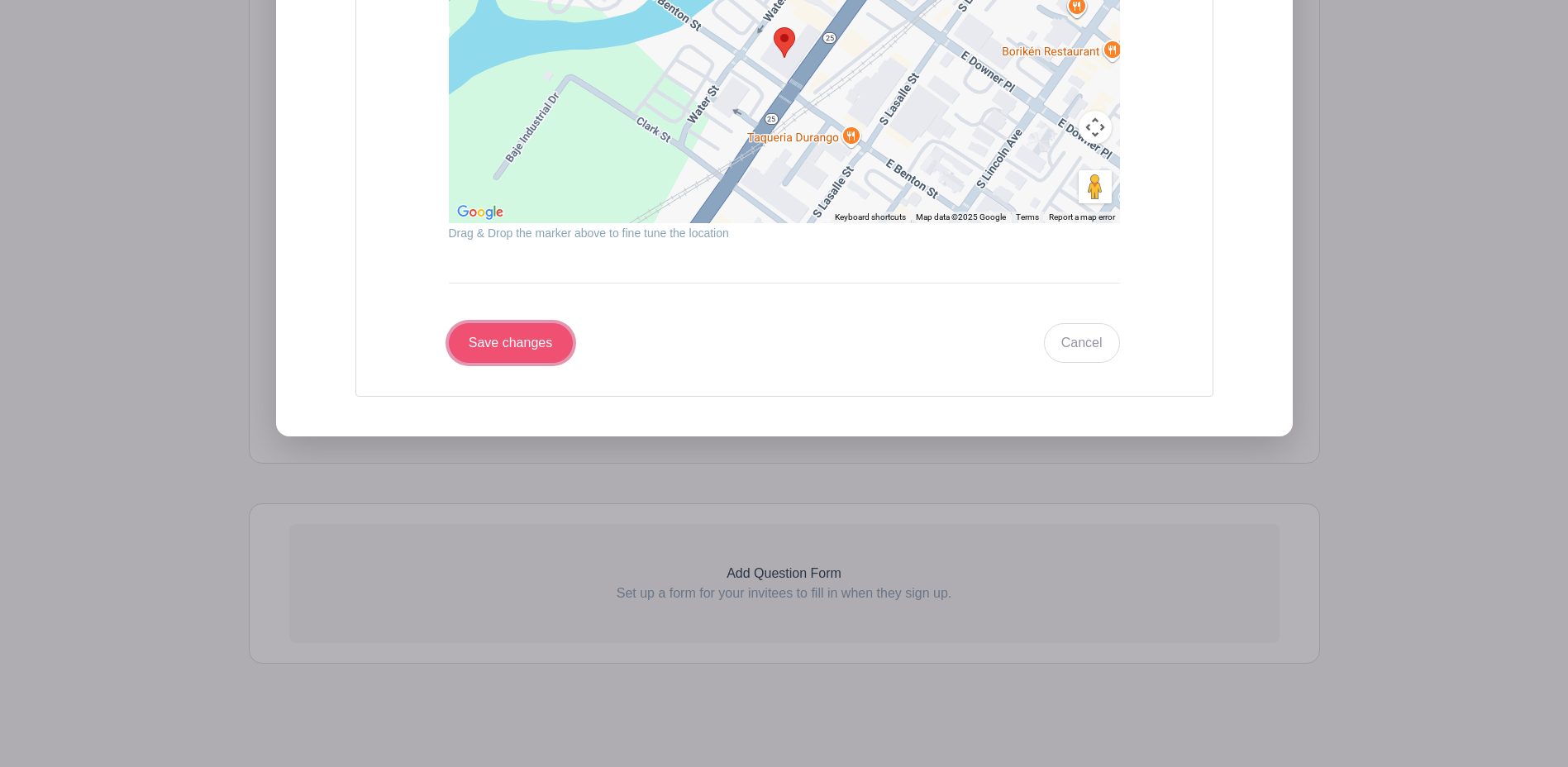 click on "Save changes" at bounding box center [511, 343] 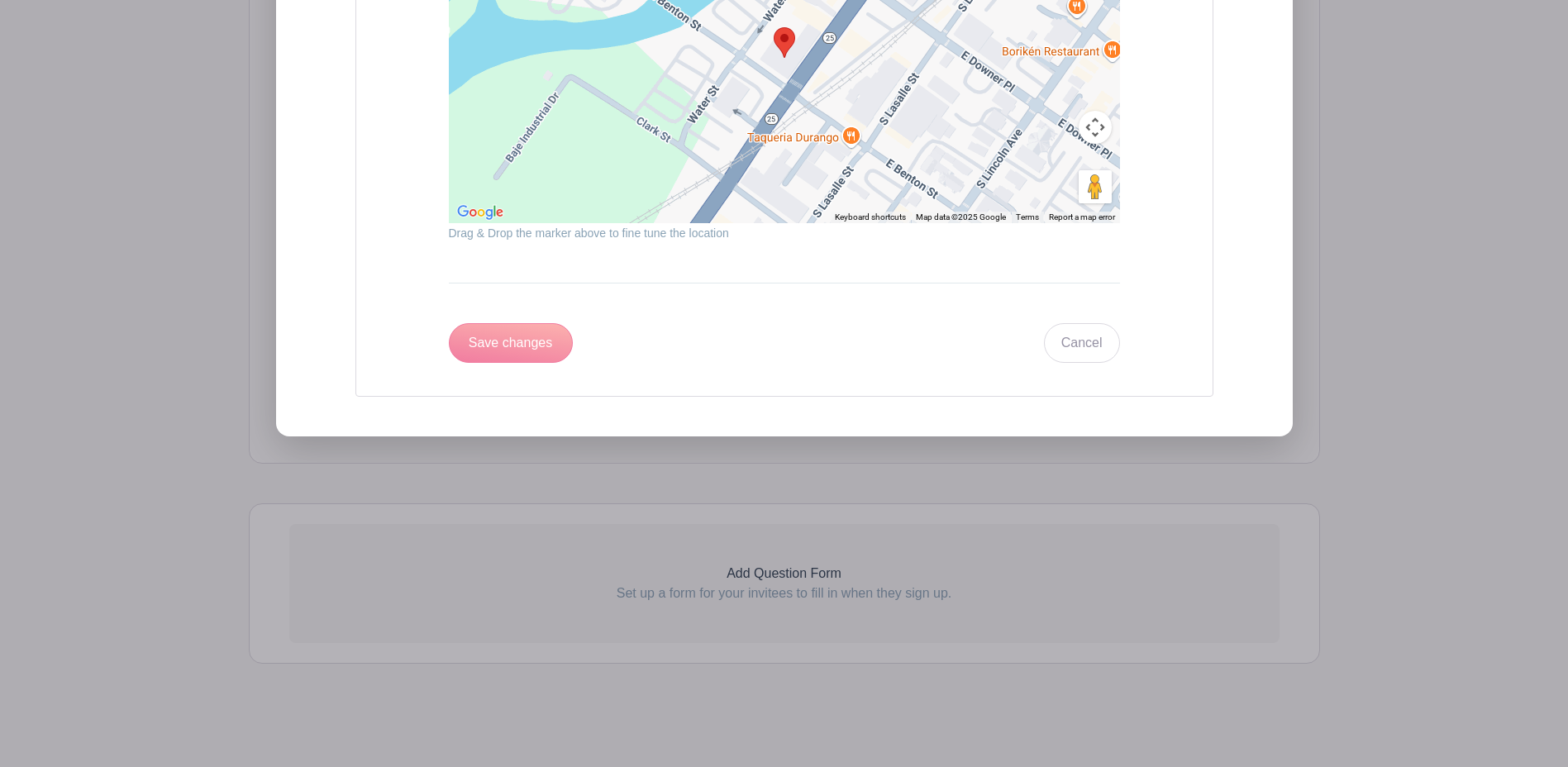 scroll, scrollTop: 986, scrollLeft: 0, axis: vertical 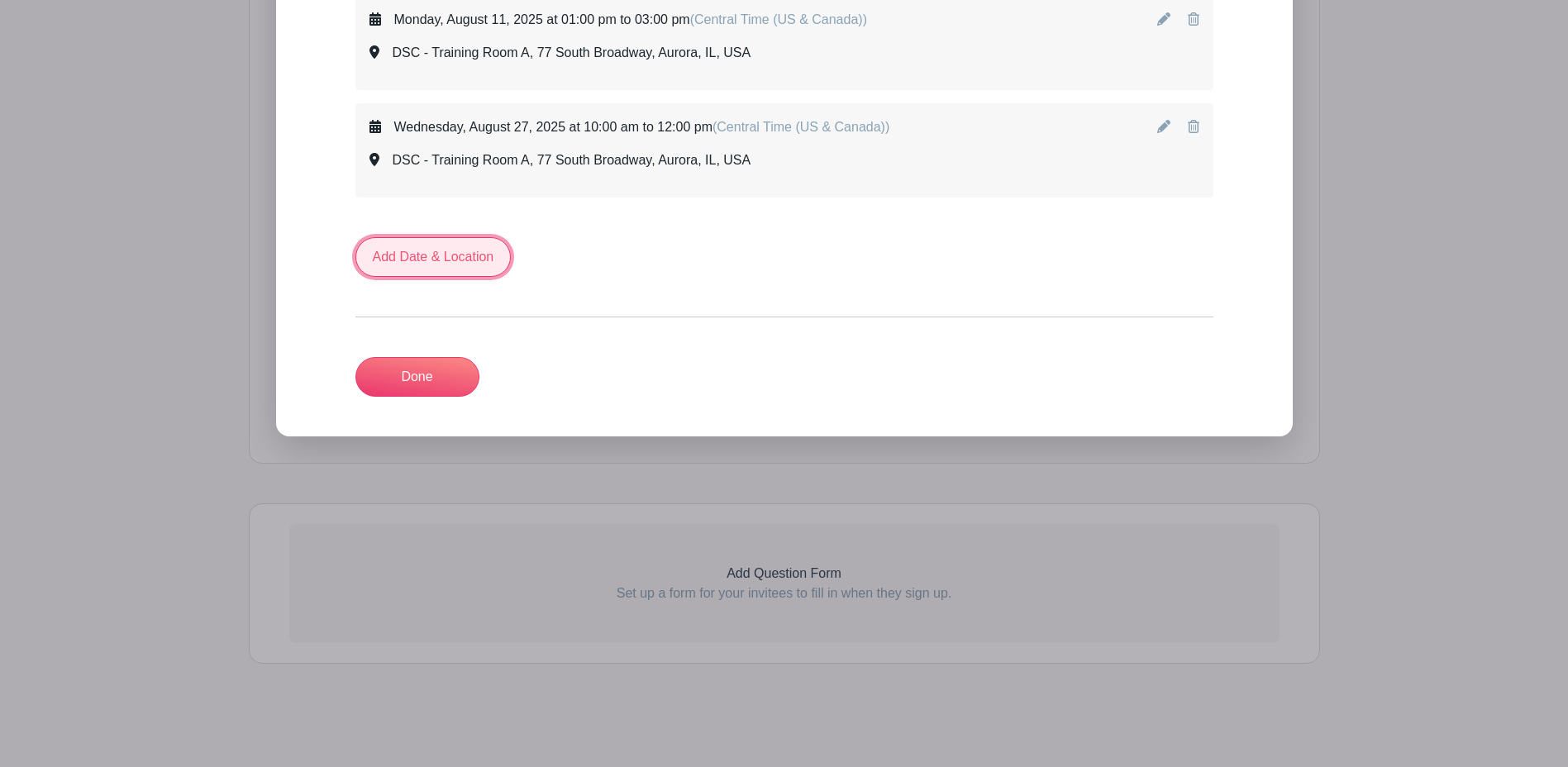 click on "Add Date & Location" at bounding box center [433, 257] 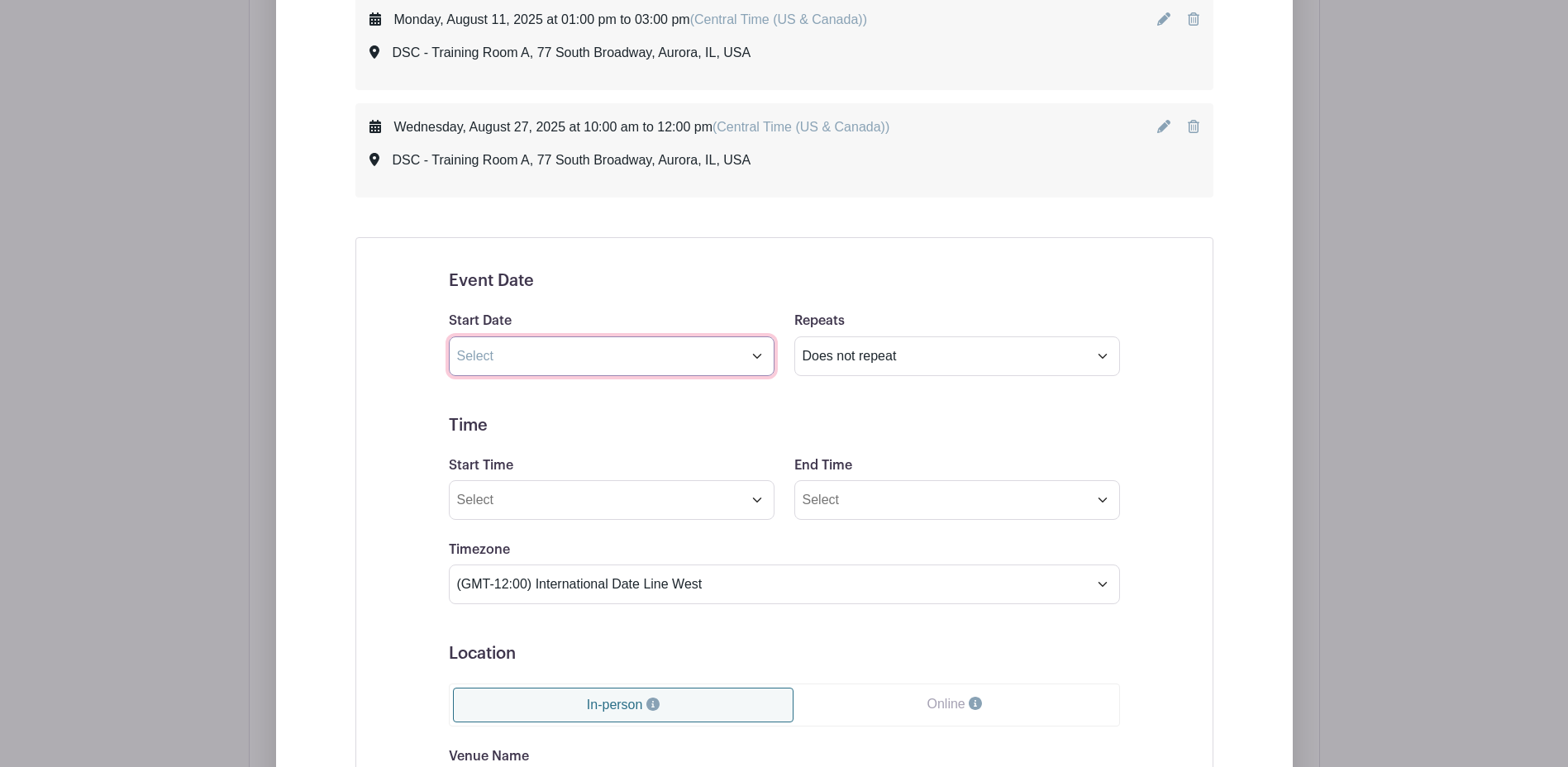 click at bounding box center (612, 356) 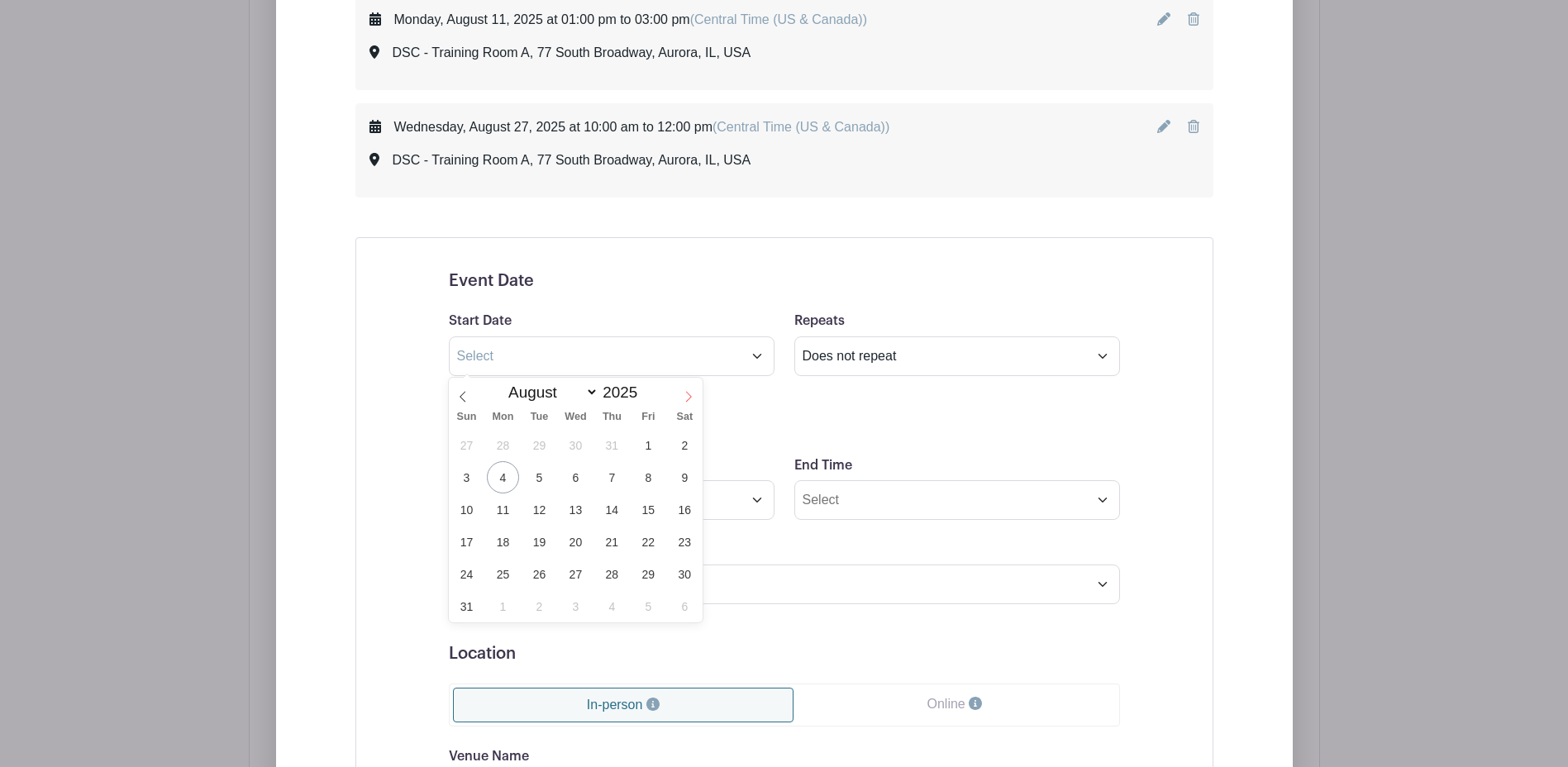 click 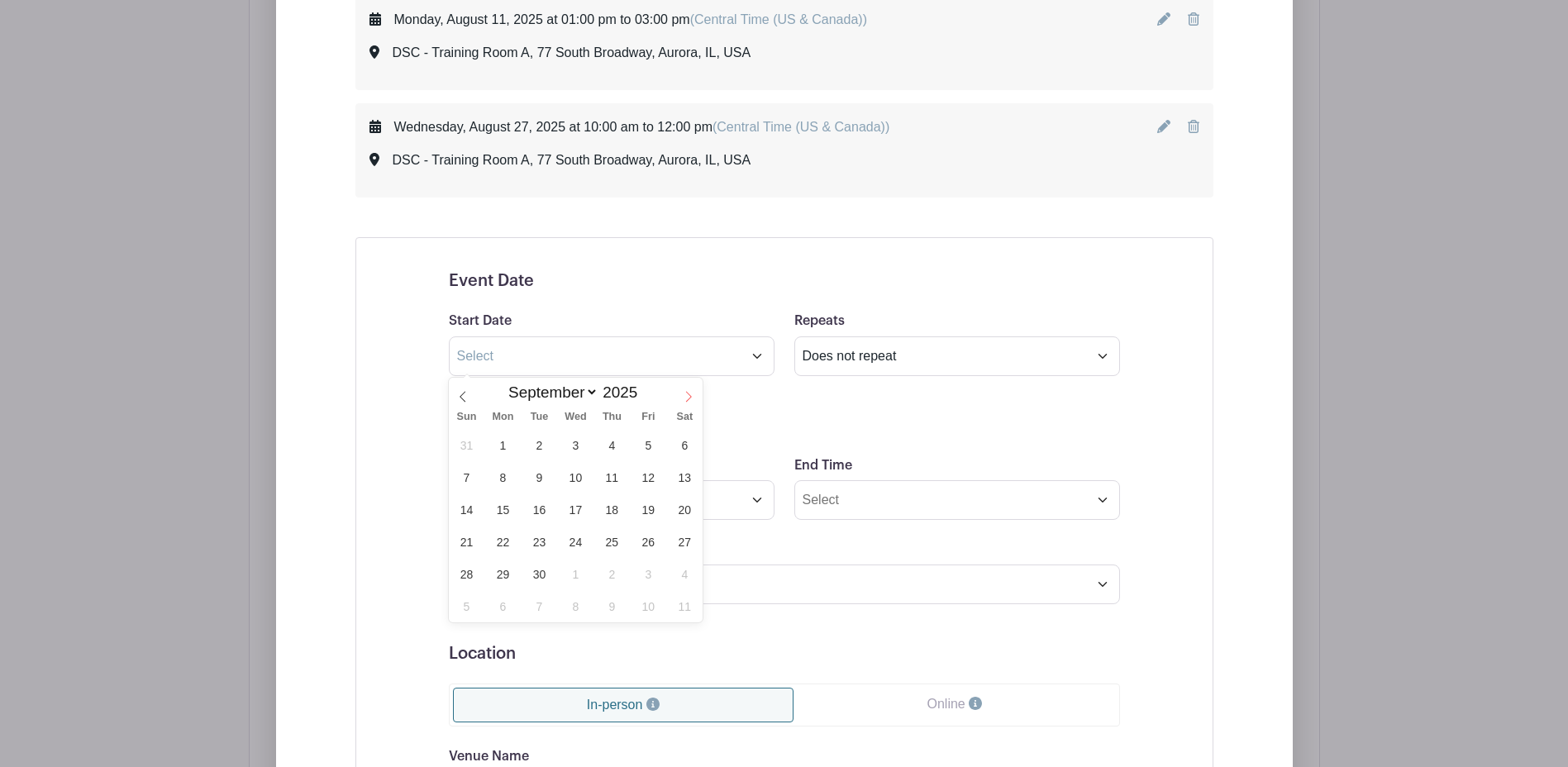 click 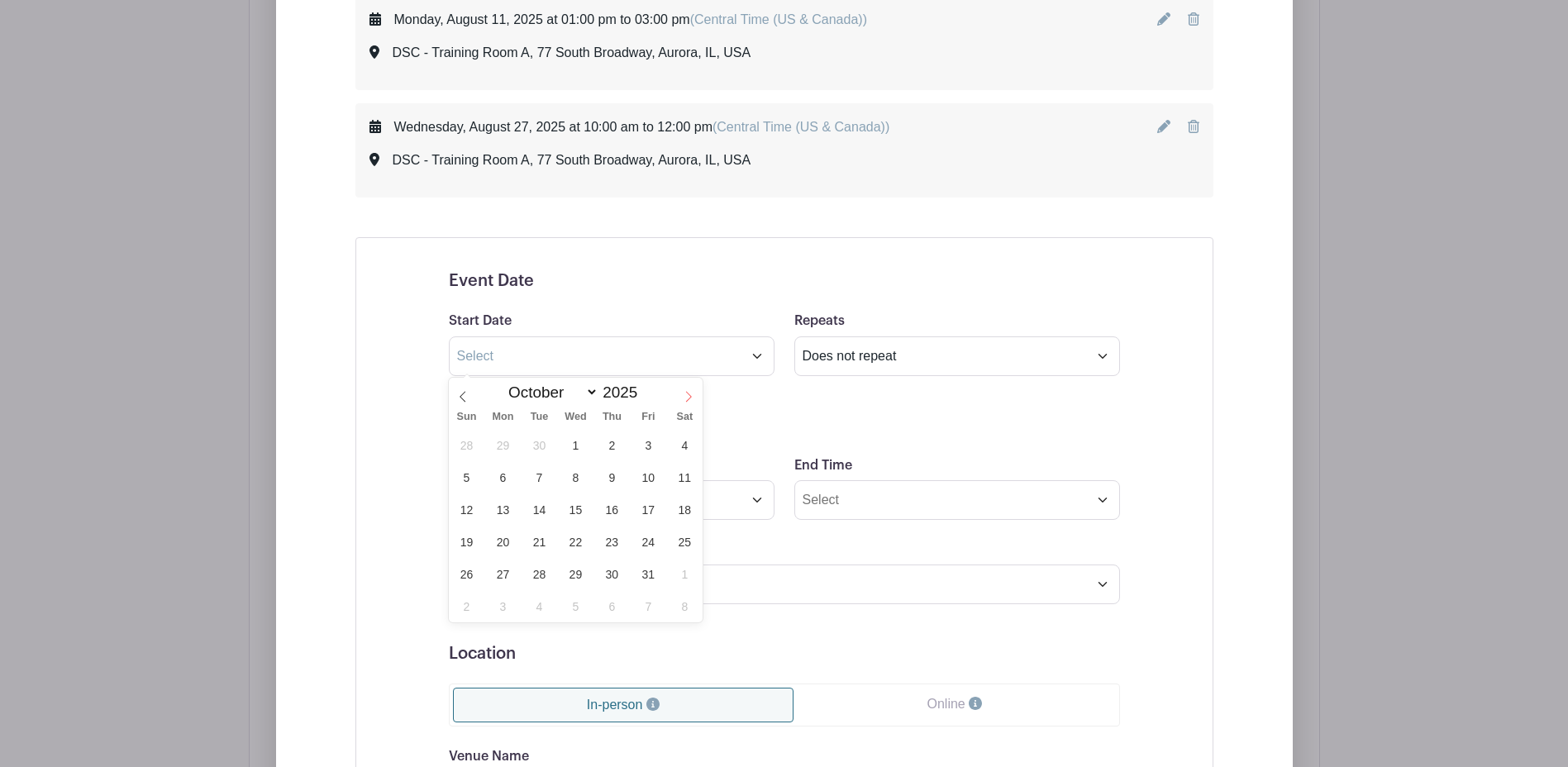 click 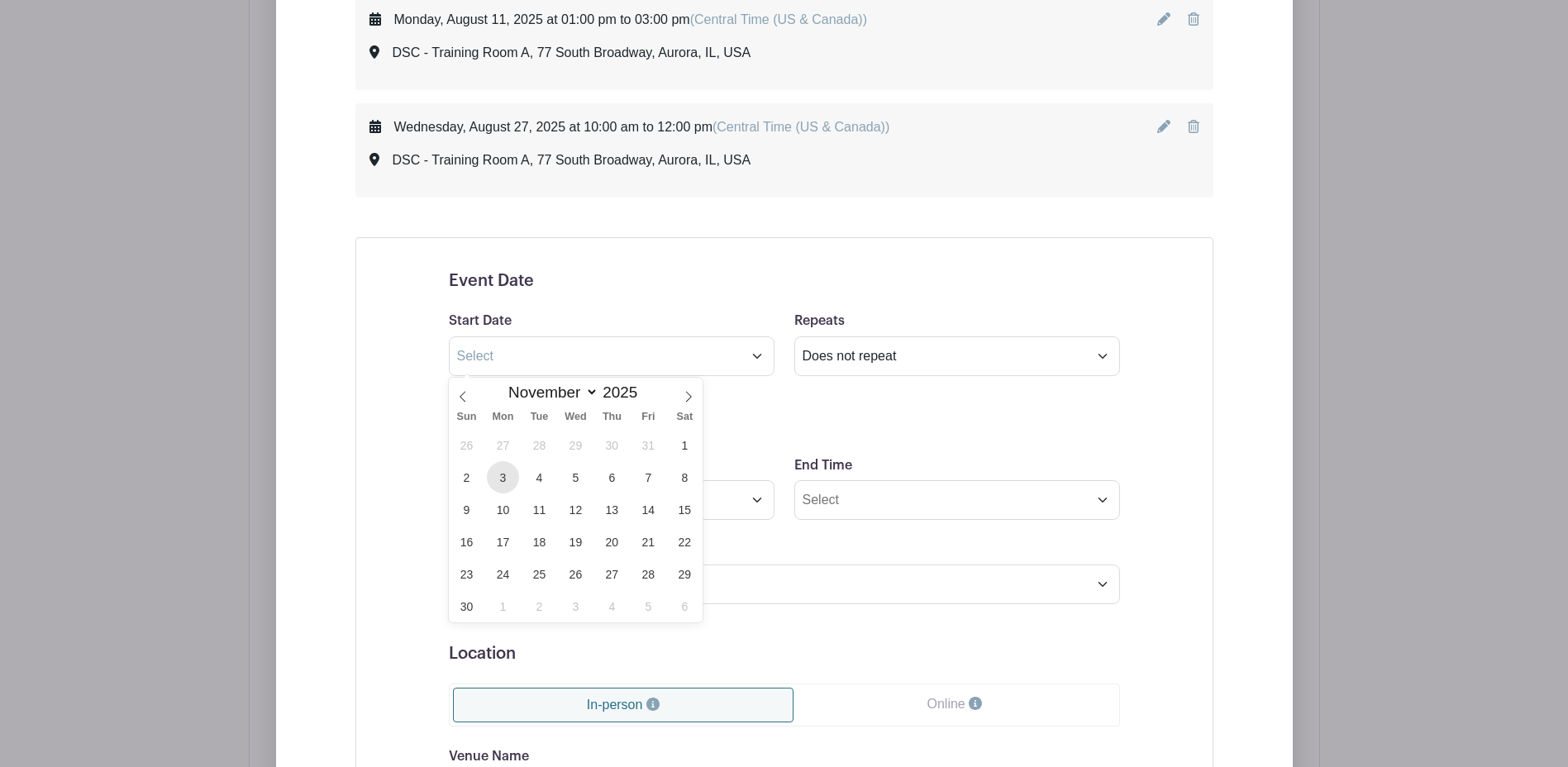 click on "3" at bounding box center (503, 477) 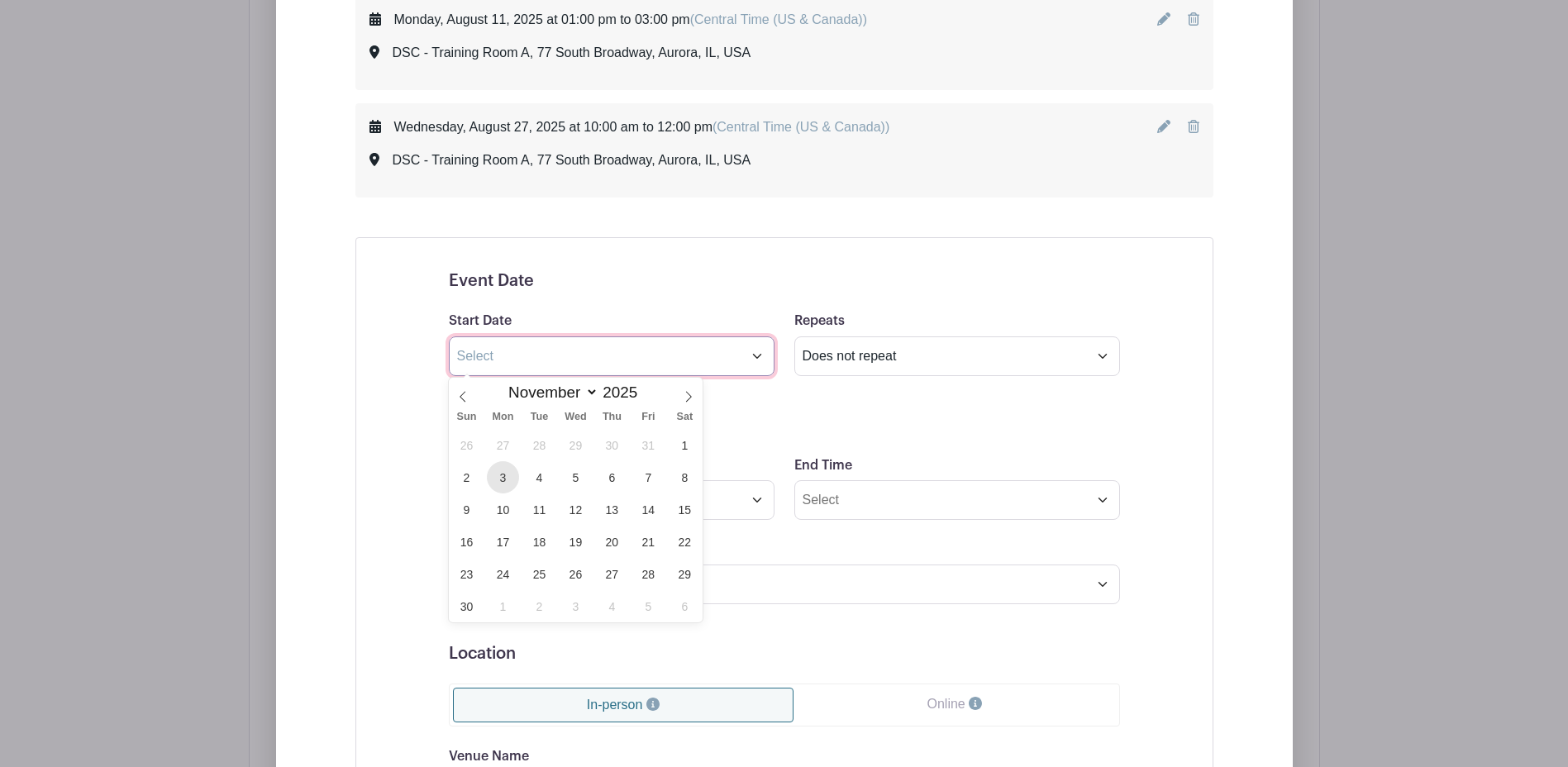 type on "Nov 3 2025" 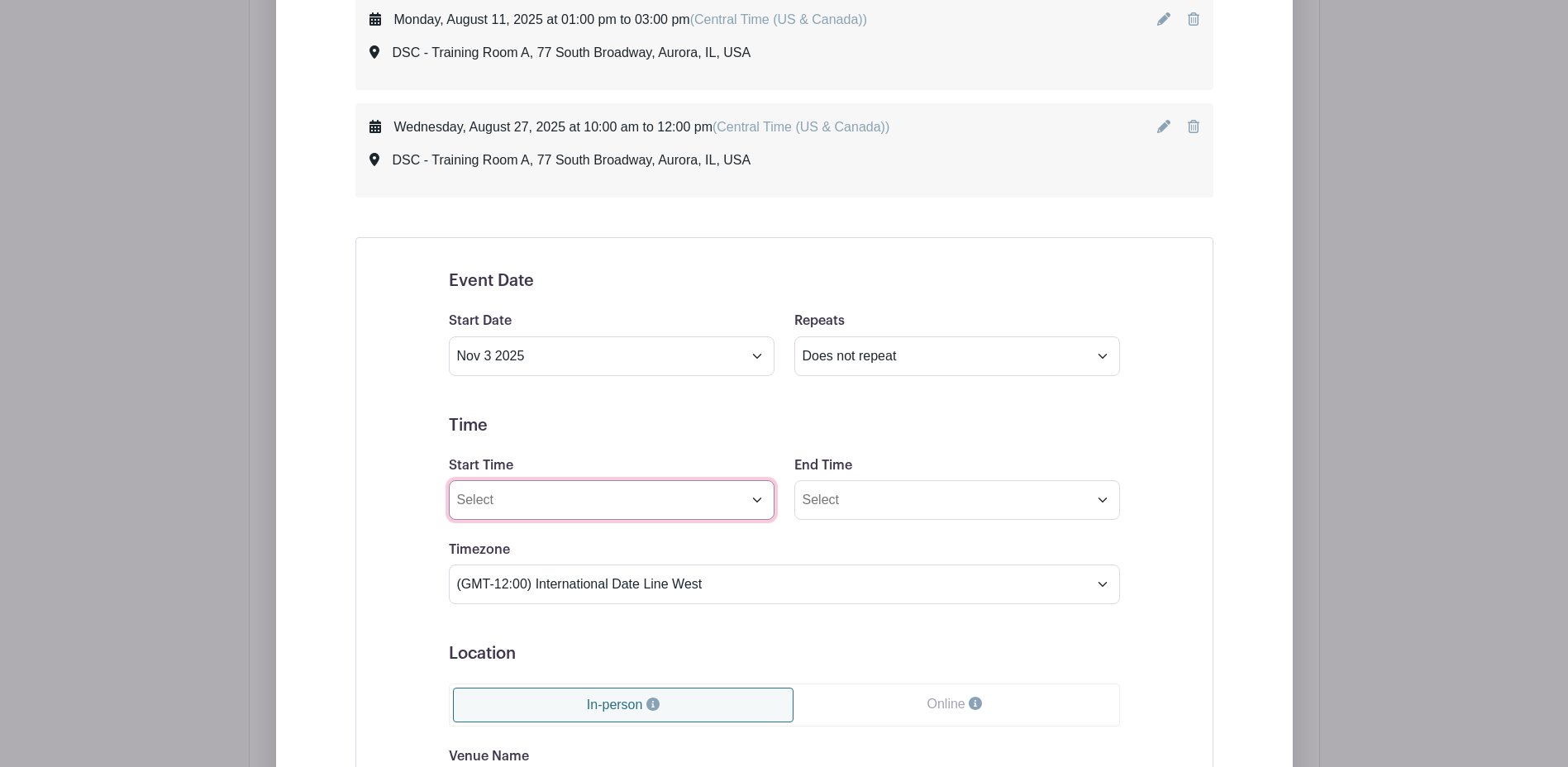 click on "Start Time" at bounding box center (612, 500) 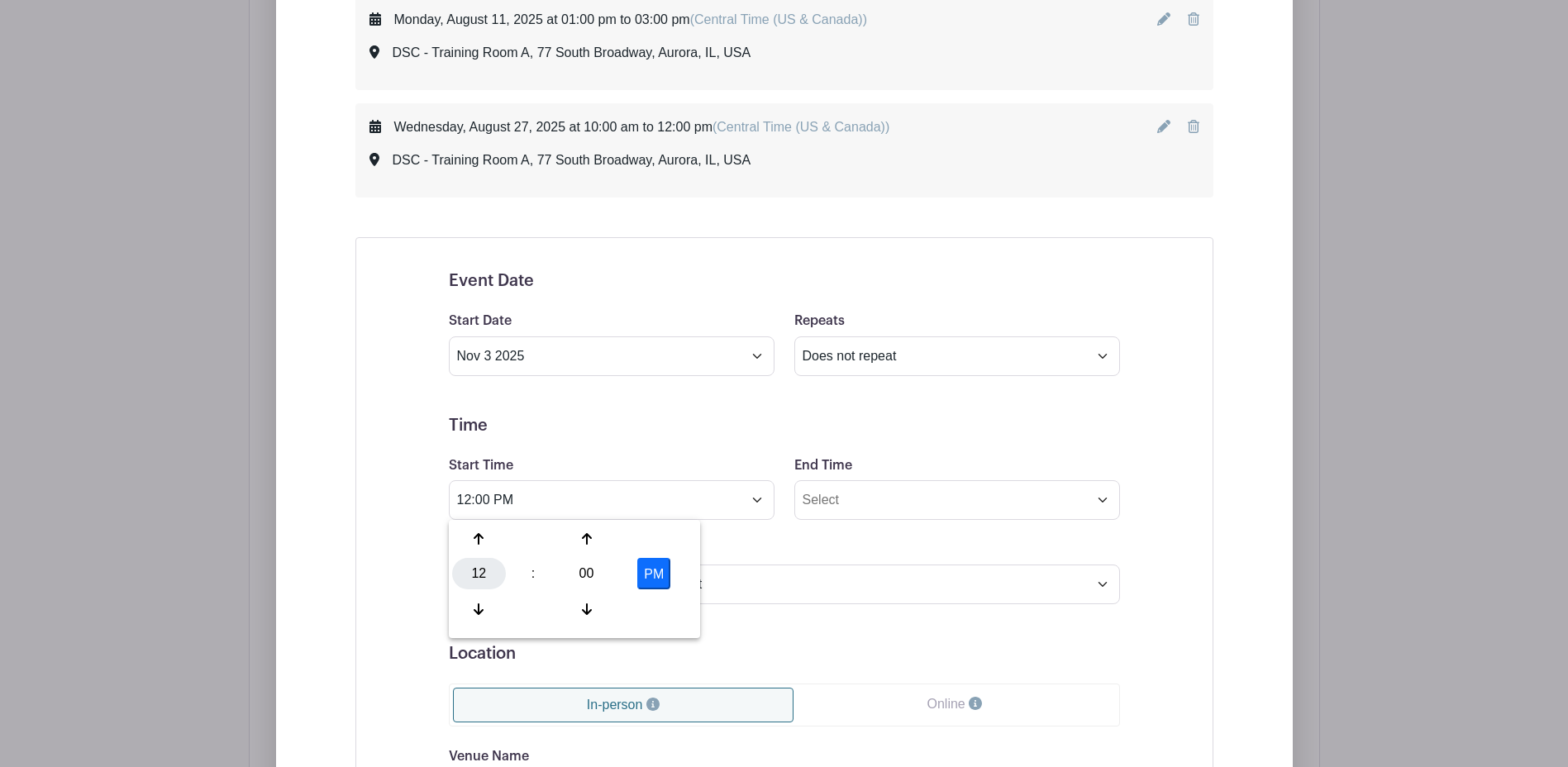 click on "12" at bounding box center [479, 574] 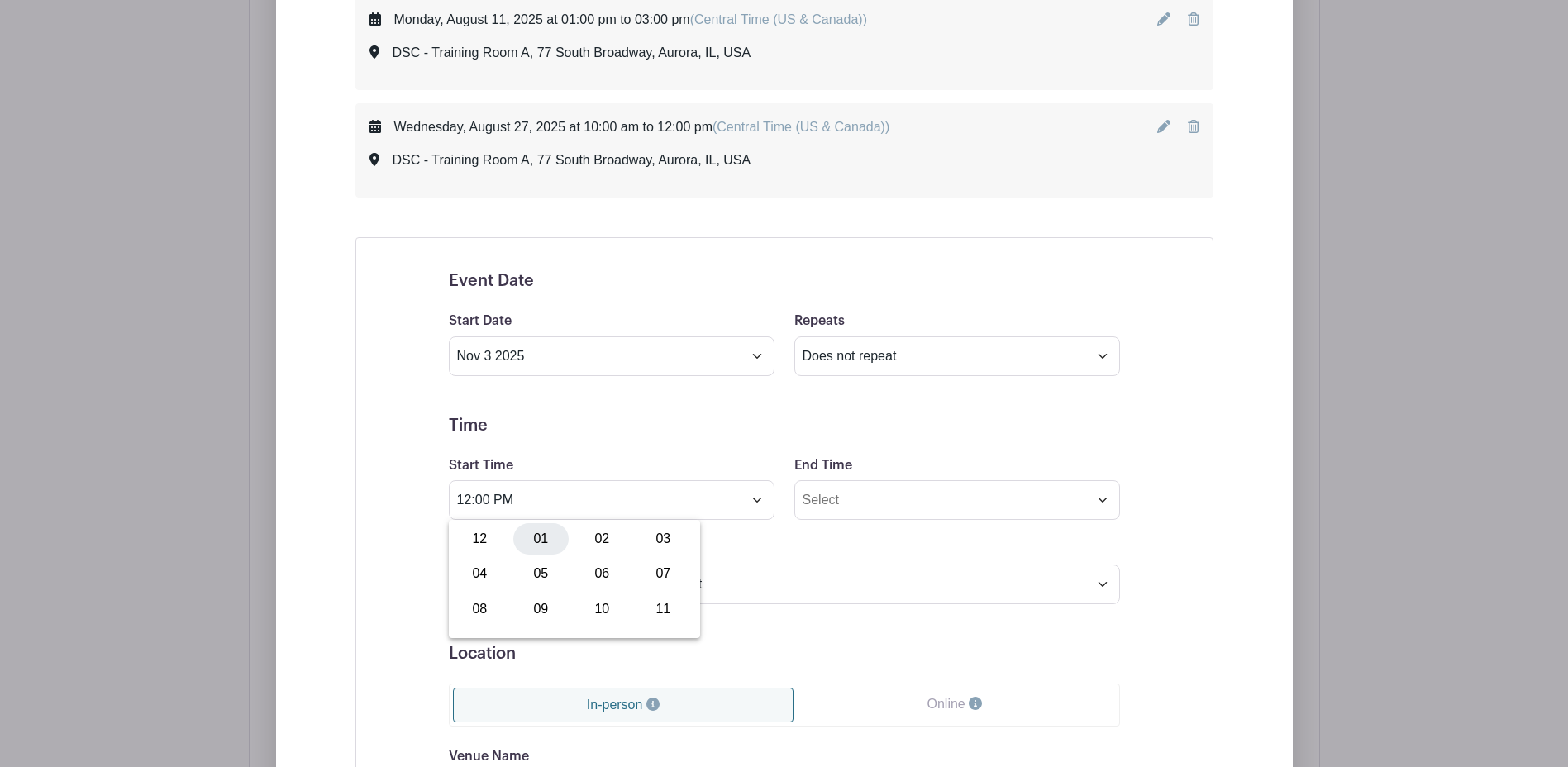 click on "01" at bounding box center [541, 539] 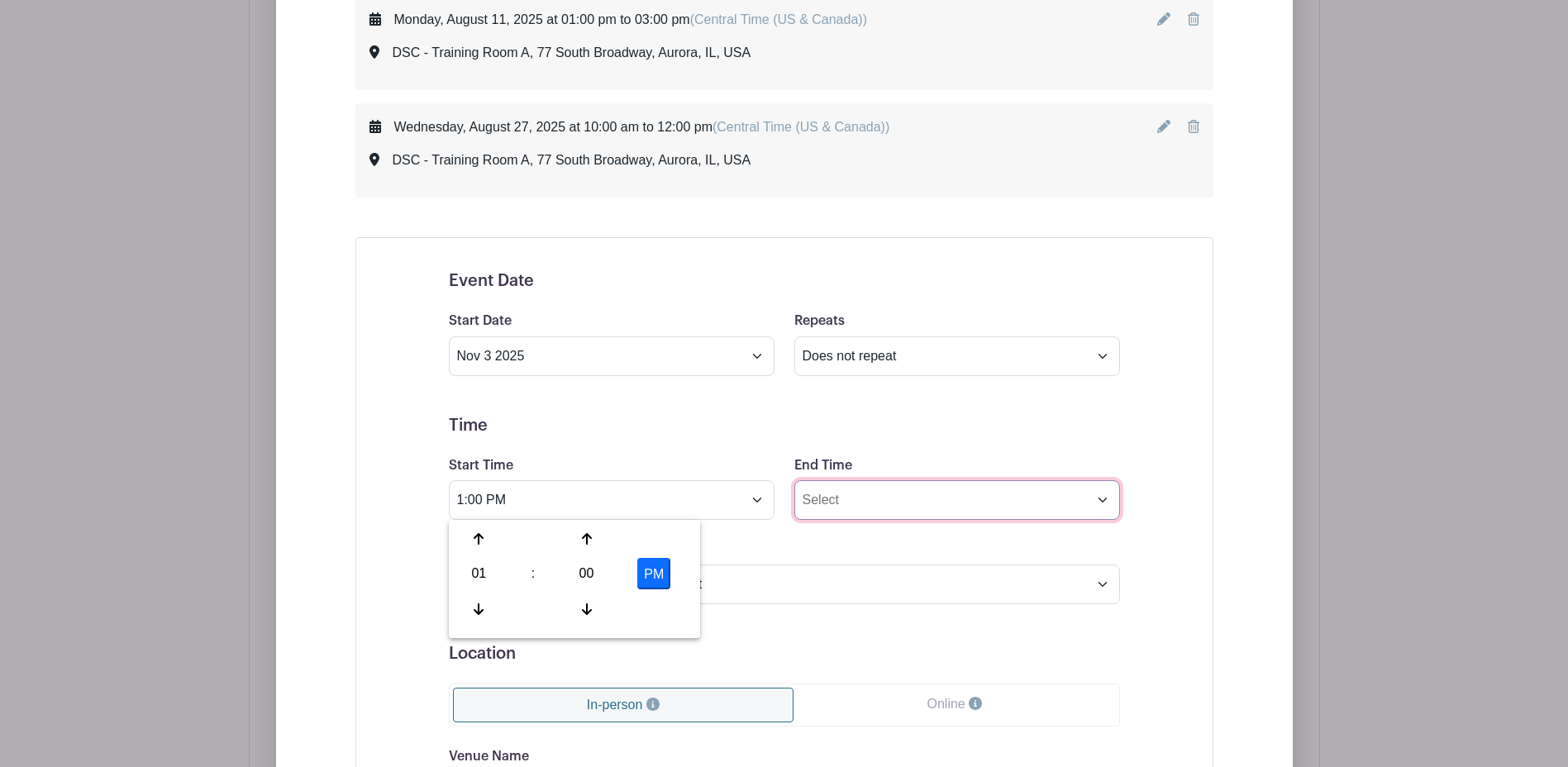 click on "End Time" at bounding box center (957, 500) 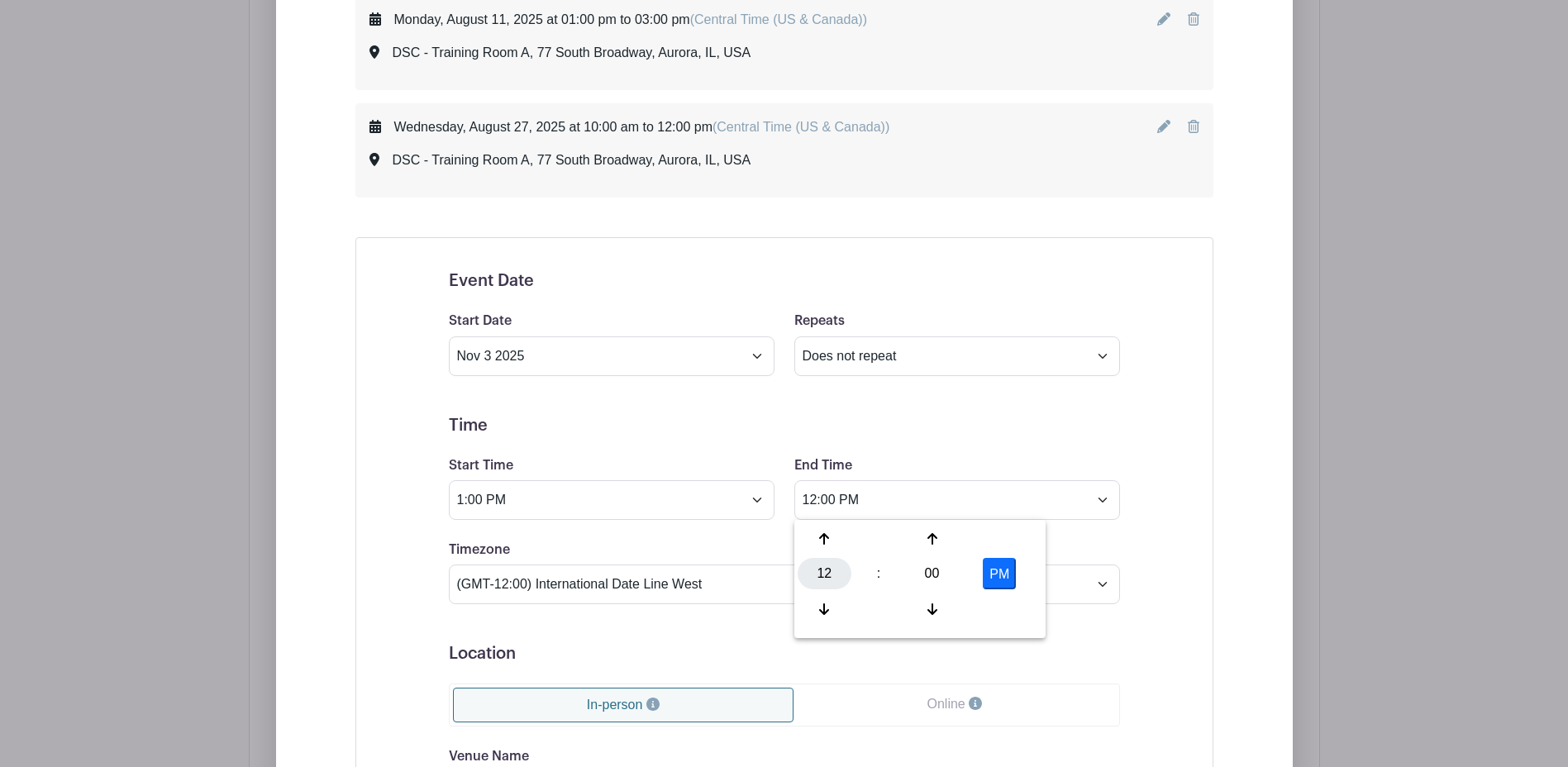 click on "12" at bounding box center (824, 574) 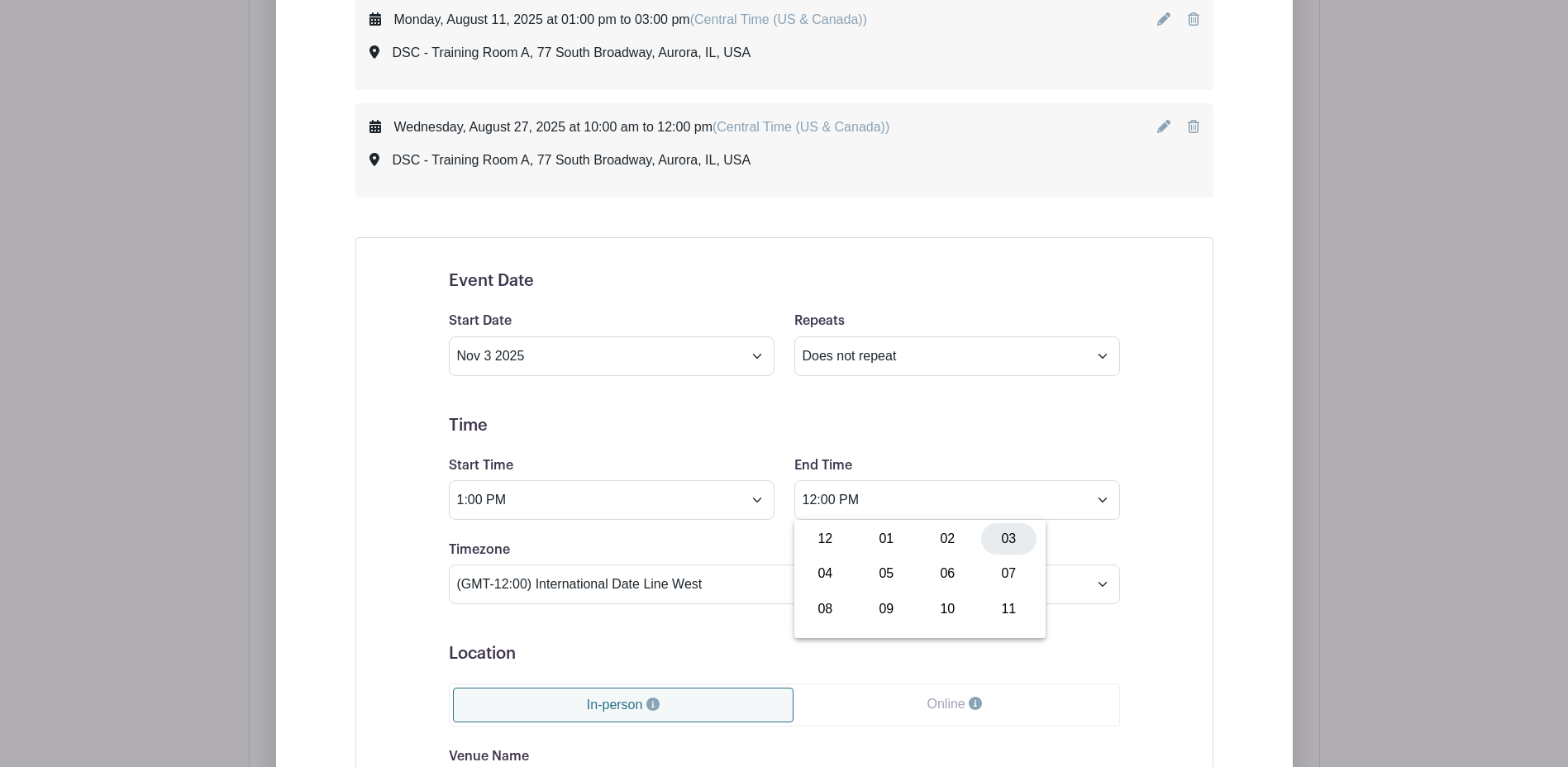 click on "03" at bounding box center (1008, 539) 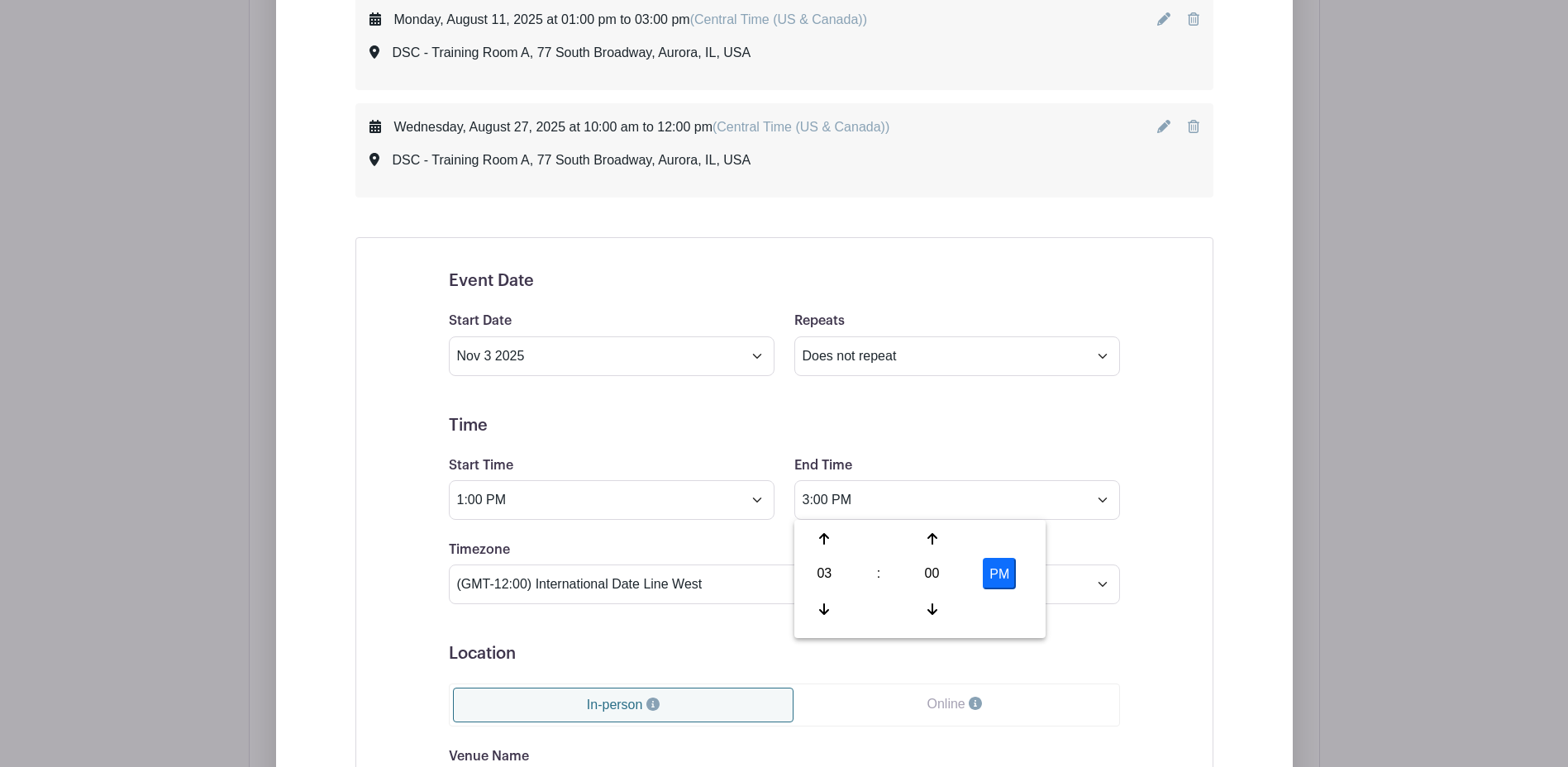 click on "Monday, August 11, 2025 at 01:00 pm to 03:00 pm  (Central Time (US & Canada))
DSC - Training Room A,
77 South Broadway, Aurora, IL, USA
Wednesday, August 27, 2025 at 10:00 am to 12:00 pm  (Central Time (US & Canada))
DSC - Training Room A,
77 South Broadway, Aurora, IL, USA" at bounding box center [784, 545] 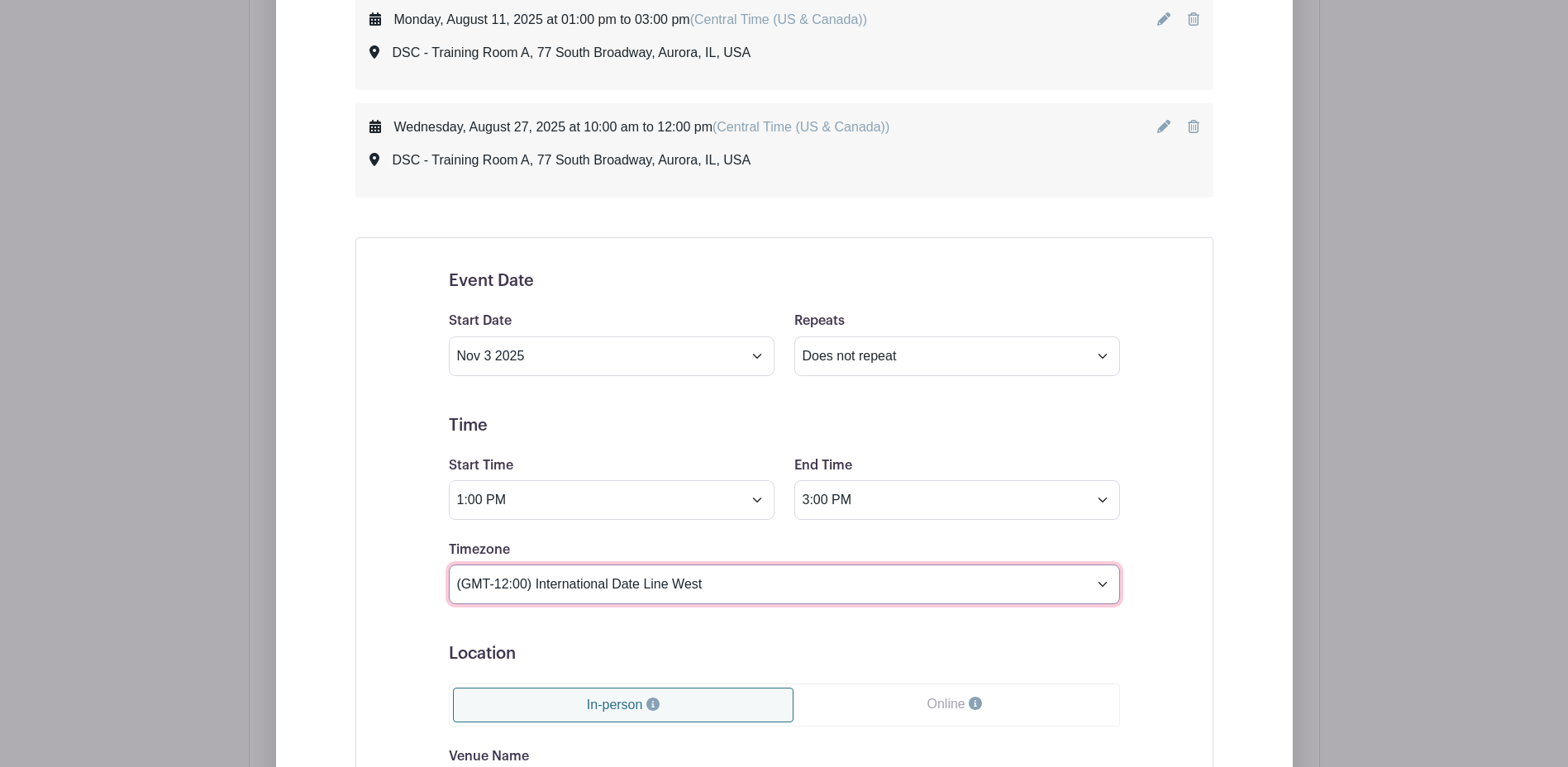 click on "(GMT-12:00) International Date Line West
(GMT-11:00) American Samoa
(GMT-11:00) Midway Island
(GMT-10:00) Hawaii
(GMT-09:00) Alaska
(GMT-08:00) Pacific Time (US & Canada)
(GMT-08:00) Tijuana
(GMT-07:00) Arizona
(GMT-07:00) Mazatlan
(GMT-07:00) Mountain Time (US & Canada)
(GMT-06:00) Central America
(GMT-06:00) Central Time (US & Canada)
(GMT-06:00) Chihuahua
(GMT-06:00) Guadalajara
(GMT-06:00) Mexico City
(GMT-06:00) Monterrey
(GMT-06:00) Saskatchewan
(GMT-05:00) Bogota
(GMT-05:00) Eastern Time (US & Canada)
(GMT-05:00) Indiana (East)
(GMT-05:00) Lima
(GMT-05:00) Quito
(GMT-04:00) Atlantic Time (Canada)
(GMT-04:00) Caracas
(GMT-04:00) Georgetown
(GMT-04:00) La Paz
(GMT-04:00) Puerto Rico
(GMT-04:00) Santiago
(GMT-03:30) Newfoundland
(GMT-03:00) Brasilia
(GMT-03:00) Buenos Aires
(GMT-03:00) Montevideo
(GMT-02:00) Greenland
(GMT-02:00) Mid-Atlantic
(GMT-01:00) Azores
(GMT-01:00) Cape Verde Is.
(GMT+00:00) Casablanca
(GMT+00:00) Dublin" at bounding box center [784, 584] 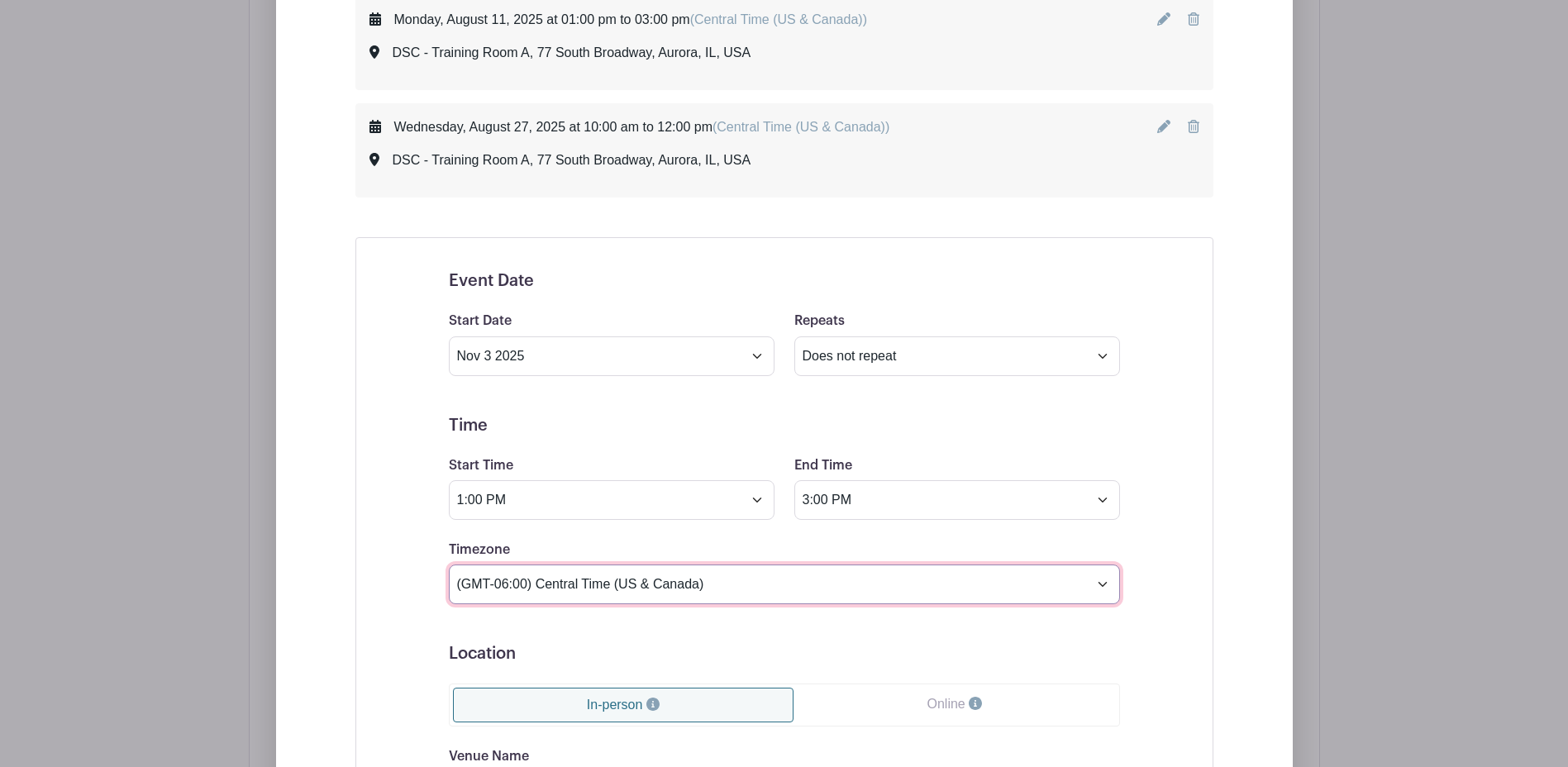 click on "(GMT-12:00) International Date Line West
(GMT-11:00) American Samoa
(GMT-11:00) Midway Island
(GMT-10:00) Hawaii
(GMT-09:00) Alaska
(GMT-08:00) Pacific Time (US & Canada)
(GMT-08:00) Tijuana
(GMT-07:00) Arizona
(GMT-07:00) Mazatlan
(GMT-07:00) Mountain Time (US & Canada)
(GMT-06:00) Central America
(GMT-06:00) Central Time (US & Canada)
(GMT-06:00) Chihuahua
(GMT-06:00) Guadalajara
(GMT-06:00) Mexico City
(GMT-06:00) Monterrey
(GMT-06:00) Saskatchewan
(GMT-05:00) Bogota
(GMT-05:00) Eastern Time (US & Canada)
(GMT-05:00) Indiana (East)
(GMT-05:00) Lima
(GMT-05:00) Quito
(GMT-04:00) Atlantic Time (Canada)
(GMT-04:00) Caracas
(GMT-04:00) Georgetown
(GMT-04:00) La Paz
(GMT-04:00) Puerto Rico
(GMT-04:00) Santiago
(GMT-03:30) Newfoundland
(GMT-03:00) Brasilia
(GMT-03:00) Buenos Aires
(GMT-03:00) Montevideo
(GMT-02:00) Greenland
(GMT-02:00) Mid-Atlantic
(GMT-01:00) Azores
(GMT-01:00) Cape Verde Is.
(GMT+00:00) Casablanca
(GMT+00:00) Dublin" at bounding box center (784, 584) 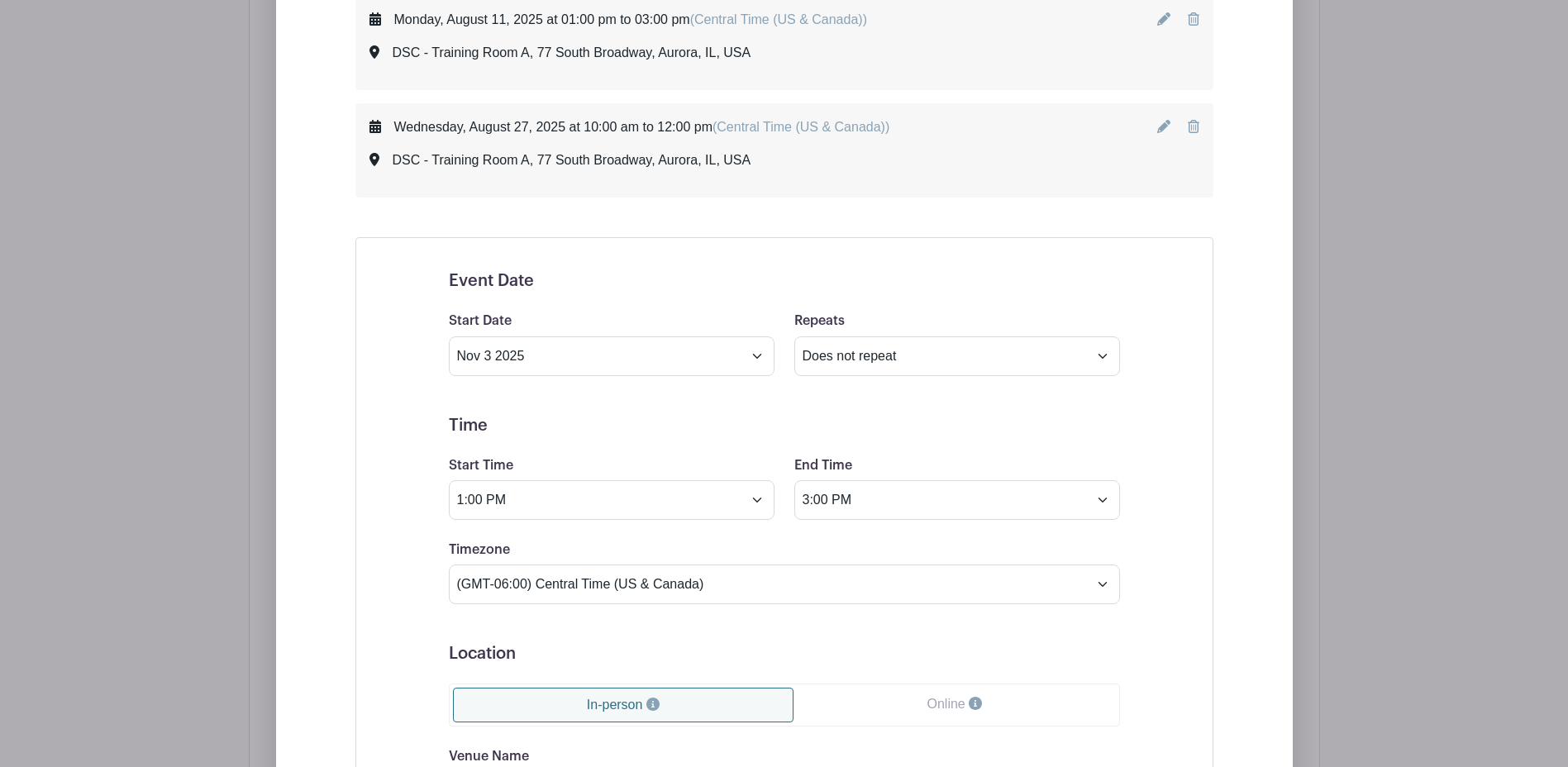 click on "Event Date
Start Date
Nov 3 2025
Repeats
Does not repeat
Daily
Weekly
Monthly on day 3
Monthly on the first Monday
Other...
End date
Dec 3 2025
Repeats every
1
Day
Week
Monthly on day 3
Select Repeating Days
Sun
Mon
Tue
Wed
Thu
Fri
Sat
Time
Start Time
1:00 PM
End Time
3:00 PM
Timezone
(GMT-12:00) International Date Line West
(GMT-11:00) American Samoa
(GMT-11:00) Midway Island" at bounding box center (784, 665) 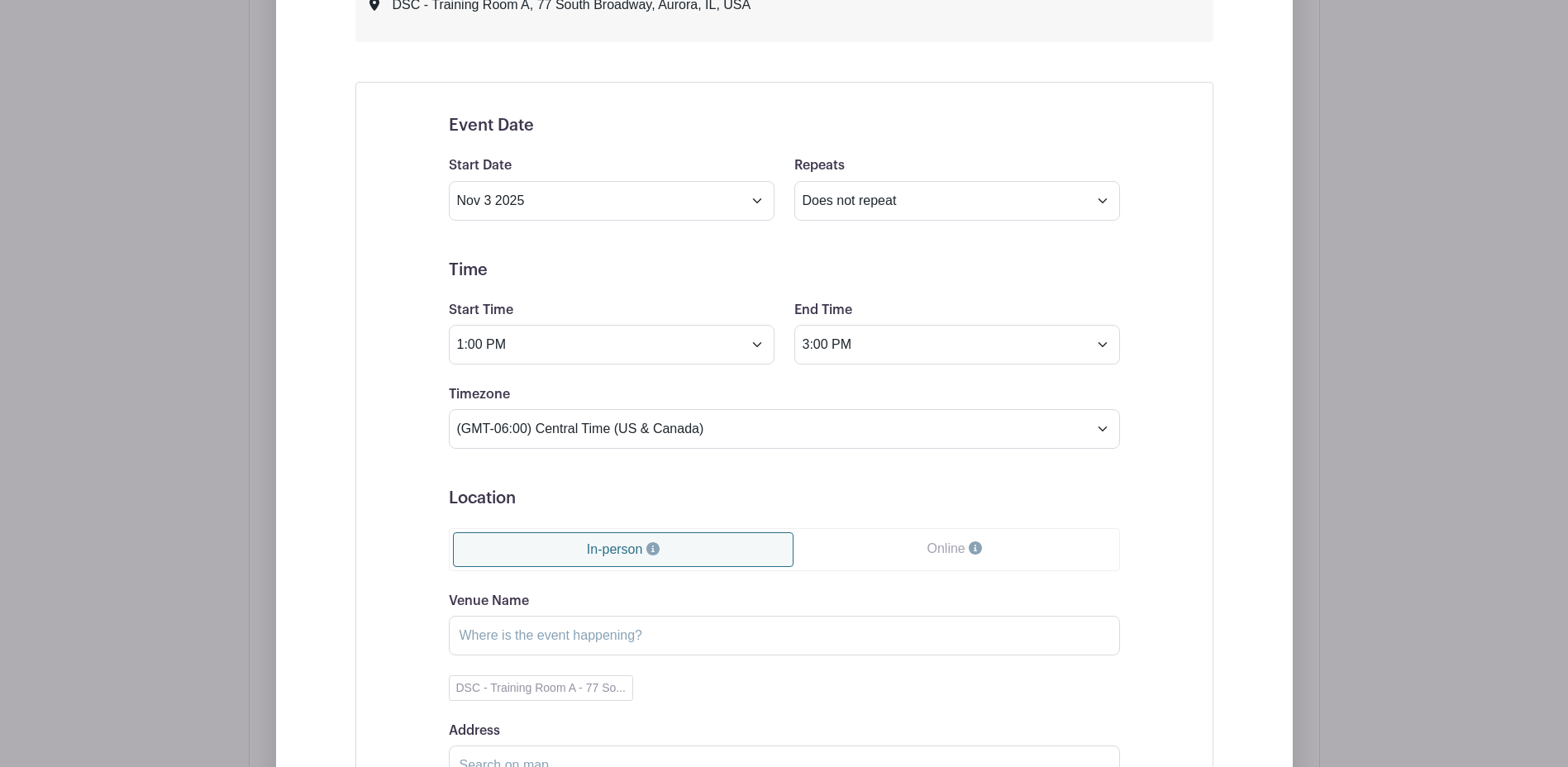 scroll, scrollTop: 1317, scrollLeft: 0, axis: vertical 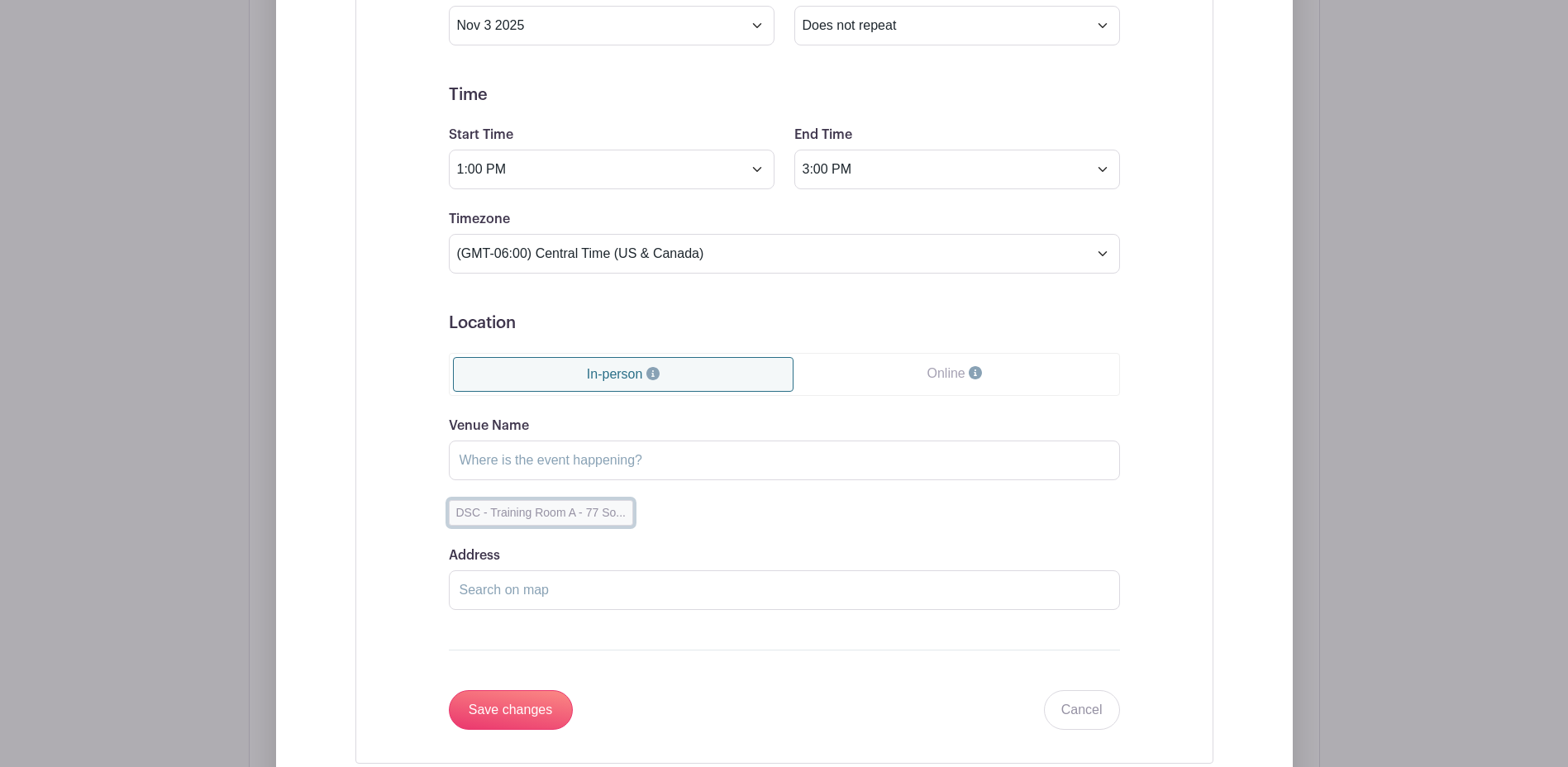click on "DSC - Training Room A - 77 So..." at bounding box center (541, 512) 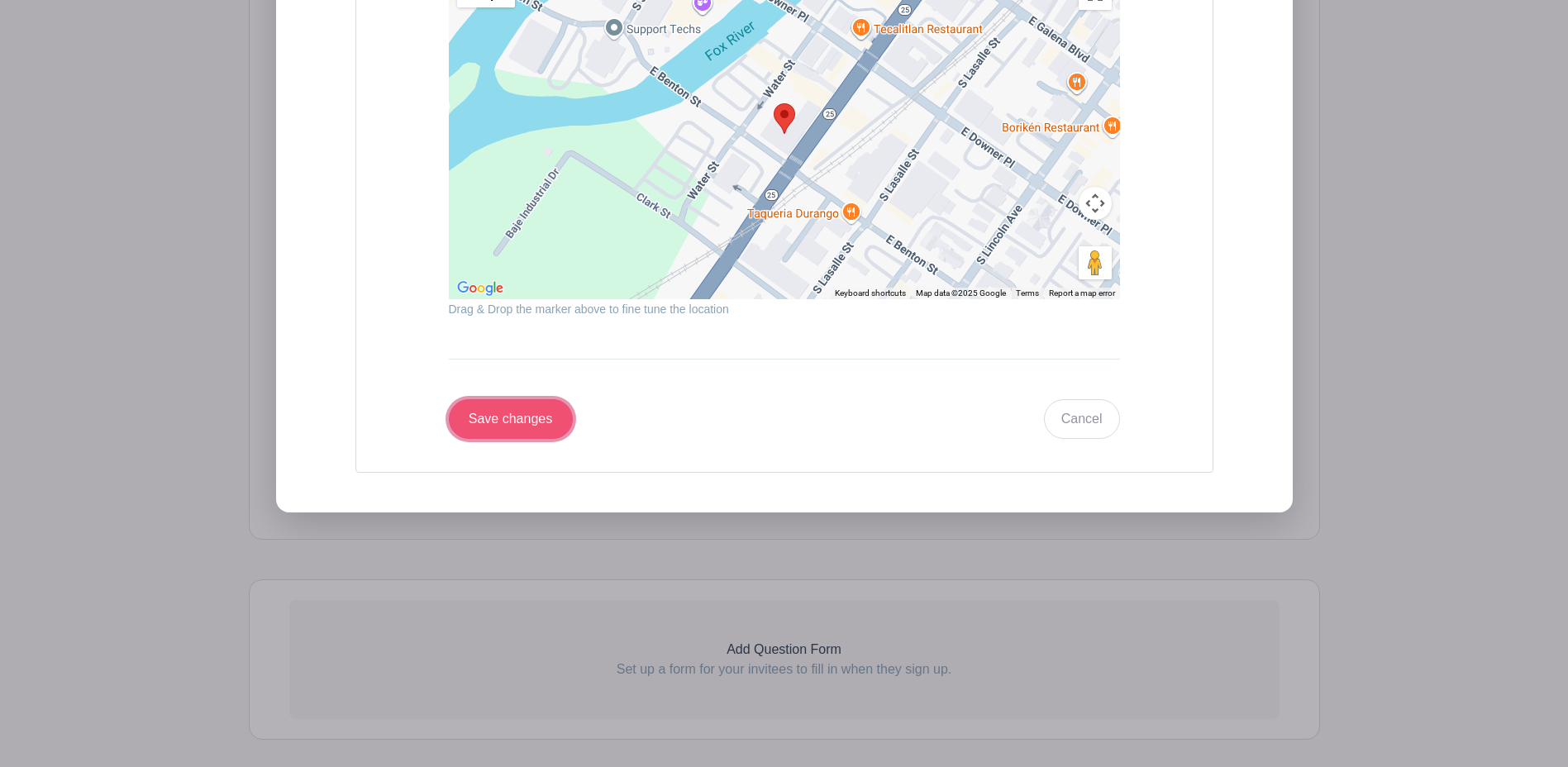 click on "Save changes" at bounding box center [511, 419] 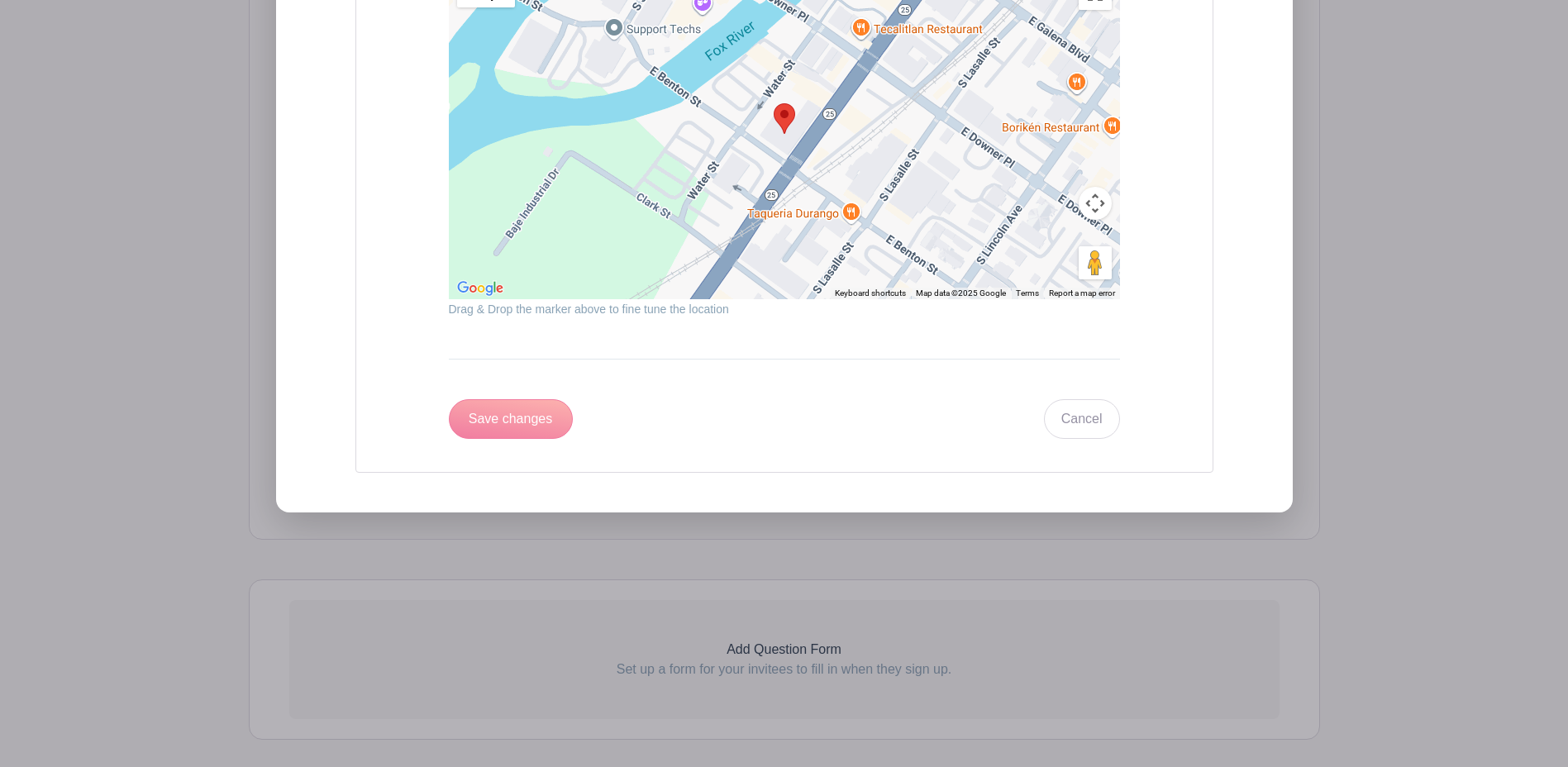 scroll, scrollTop: 1093, scrollLeft: 0, axis: vertical 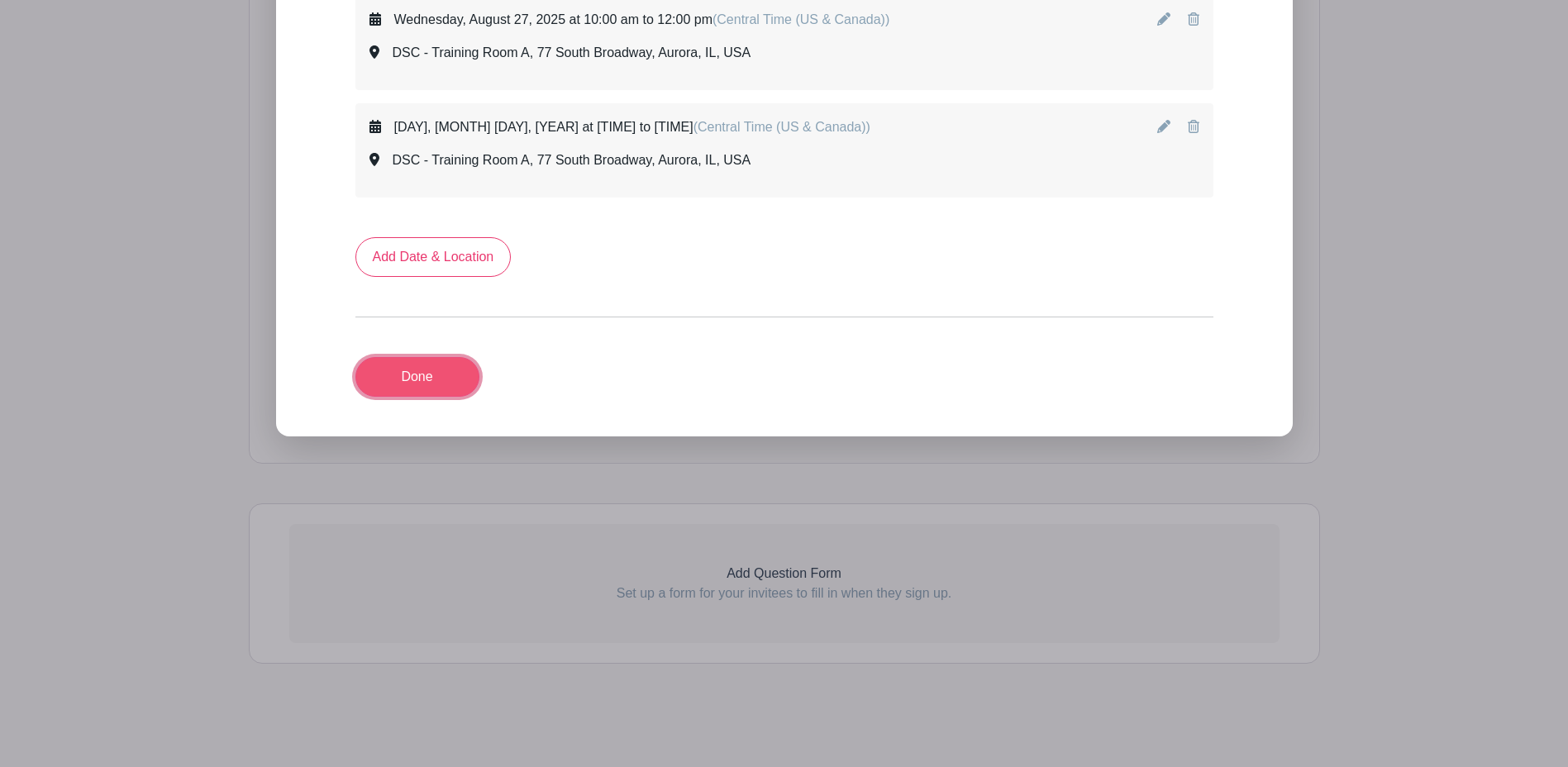click on "Done" at bounding box center [417, 377] 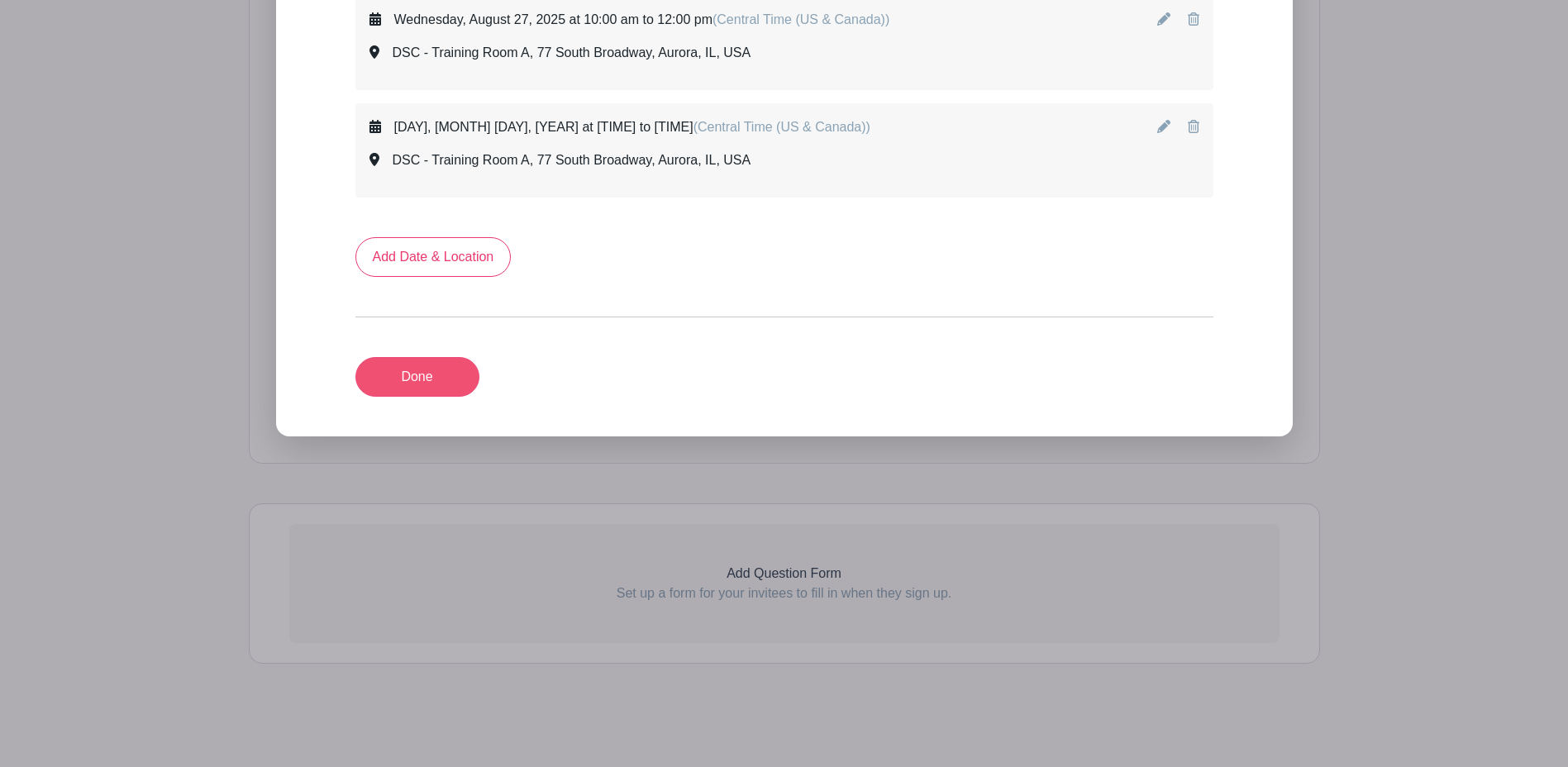 scroll, scrollTop: 859, scrollLeft: 0, axis: vertical 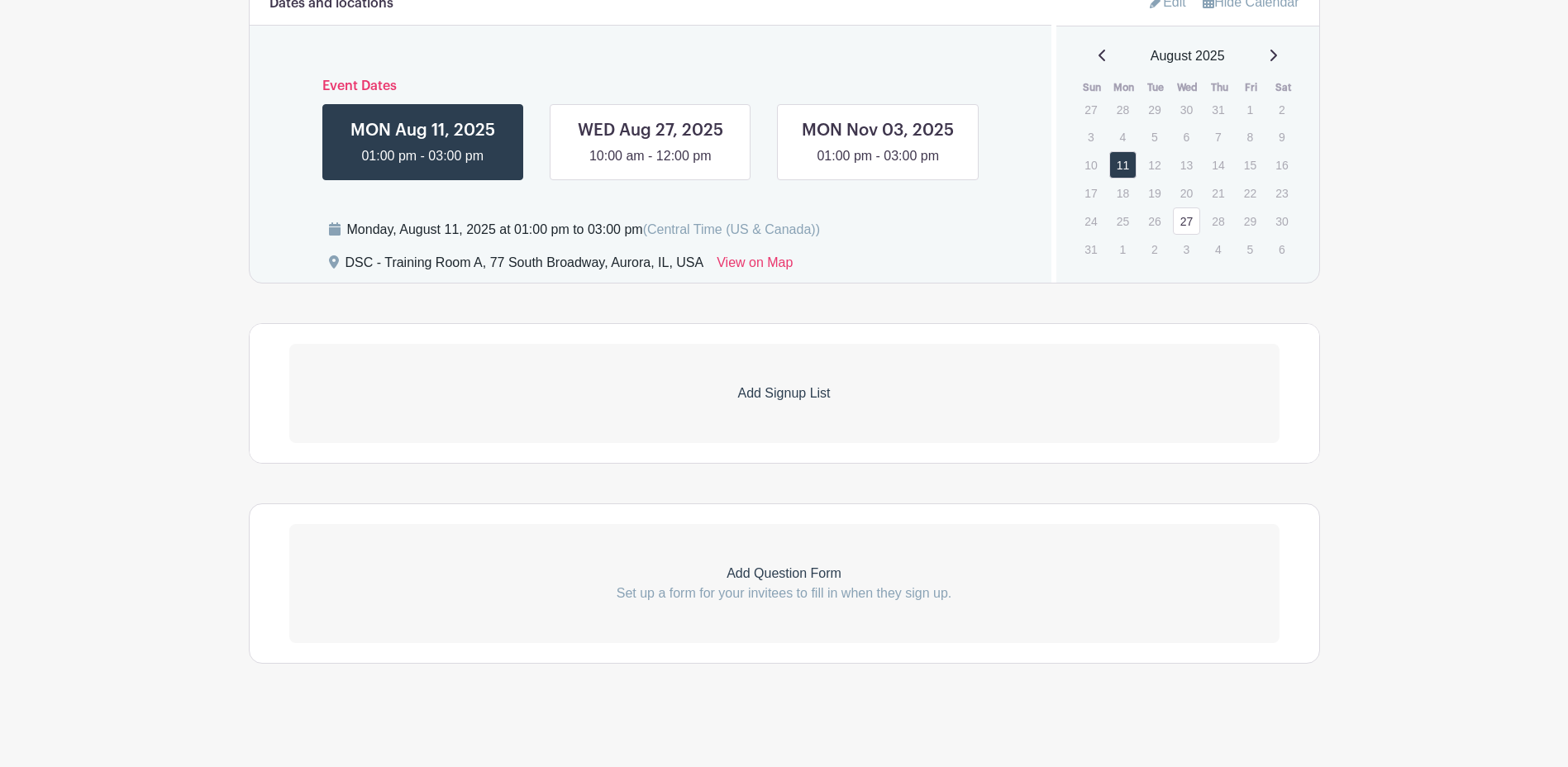 click on "Add Signup List" at bounding box center [784, 393] 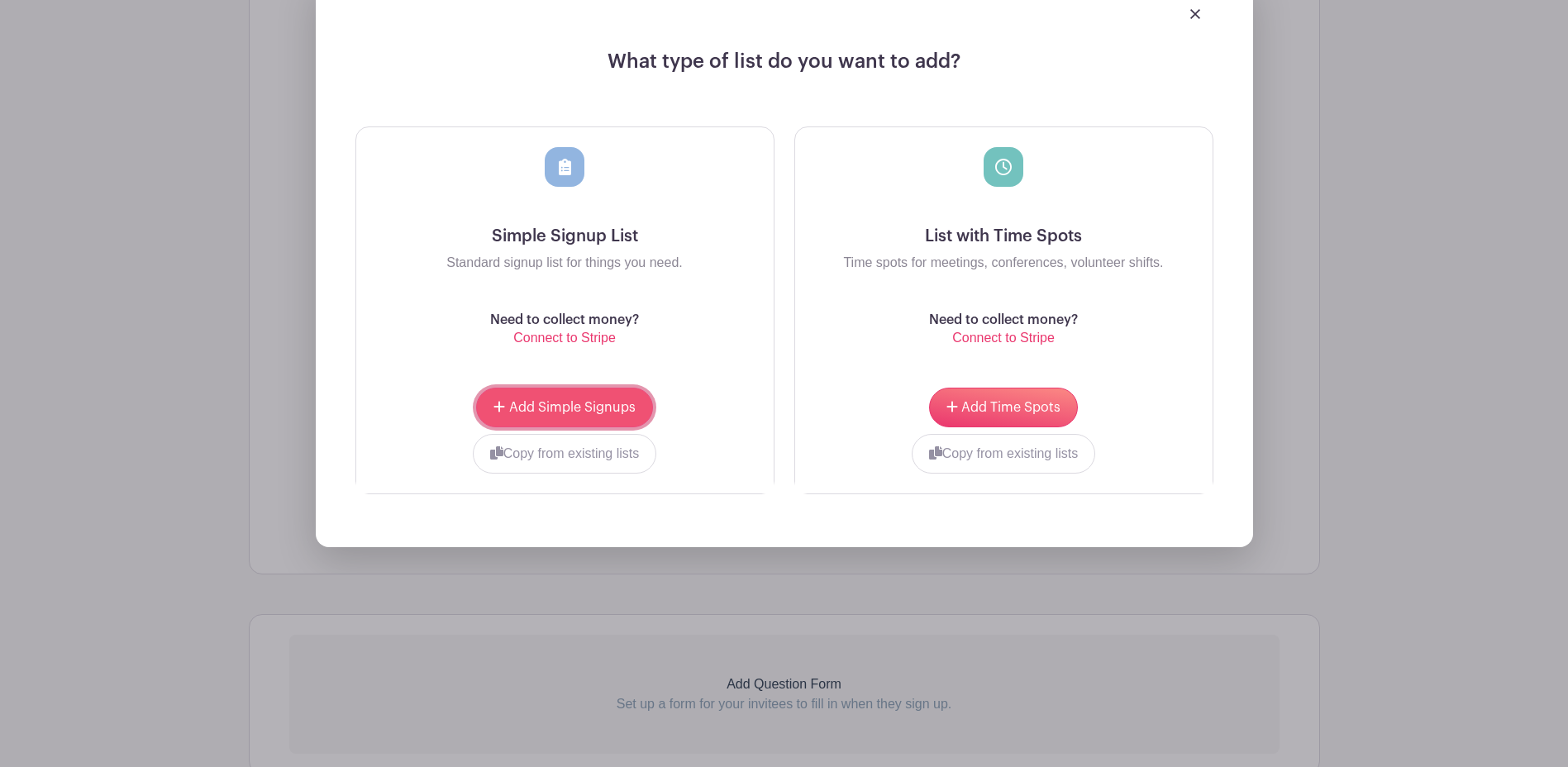 click on "Add Simple Signups" at bounding box center [572, 407] 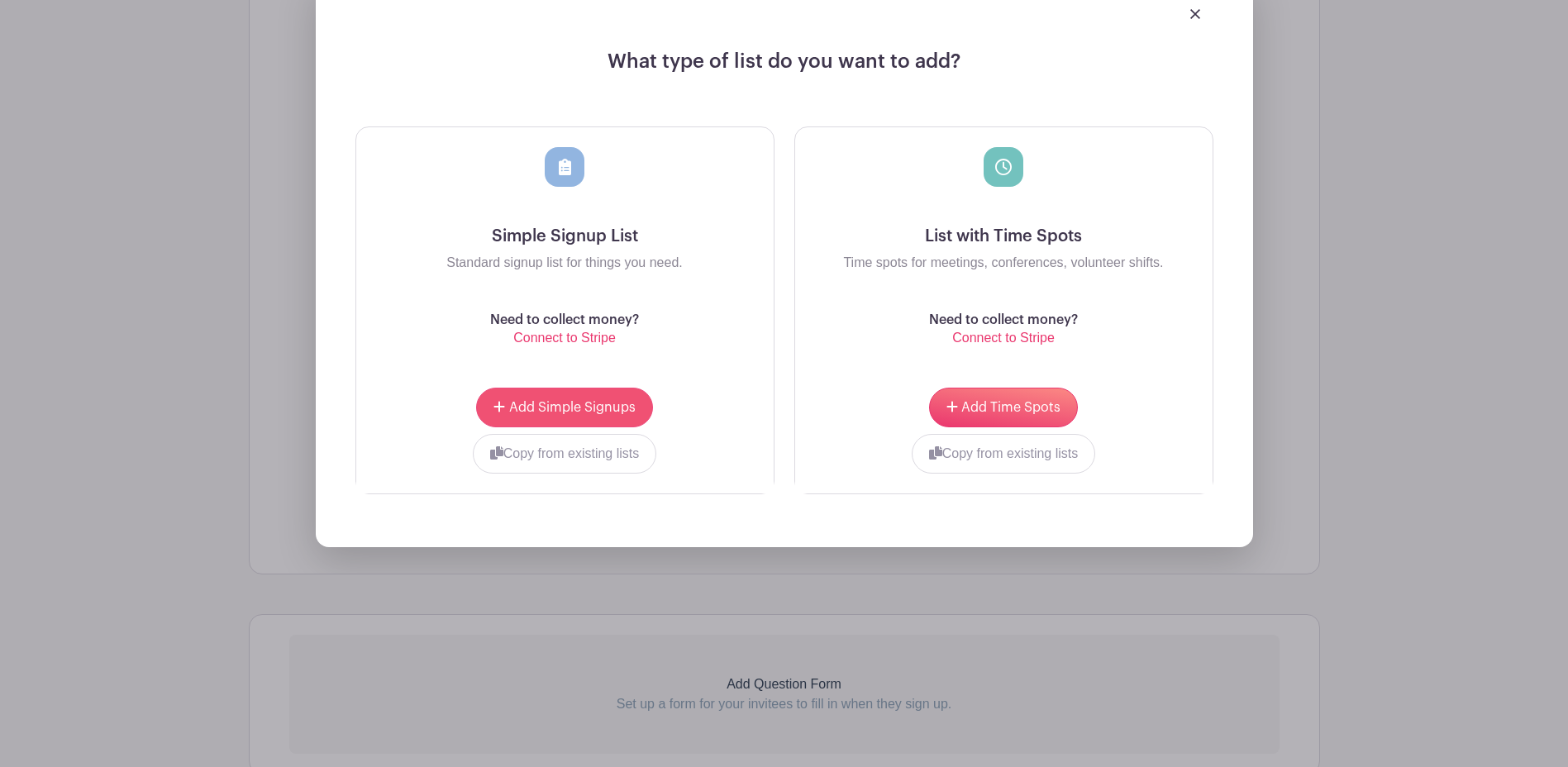 scroll, scrollTop: 1404, scrollLeft: 0, axis: vertical 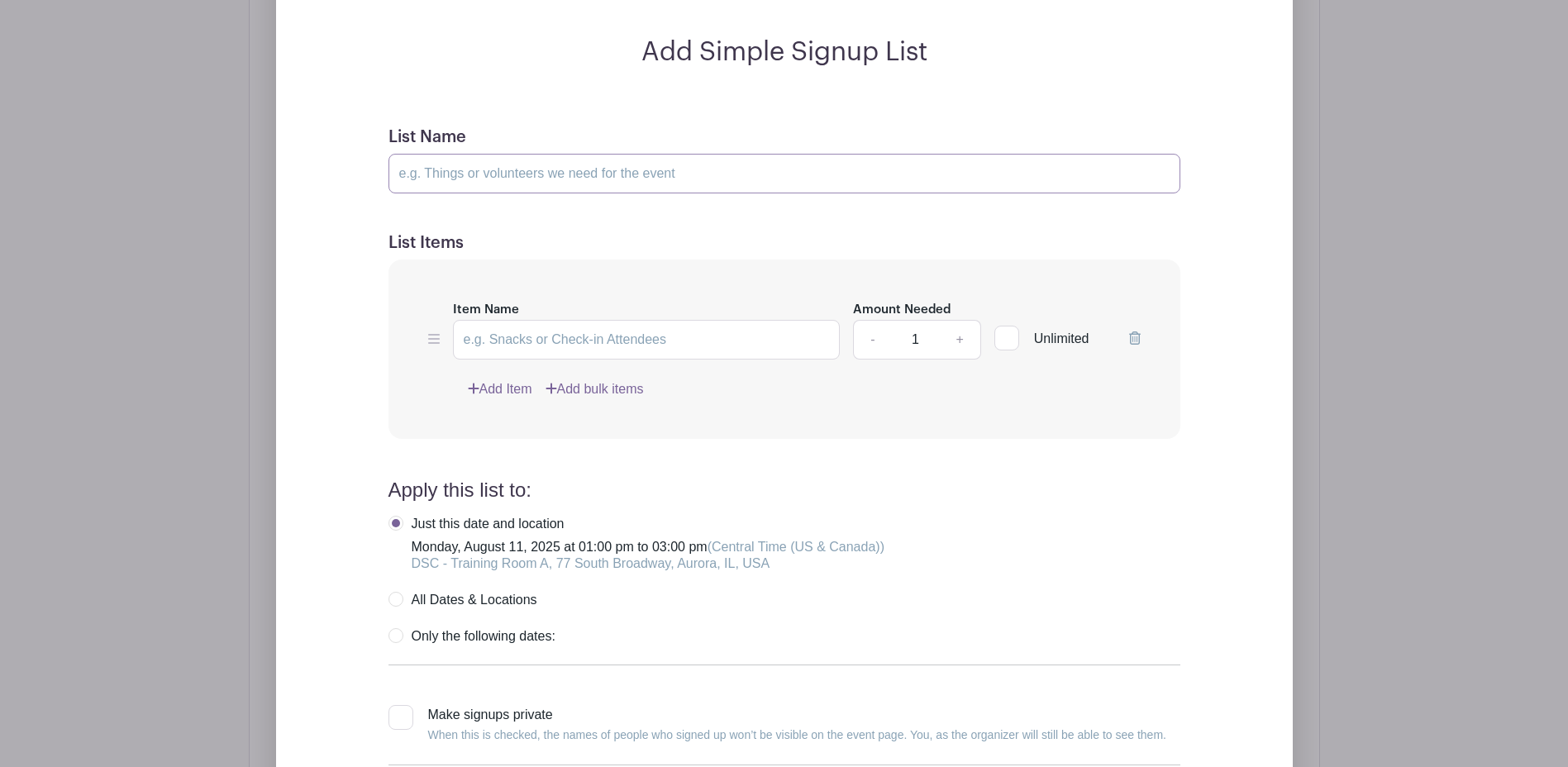 click on "List Name" at bounding box center (784, 174) 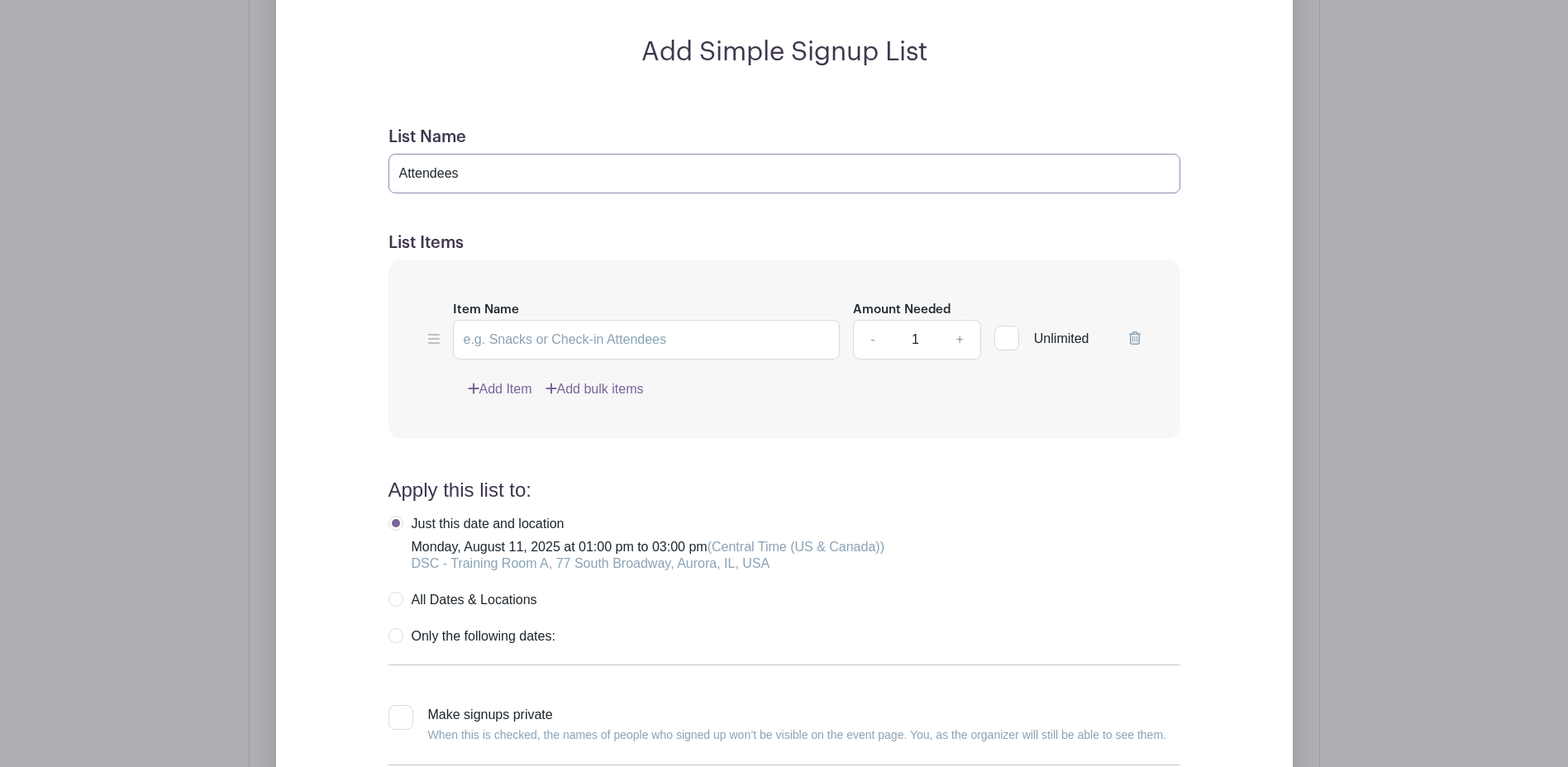 type on "Attendees" 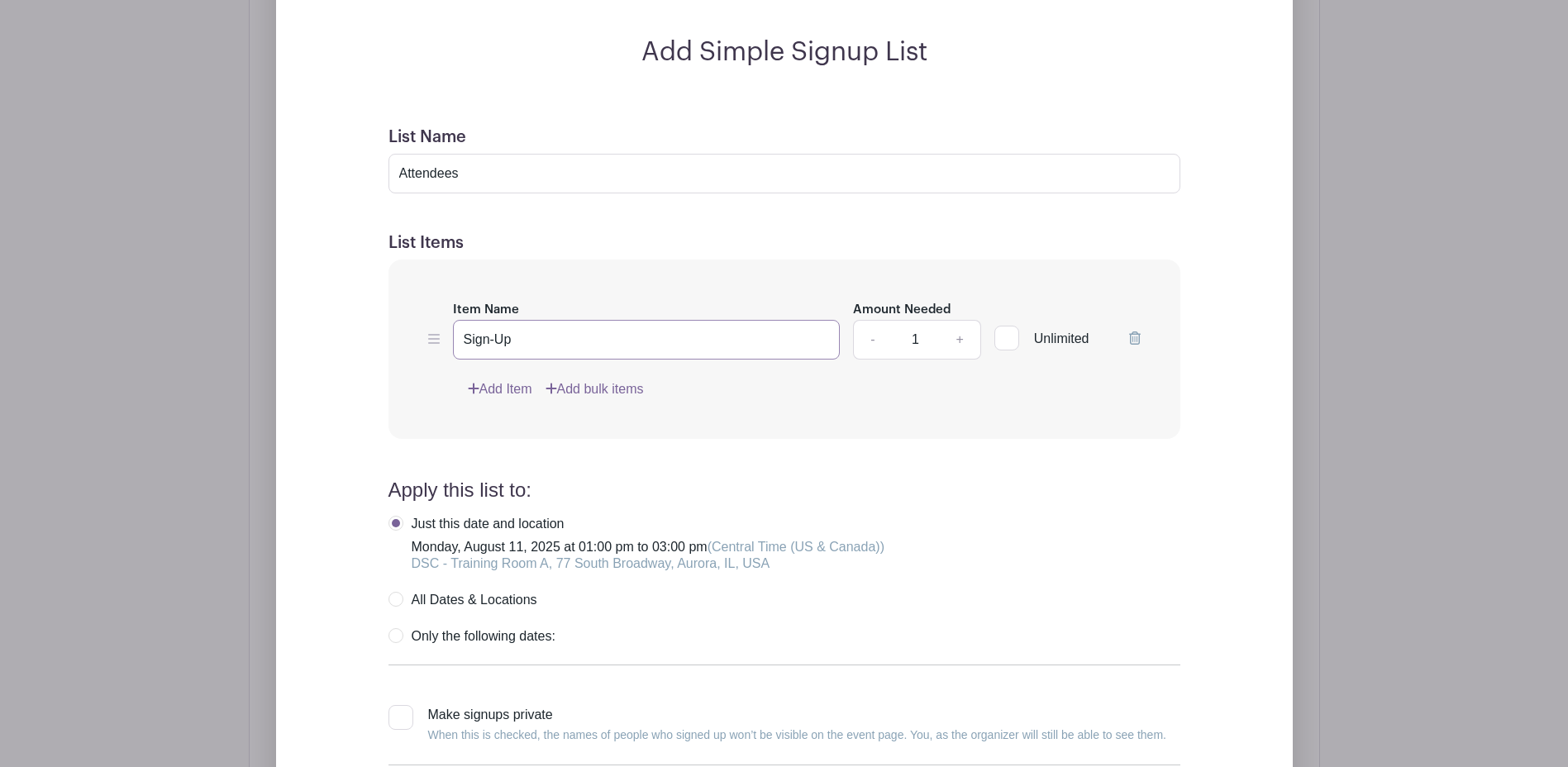 type on "Sign-Up" 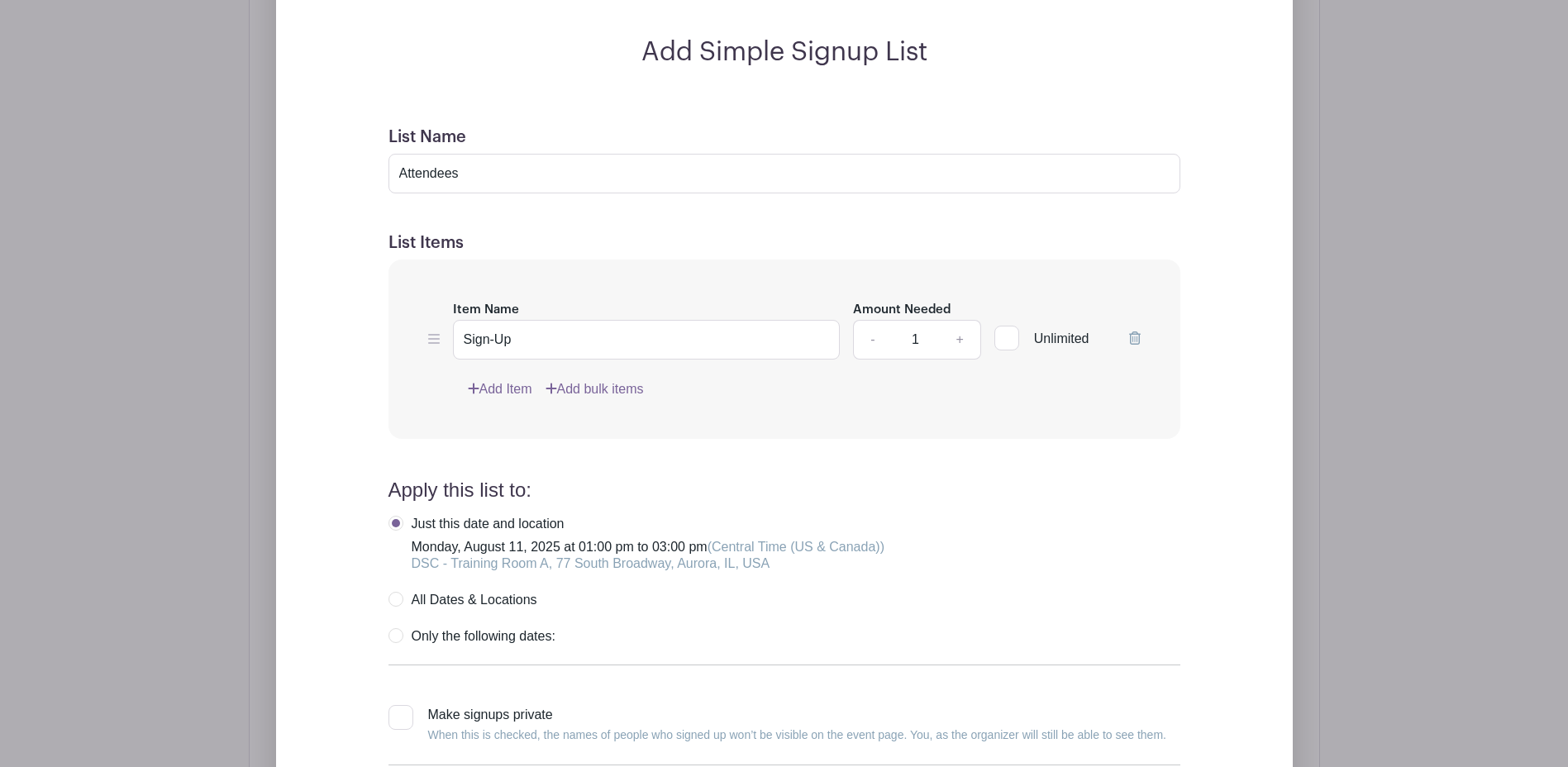 click on "1" at bounding box center [915, 340] 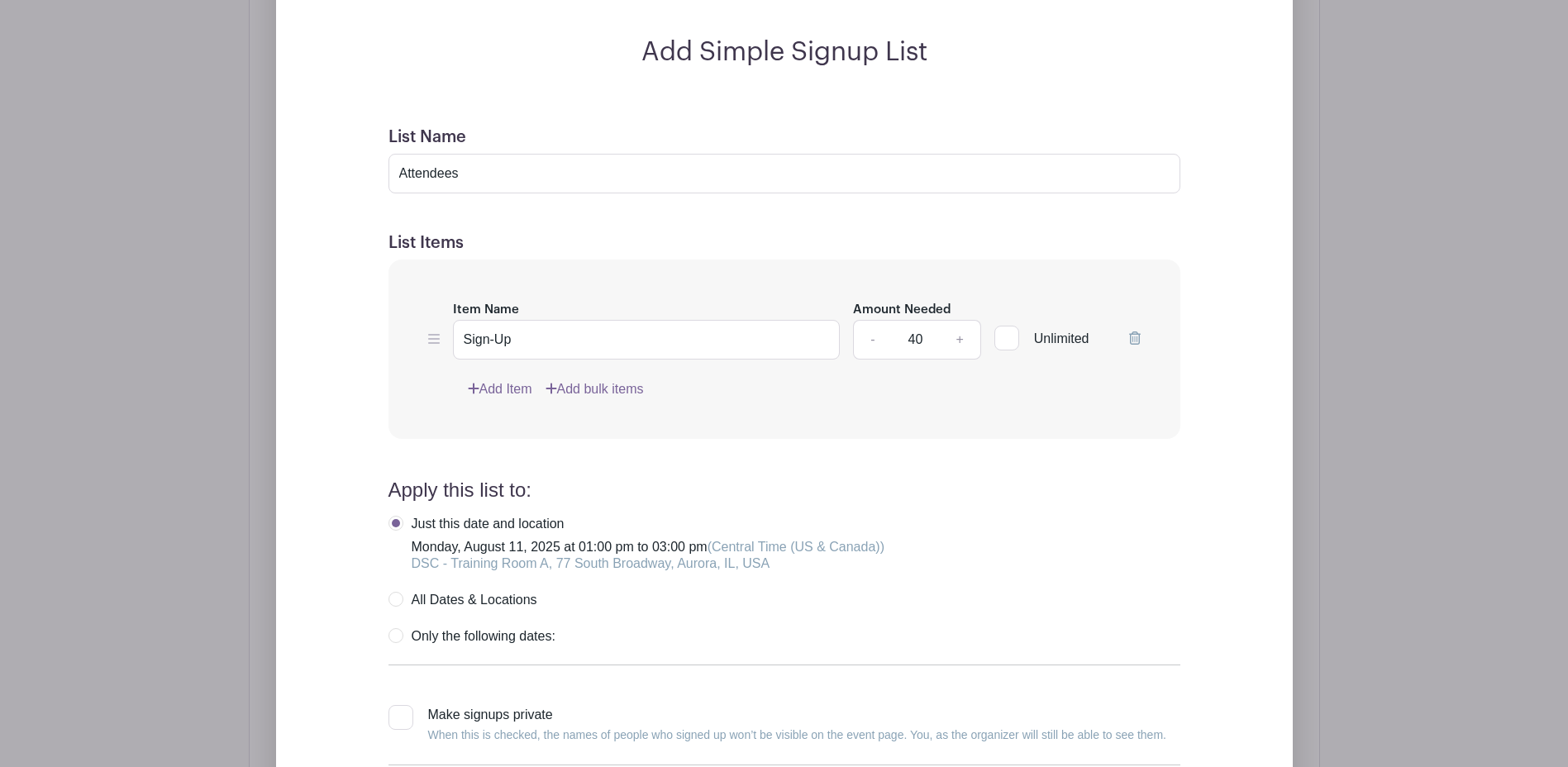 type on "40" 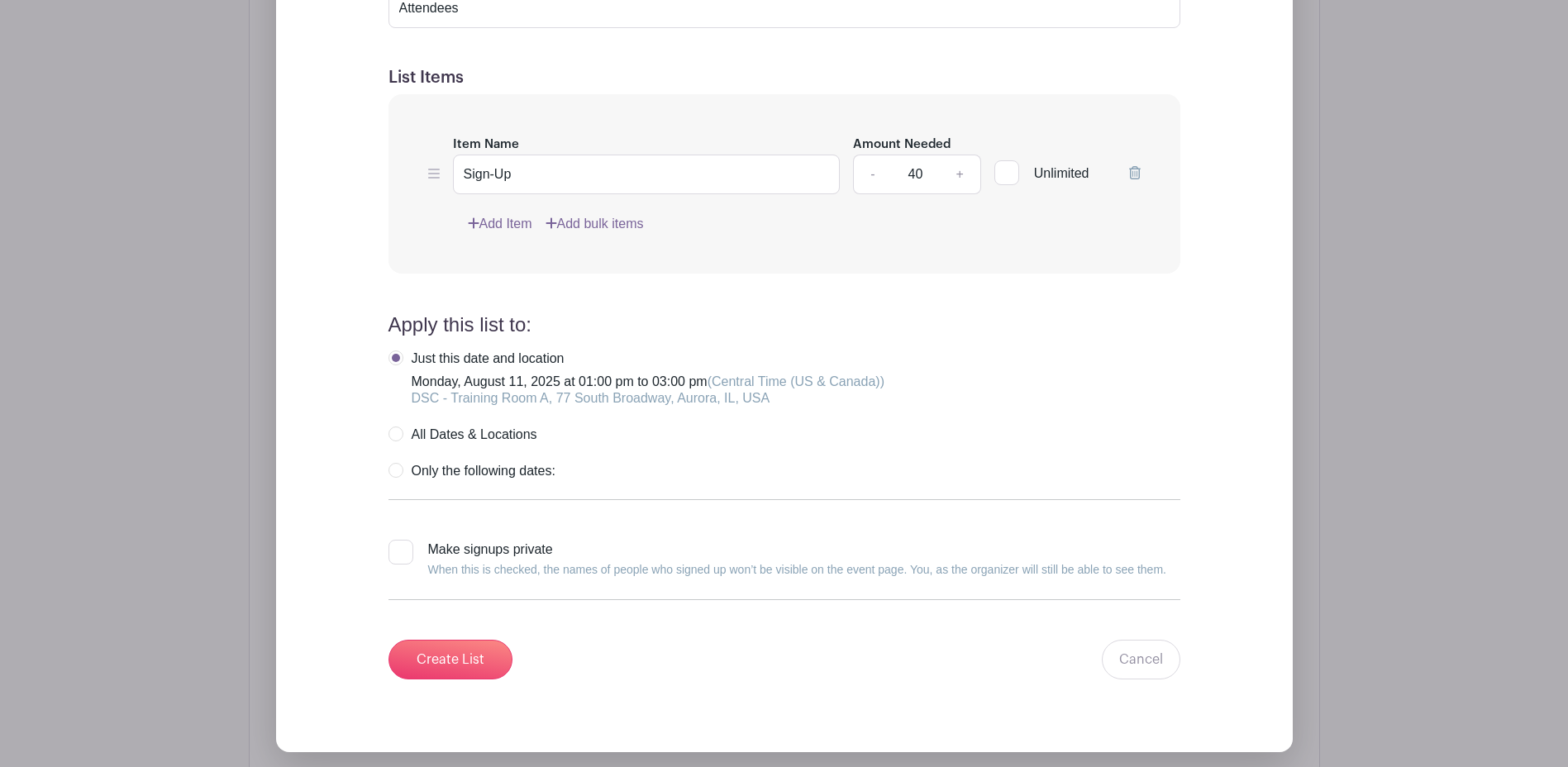 click on "Just this date and location
Monday, August 11, 2025 at 01:00 pm to 03:00 pm  (Central Time (US & Canada))
DSC - Training Room A, 77 South Broadway, Aurora, IL, USA
All Dates & Locations
Only the following dates:
Monday, August 11, 2025 at 01:00 pm to 03:00 pm  (Central Time (US & Canada))
DSC - Training Room A, 77 South Broadway, Aurora, IL, USA
Wednesday, August 27, 2025 at 10:00 am to 12:00 pm  (Central Time (US & Canada))" at bounding box center [784, 415] 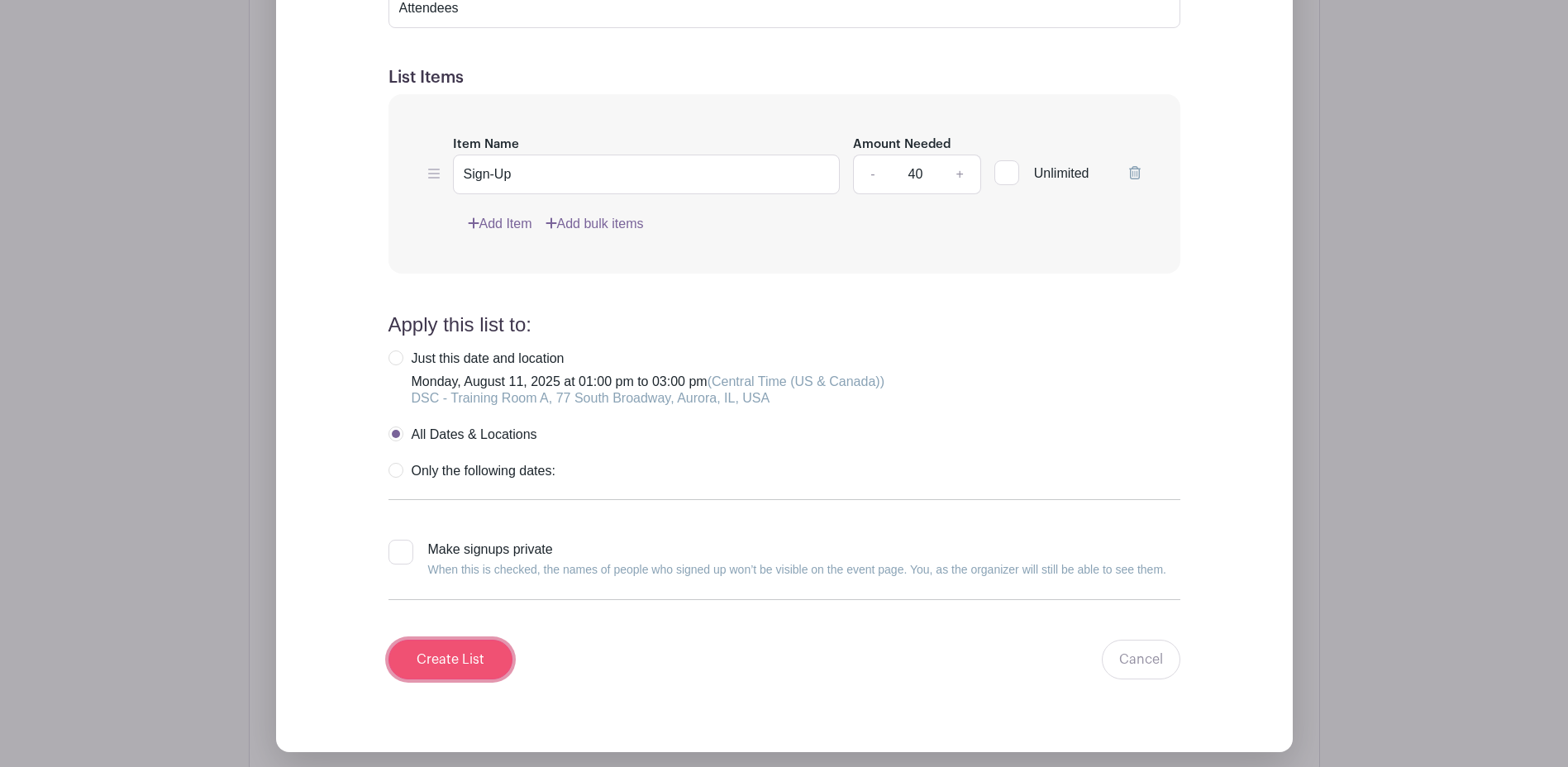 click on "Create List" at bounding box center [450, 660] 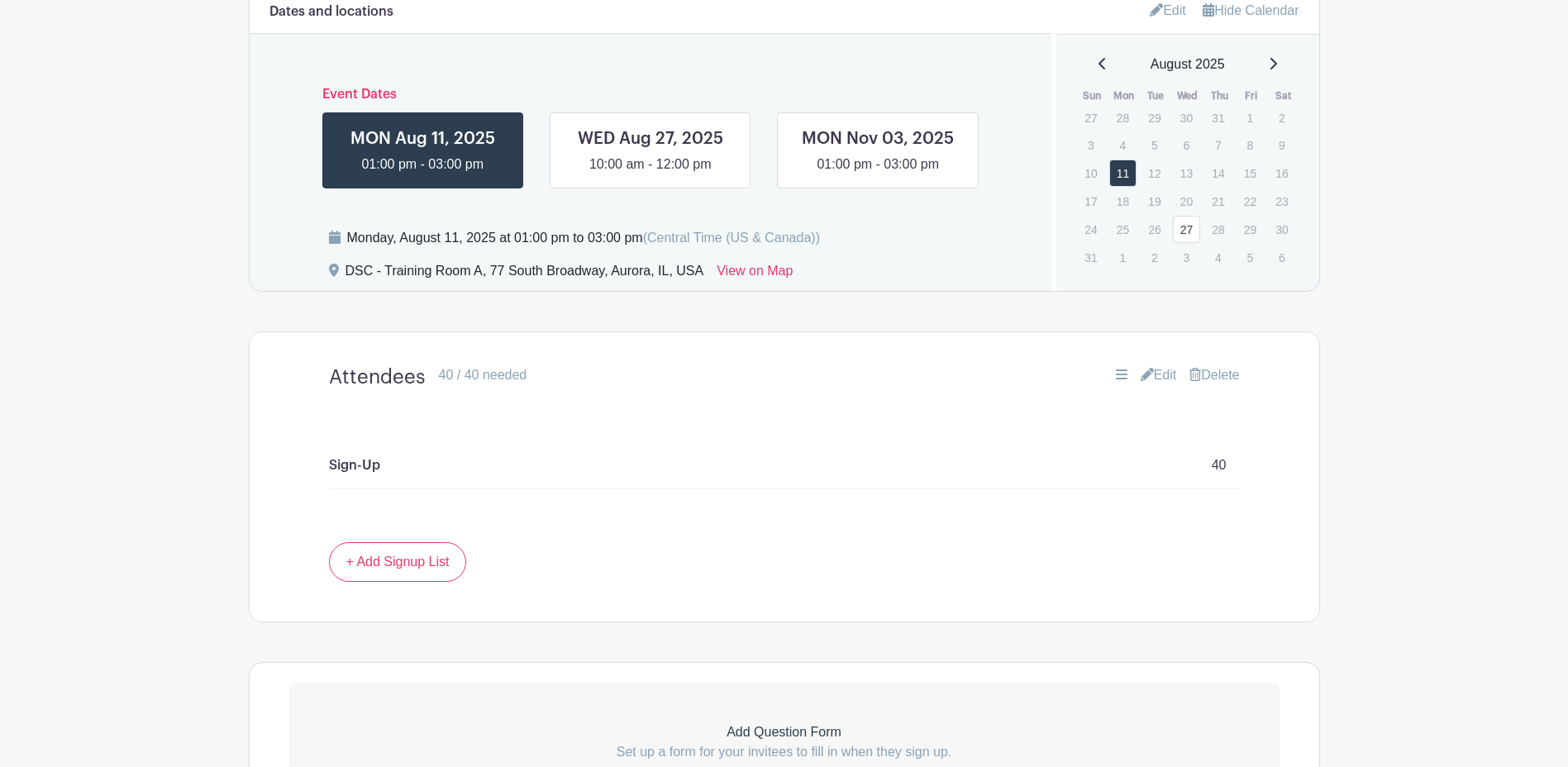 scroll, scrollTop: 844, scrollLeft: 0, axis: vertical 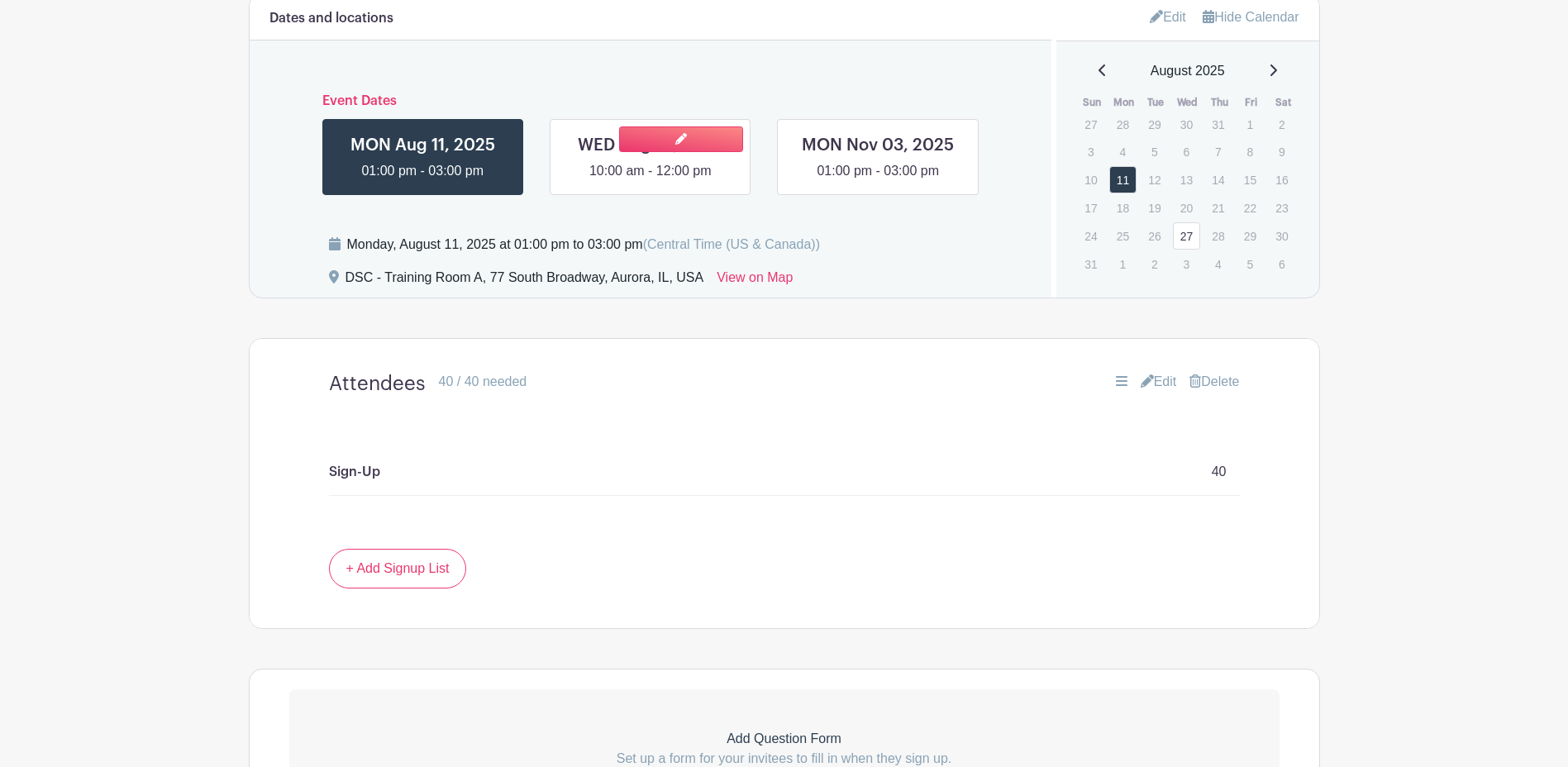 click at bounding box center (651, 181) 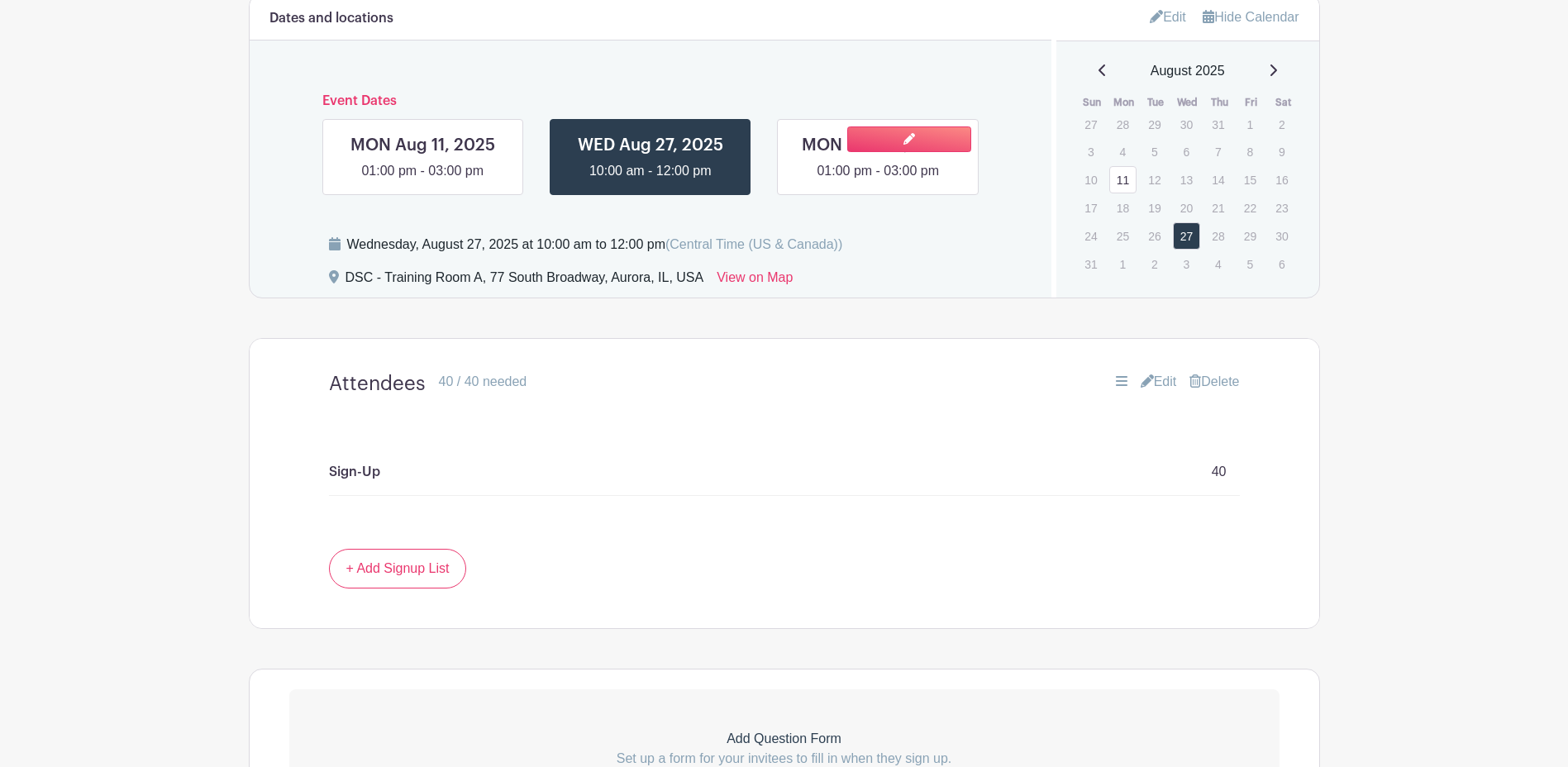 click at bounding box center (878, 181) 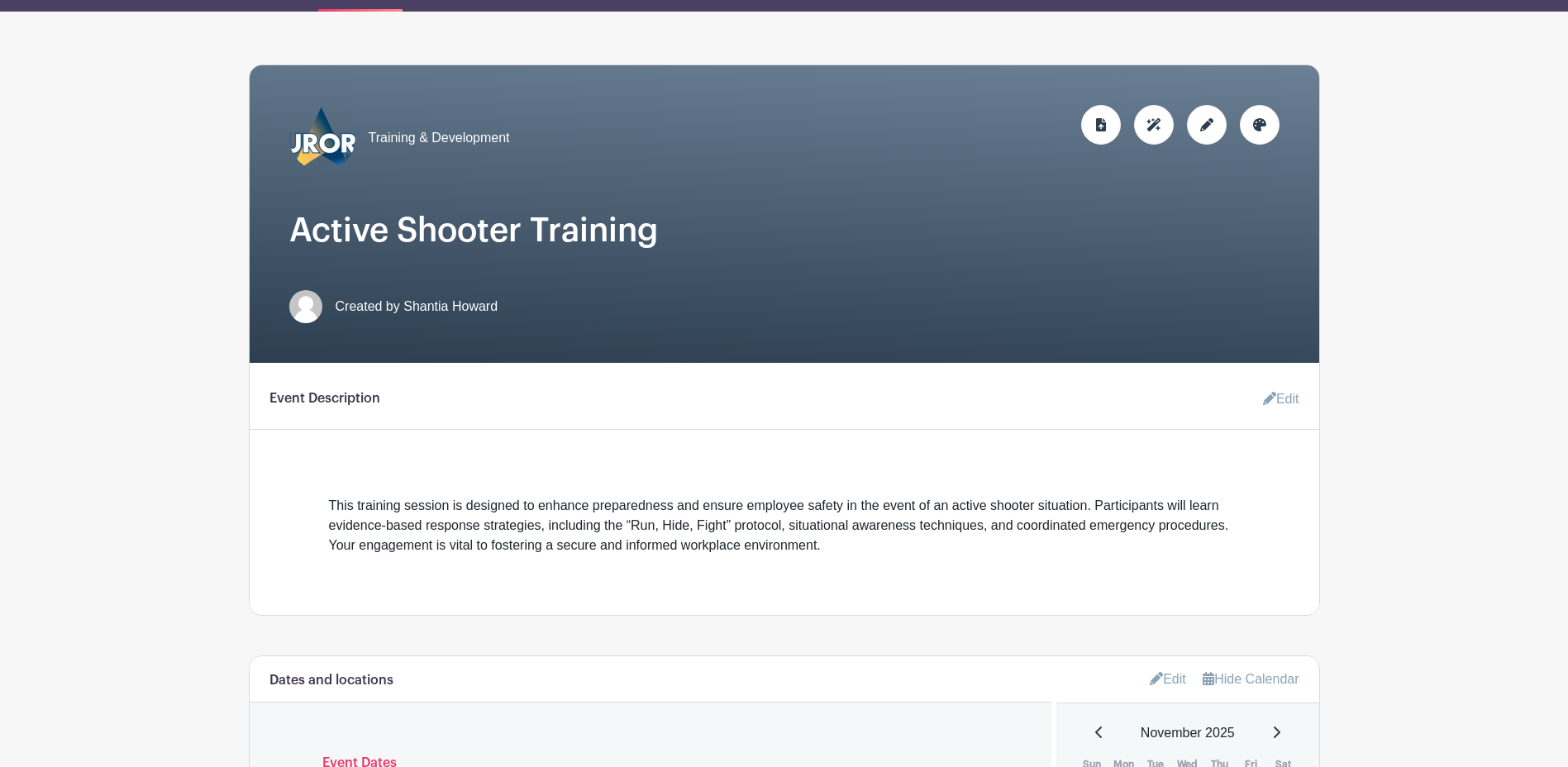 scroll, scrollTop: 0, scrollLeft: 0, axis: both 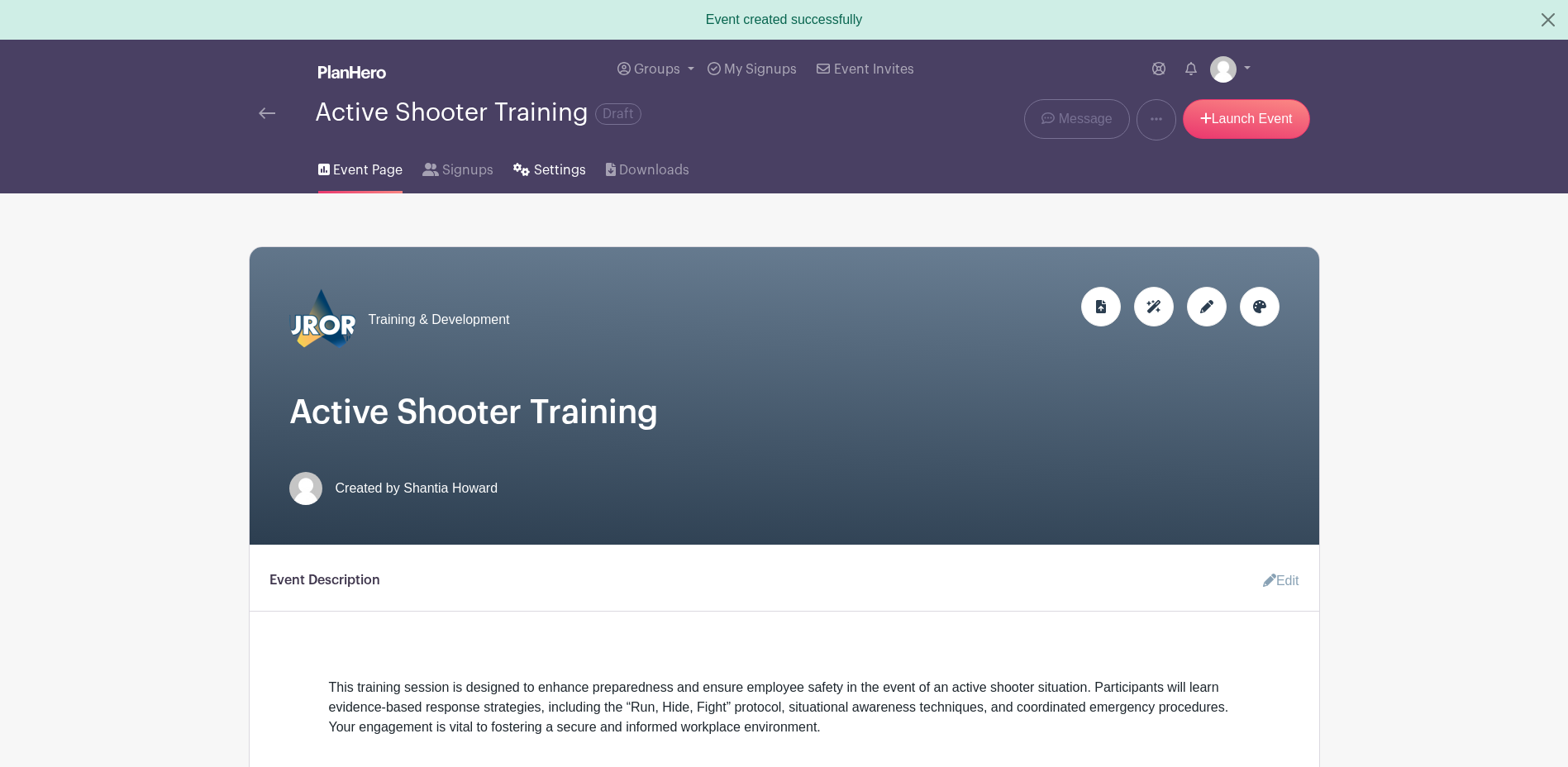click on "Settings" at bounding box center (549, 167) 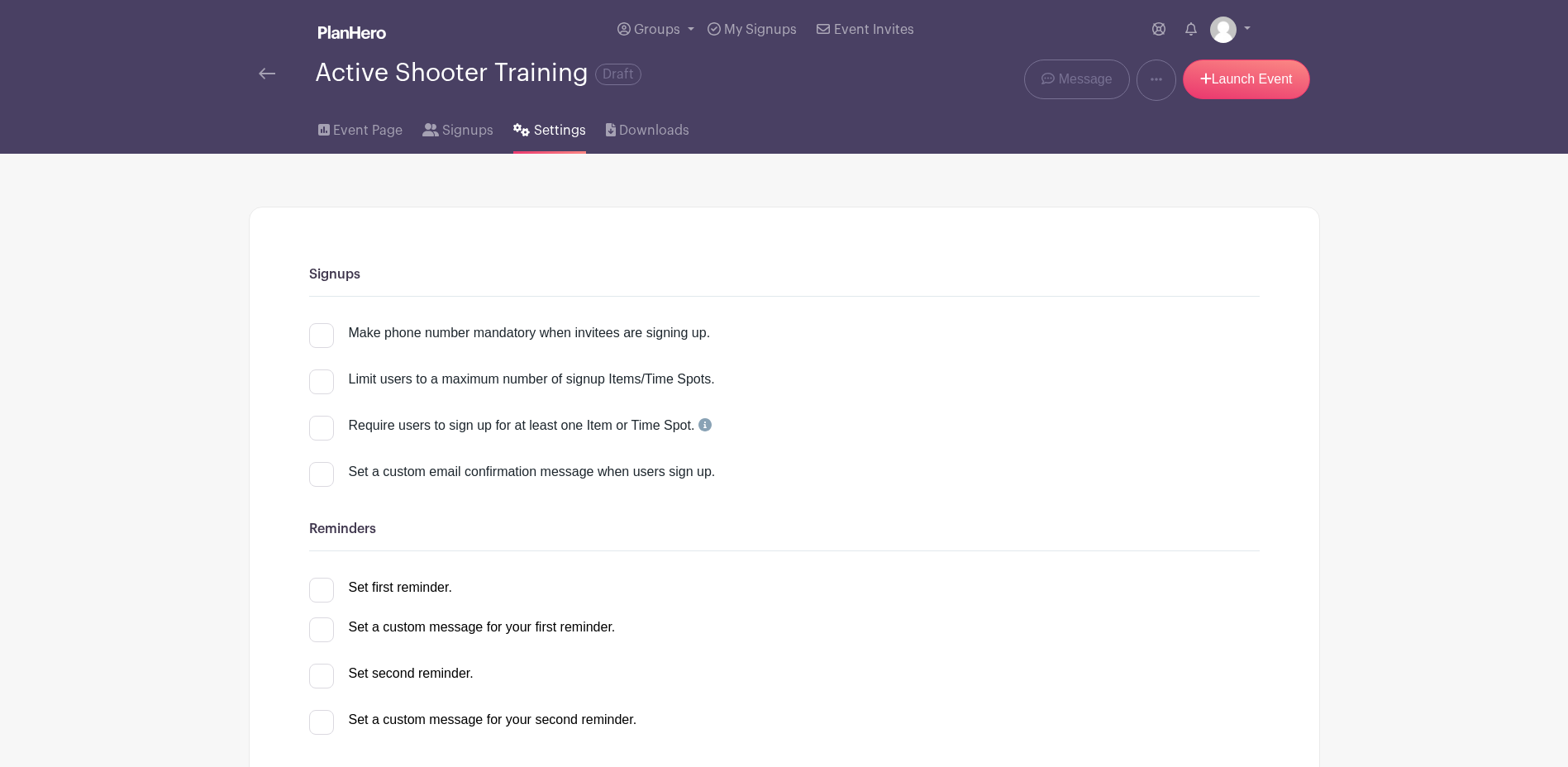click on "Signups
Make phone number mandatory when invitees are signing up.
Limit users to a maximum number of signup Items/Time Spots.
-
0
+
Per Event
Per Day
Per Item
Require users to sign up for at least one Item or Time Spot.
Set a custom email confirmation message when users sign up." at bounding box center (784, 1607) 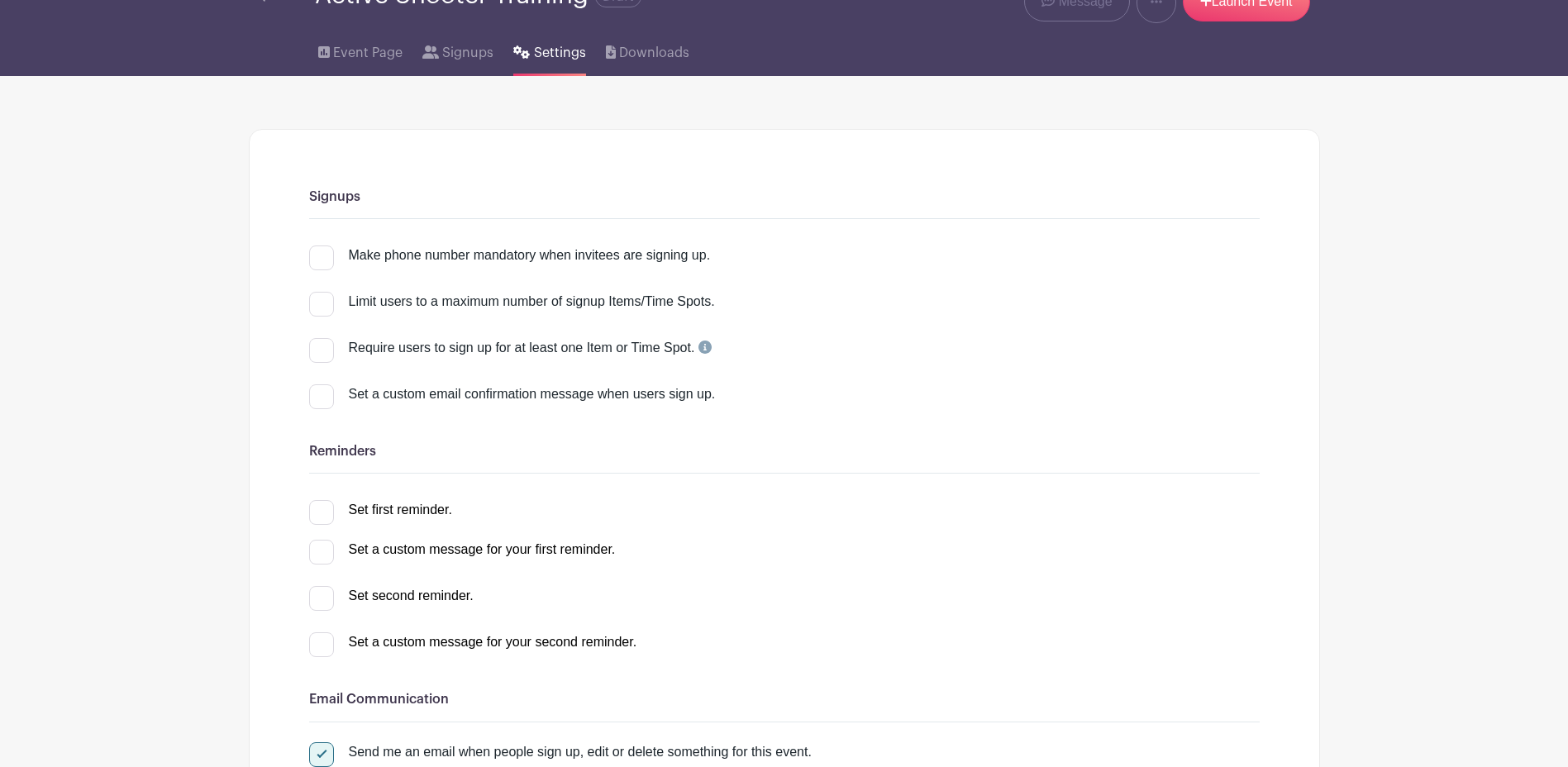 scroll, scrollTop: 413, scrollLeft: 0, axis: vertical 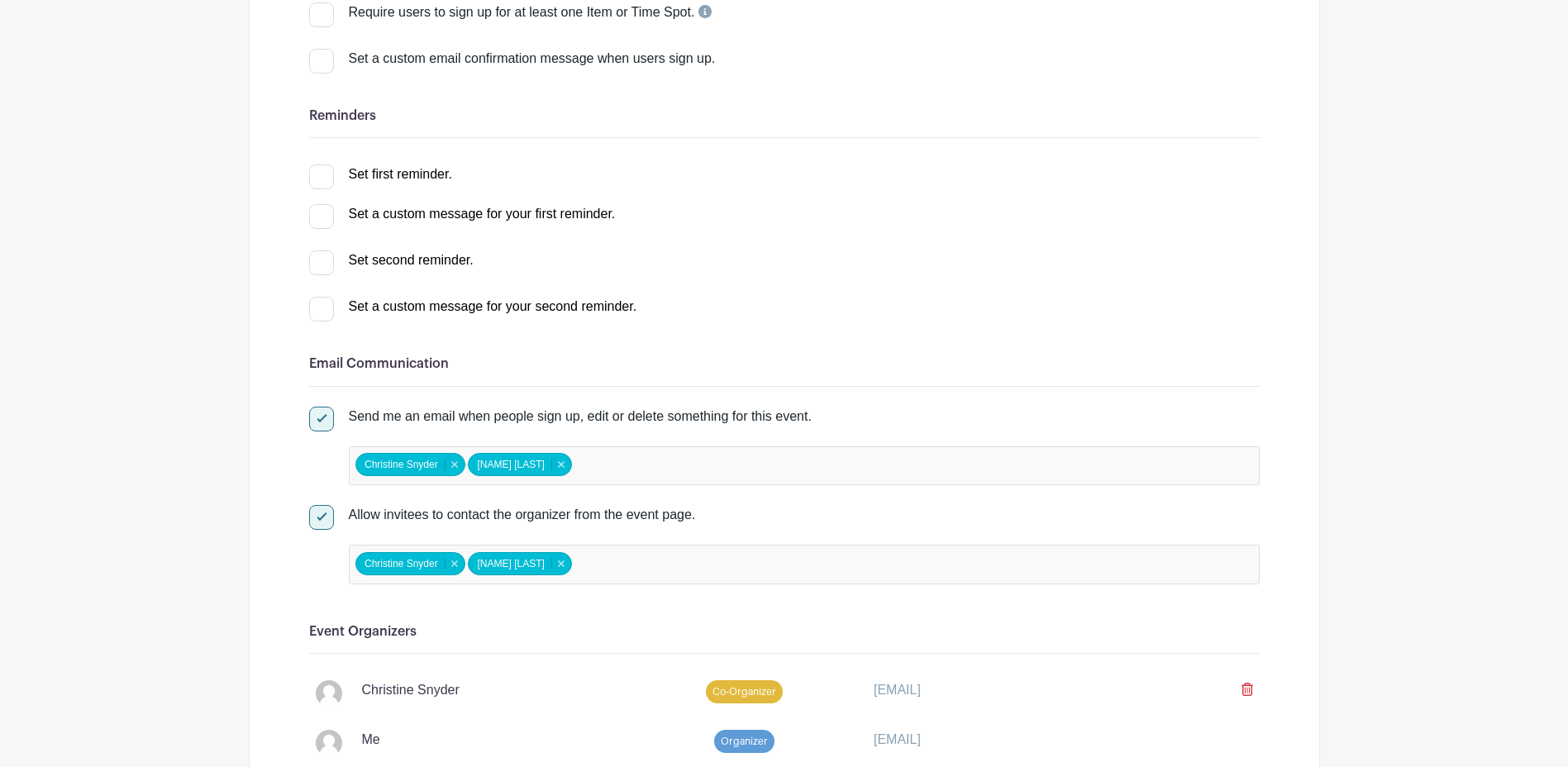 click at bounding box center (322, 177) 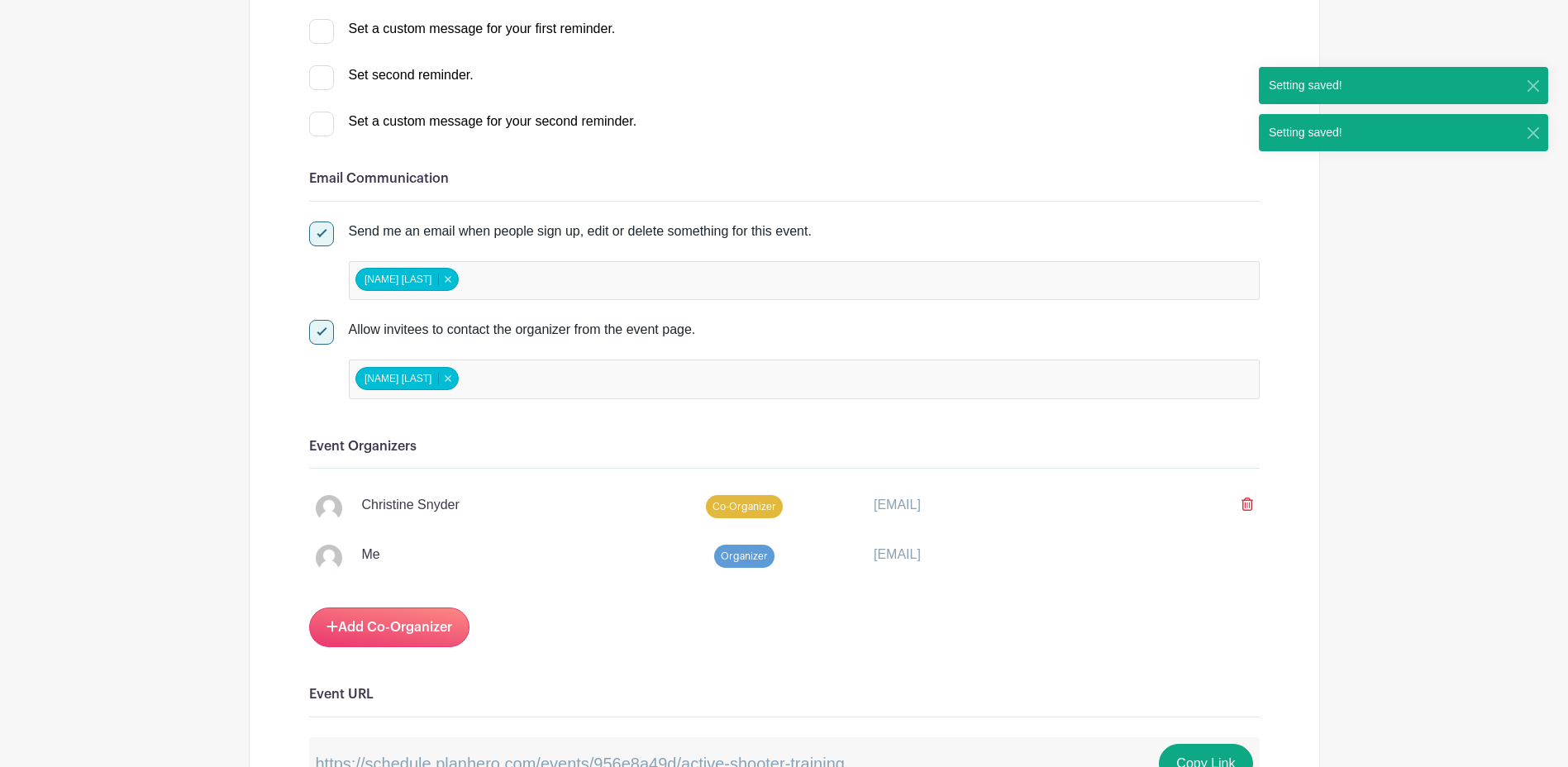 scroll, scrollTop: 827, scrollLeft: 0, axis: vertical 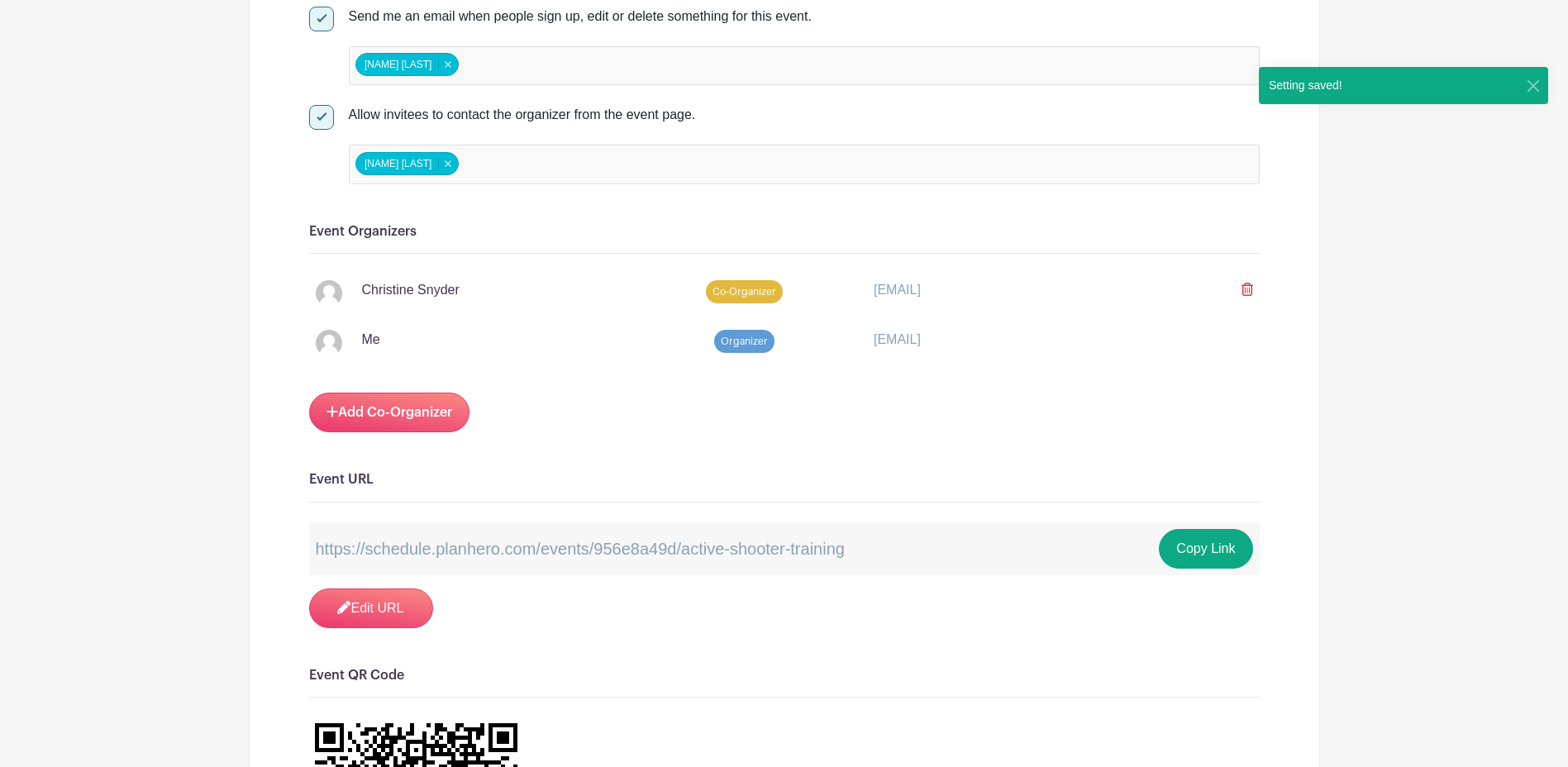 click 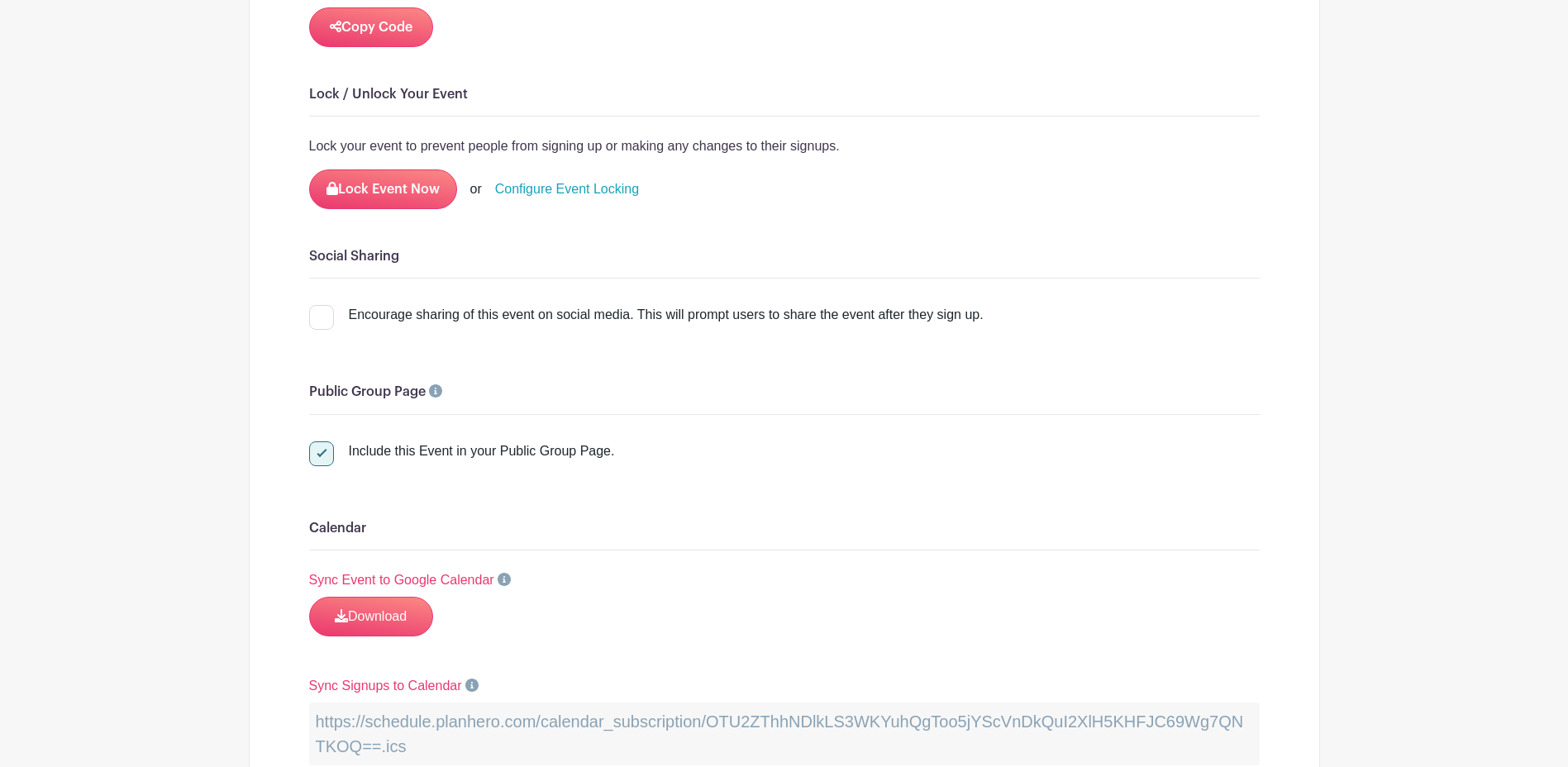 scroll, scrollTop: 1984, scrollLeft: 0, axis: vertical 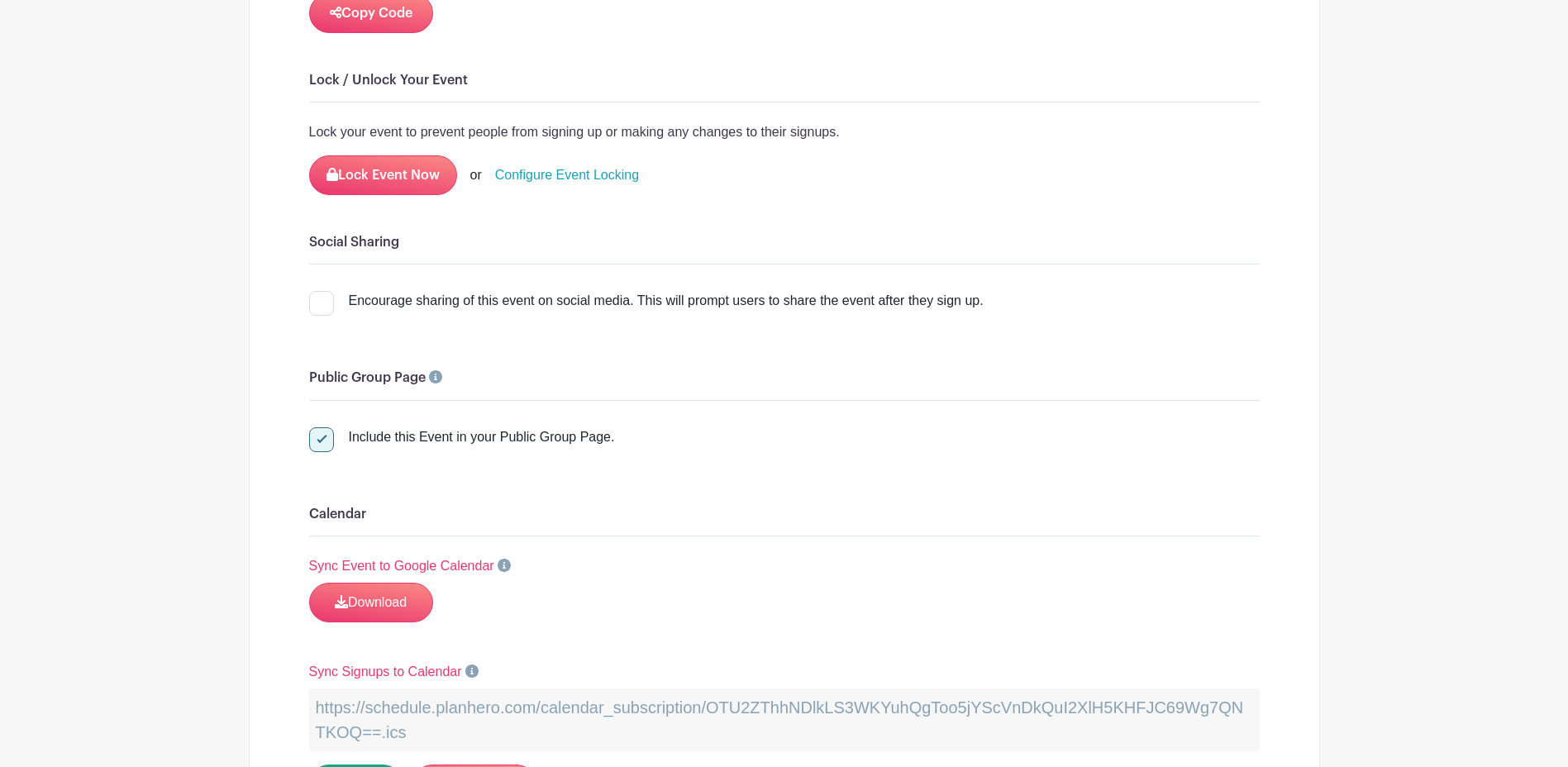 click at bounding box center (322, 440) 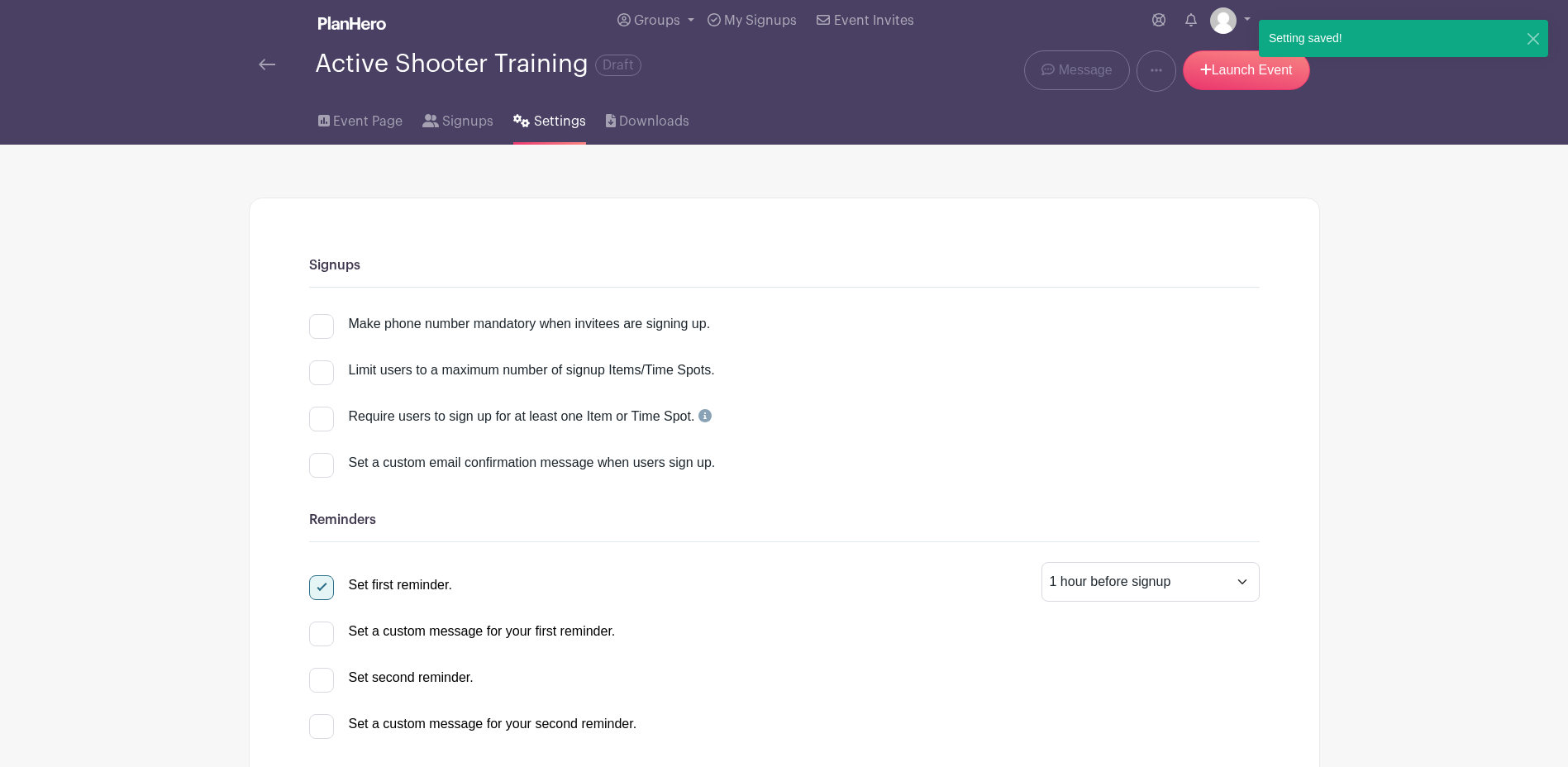 scroll, scrollTop: 0, scrollLeft: 0, axis: both 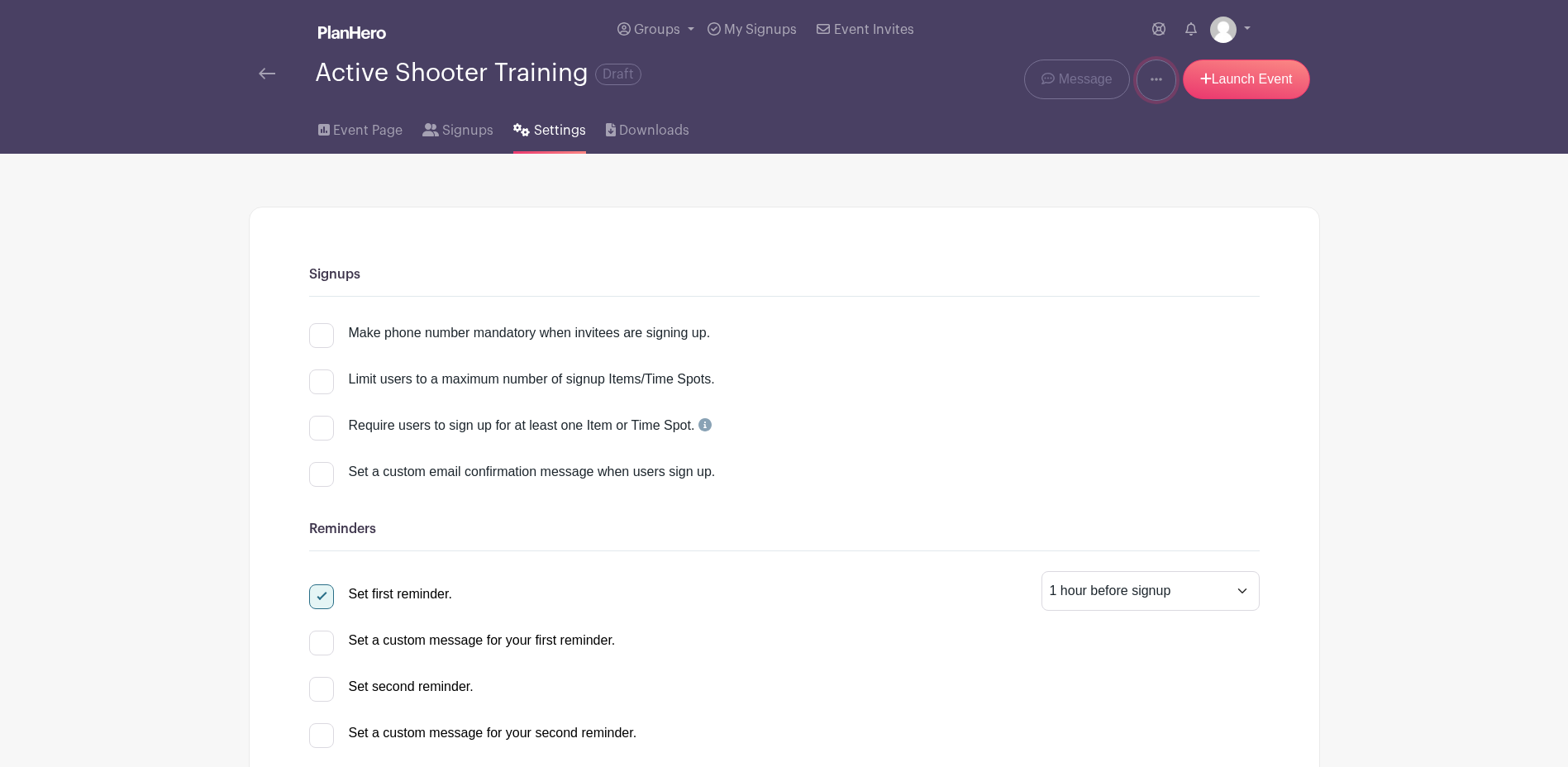 click at bounding box center [1156, 80] 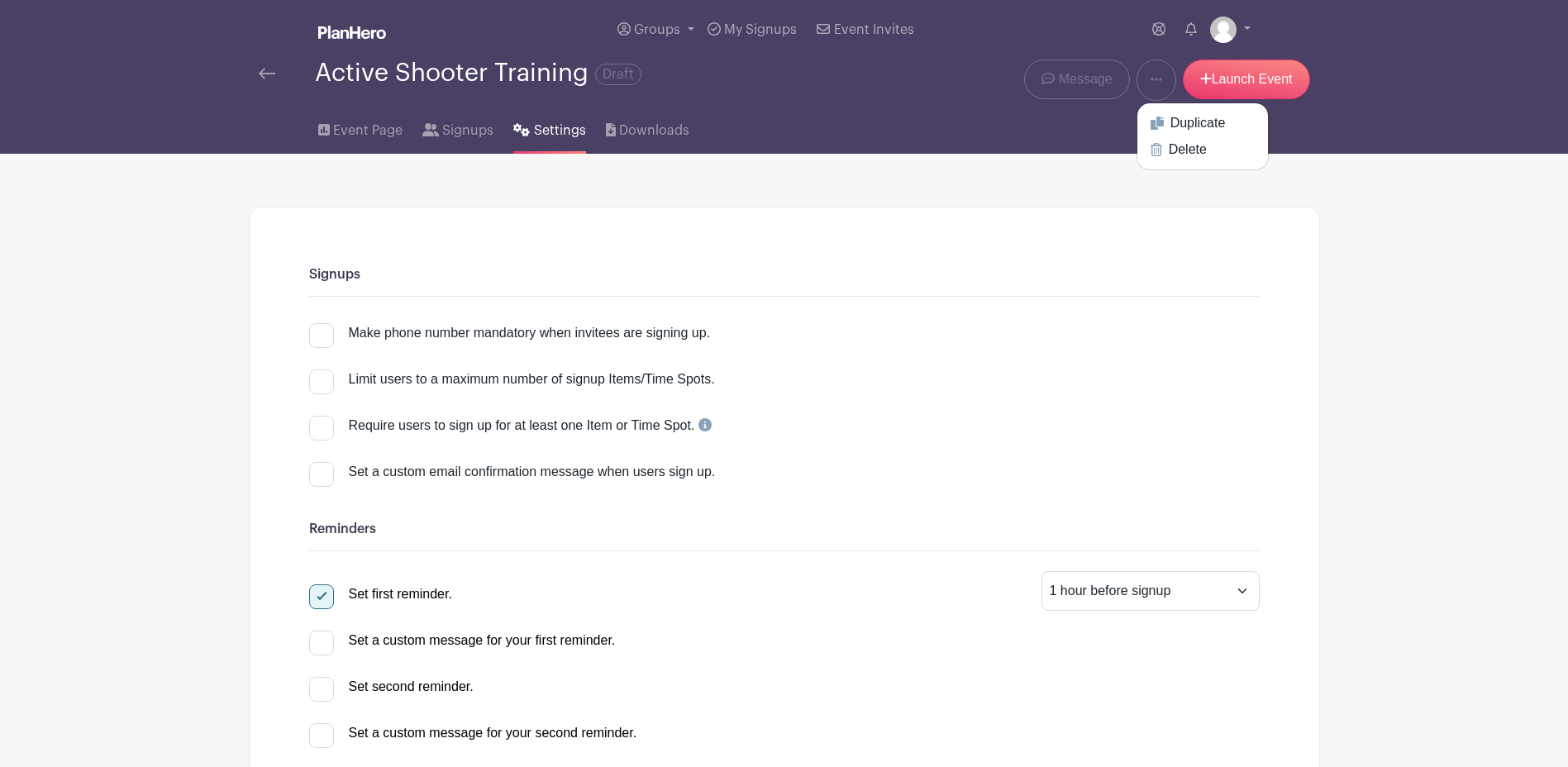 click on "Event Page
Signups
Settings
Downloads" at bounding box center (784, 127) 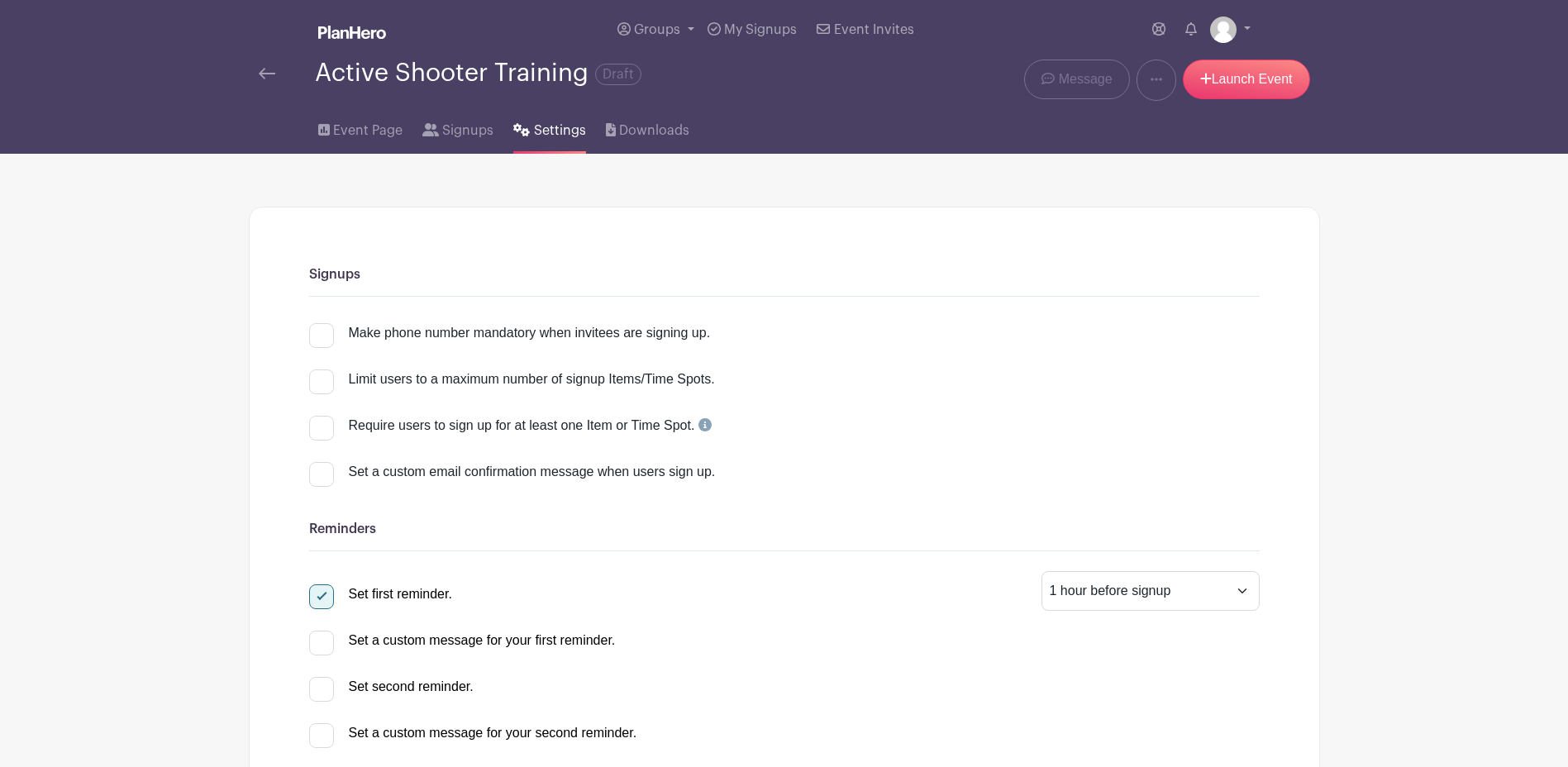 click at bounding box center [267, 74] 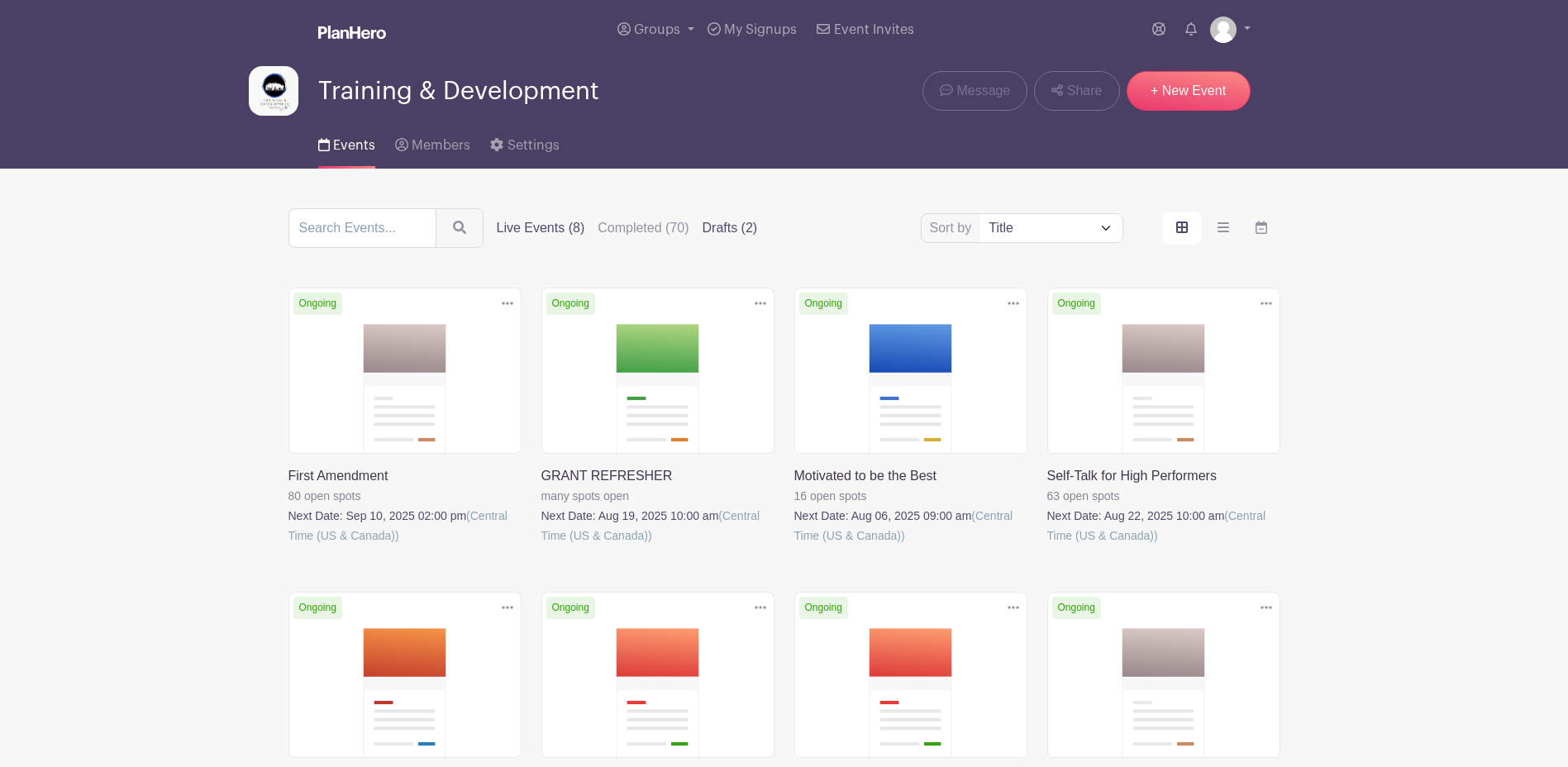 click on "Drafts (2)" at bounding box center [730, 228] 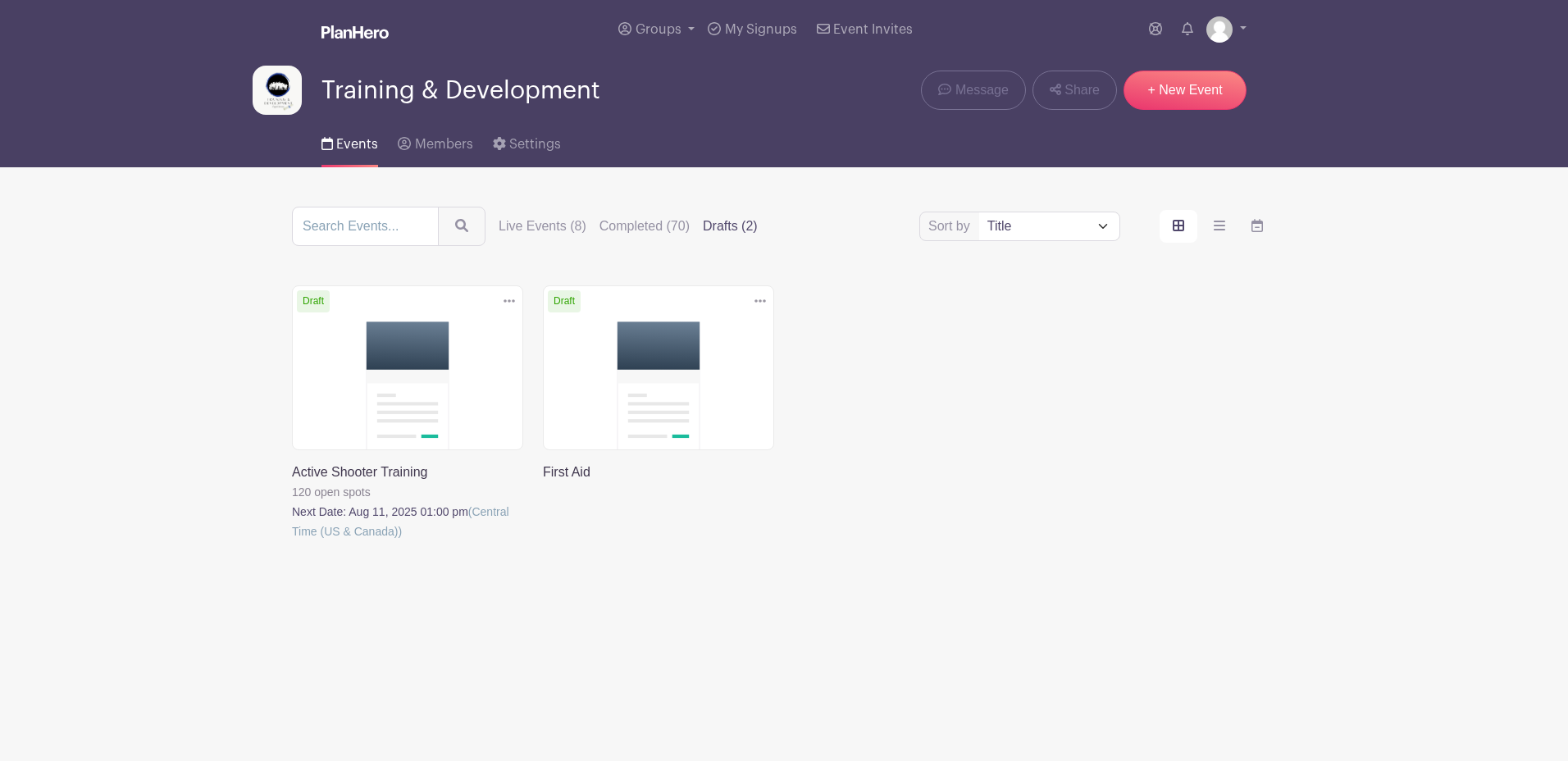 click 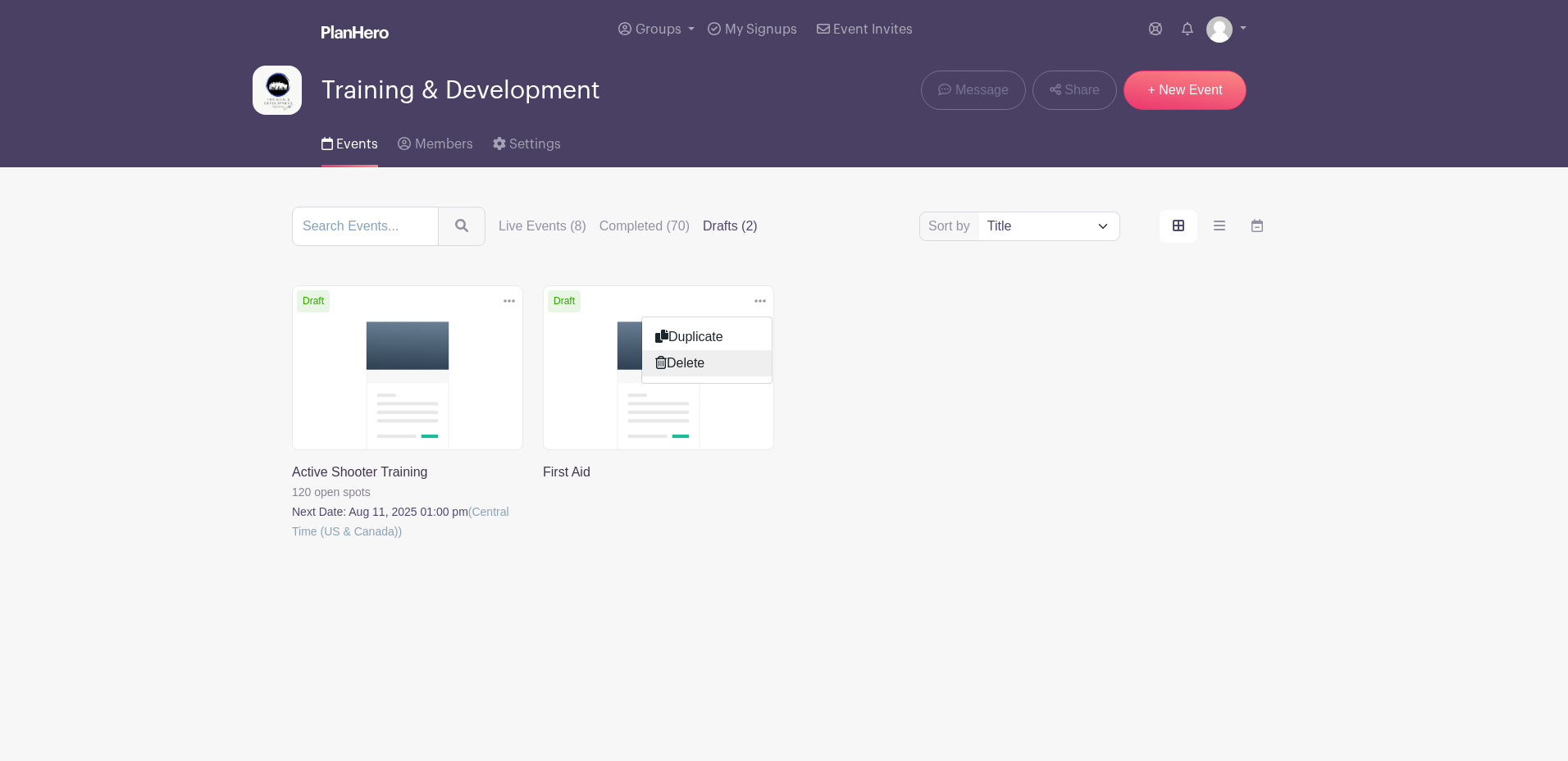 click on "Delete" at bounding box center [707, 363] 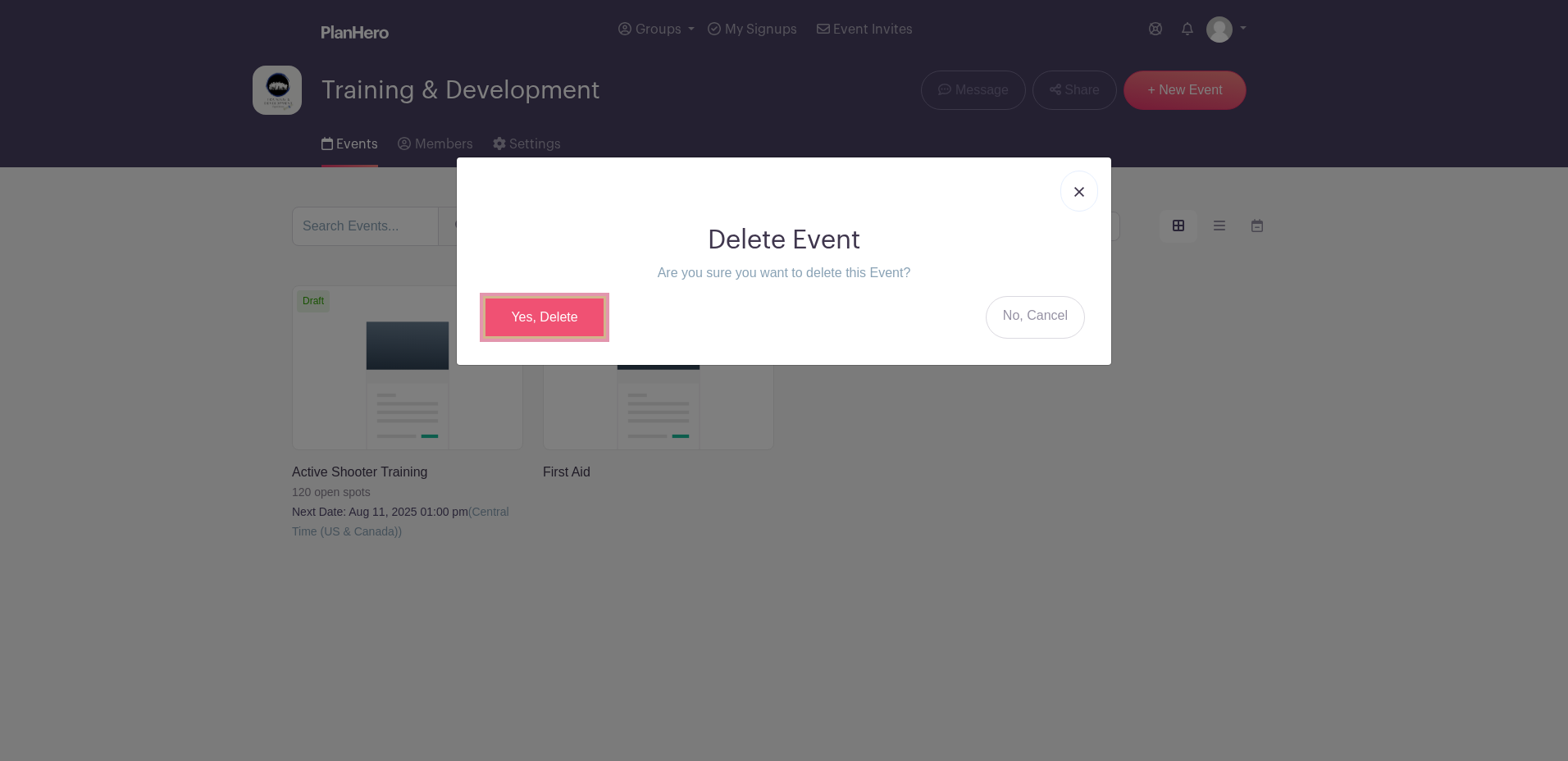 click on "Yes, Delete" at bounding box center [545, 317] 